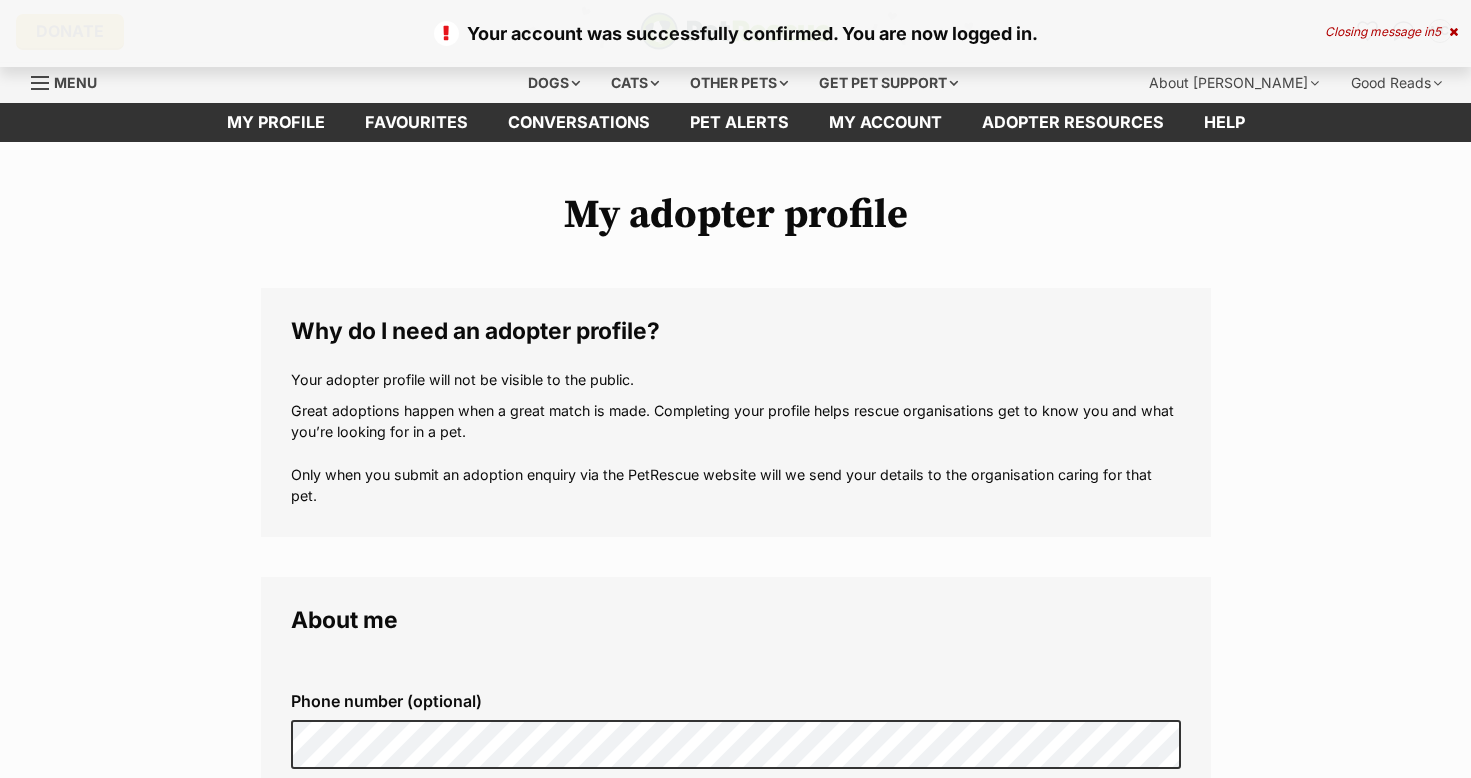 scroll, scrollTop: 0, scrollLeft: 0, axis: both 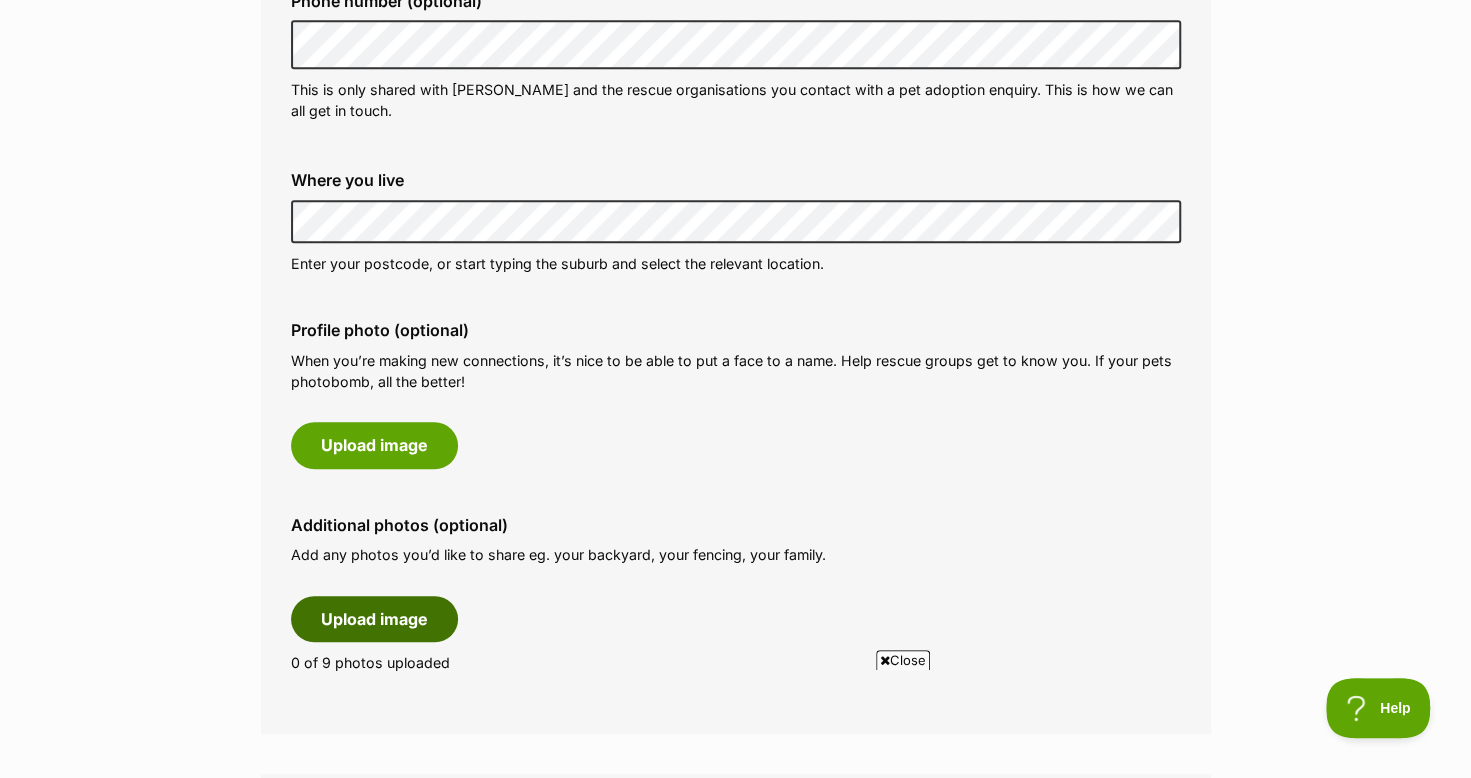 click on "Upload image" at bounding box center (374, 619) 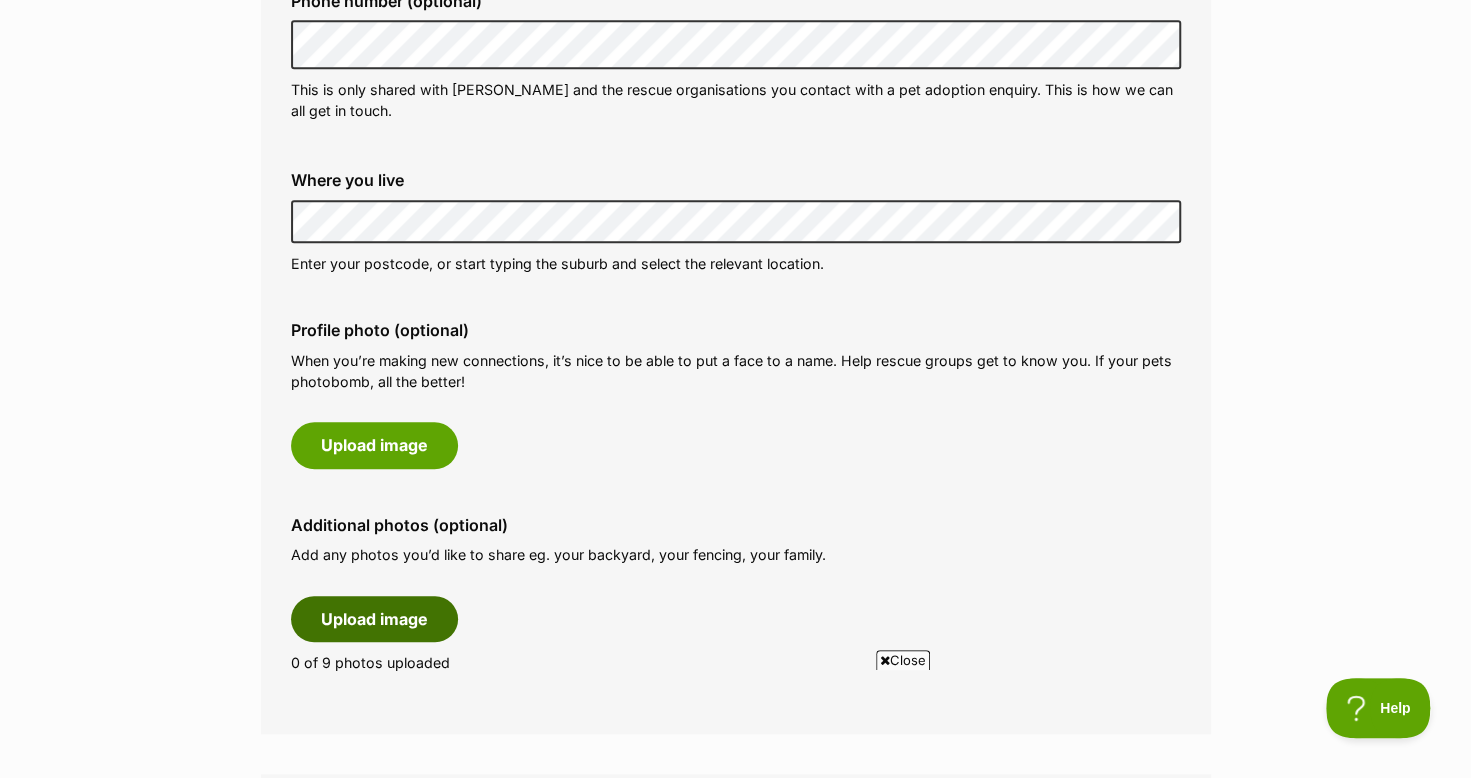 click on "Upload image" at bounding box center [374, 619] 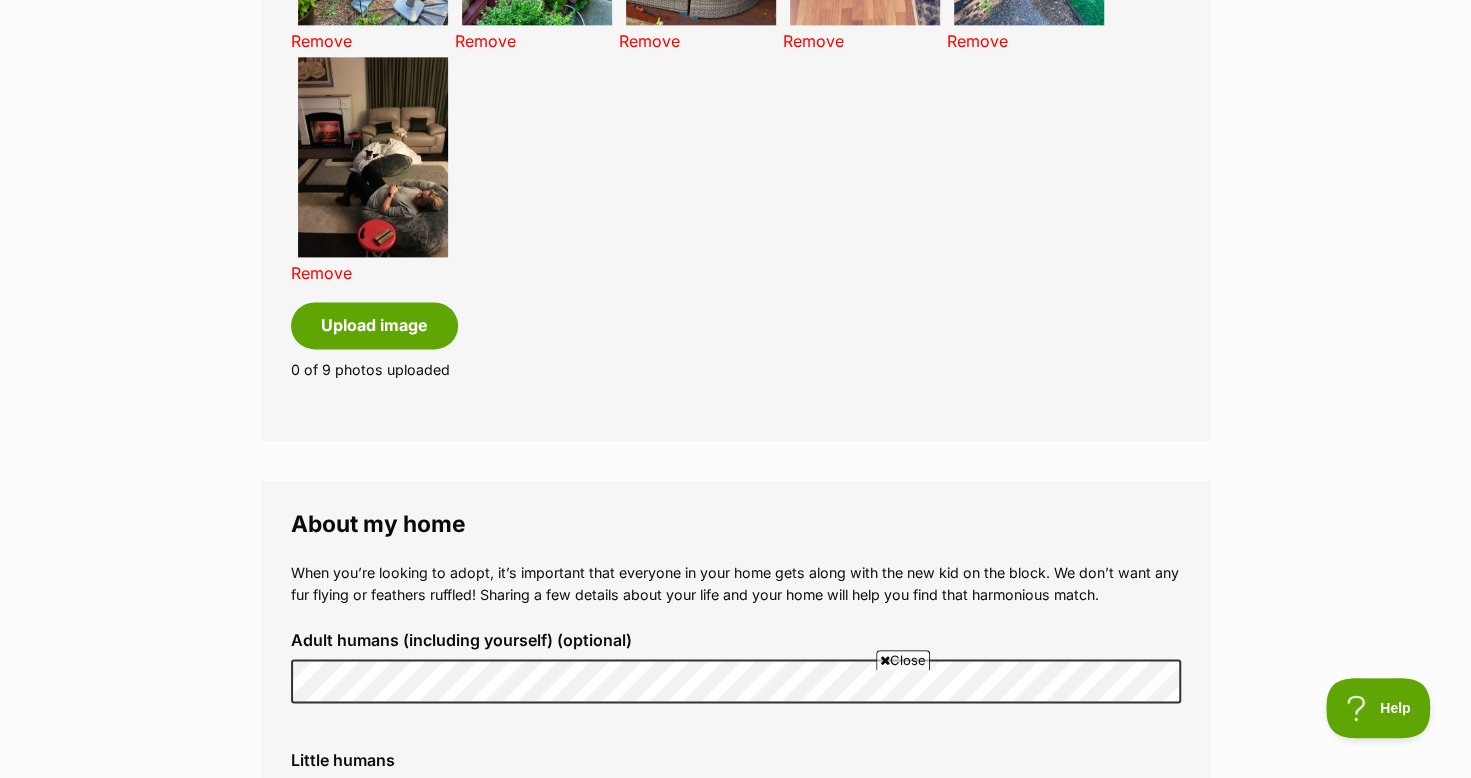 scroll, scrollTop: 1600, scrollLeft: 0, axis: vertical 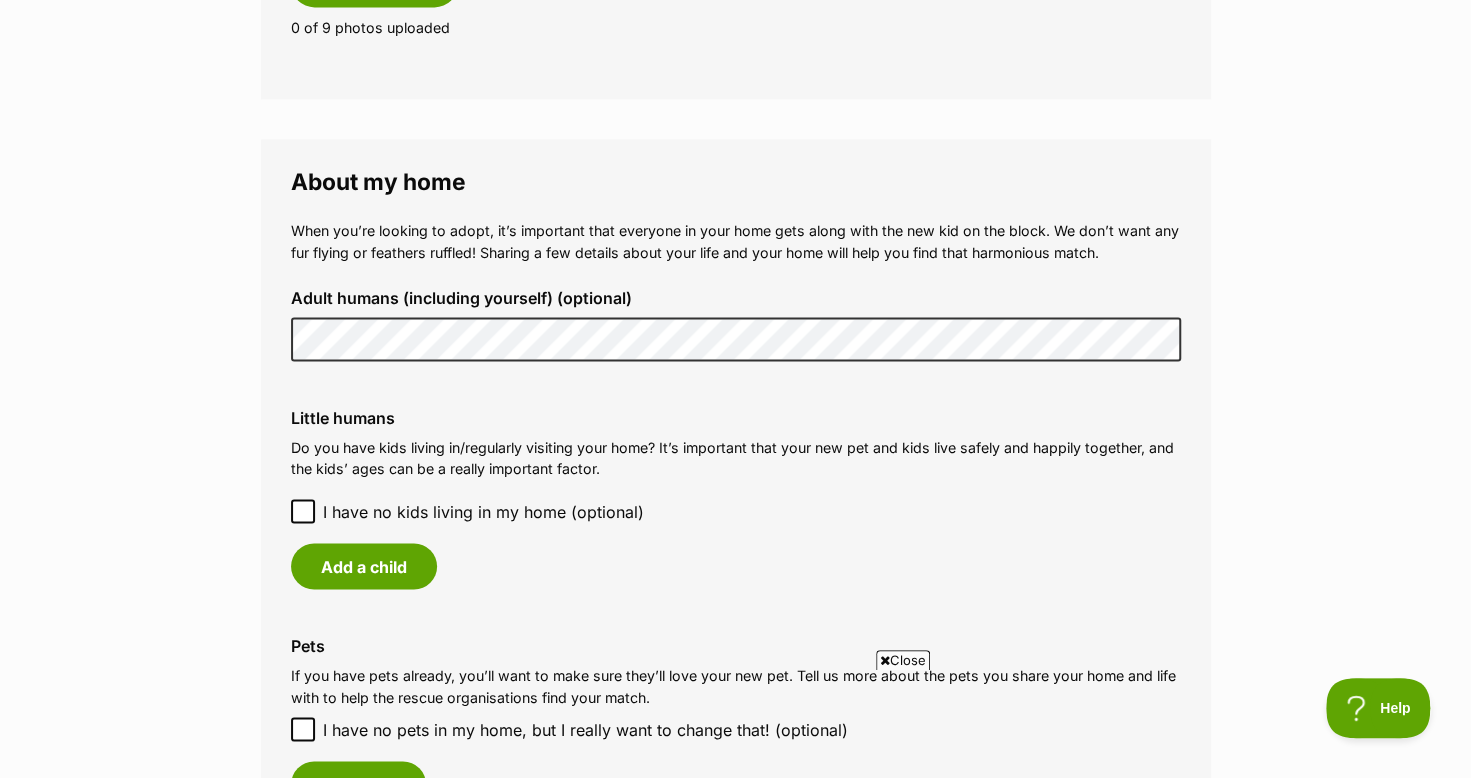 click 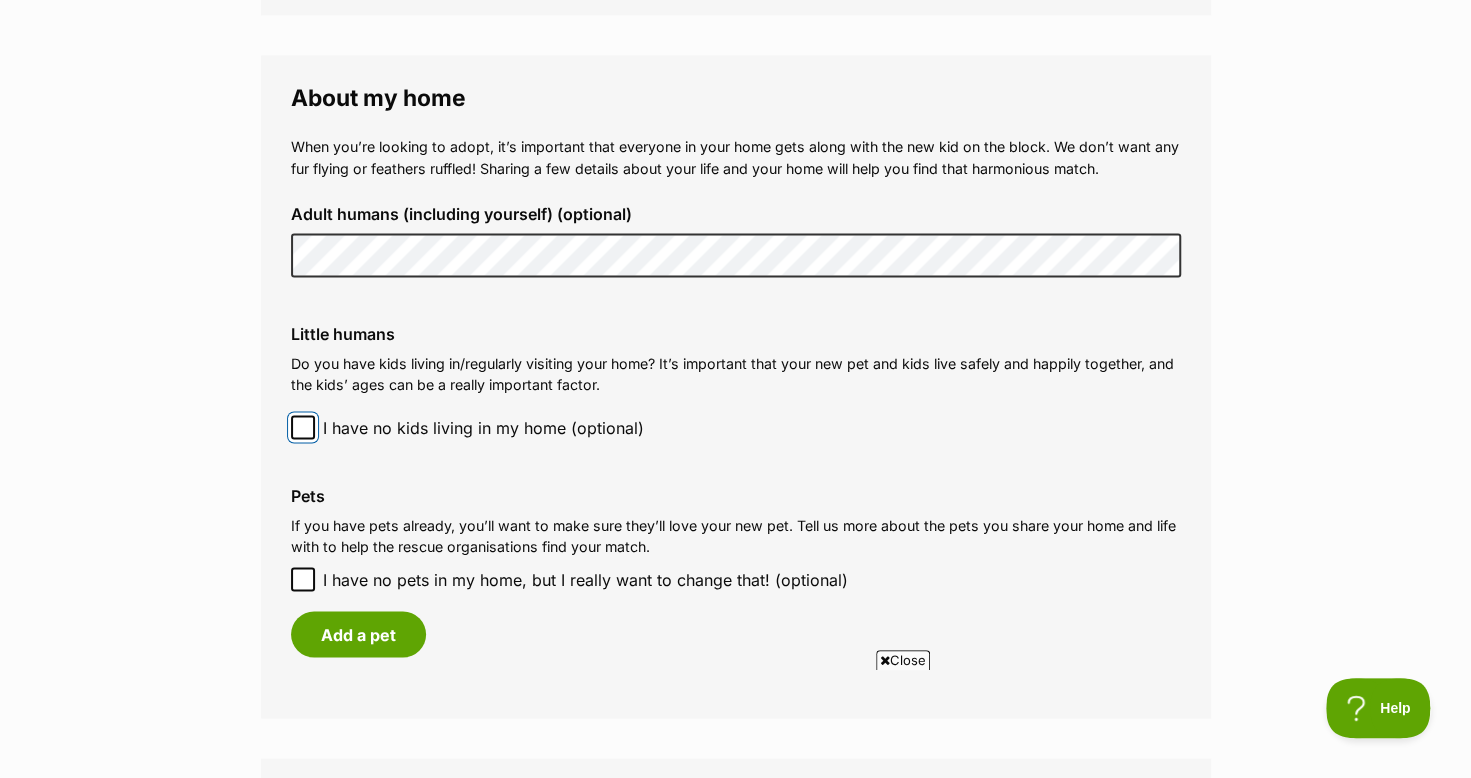 scroll, scrollTop: 2000, scrollLeft: 0, axis: vertical 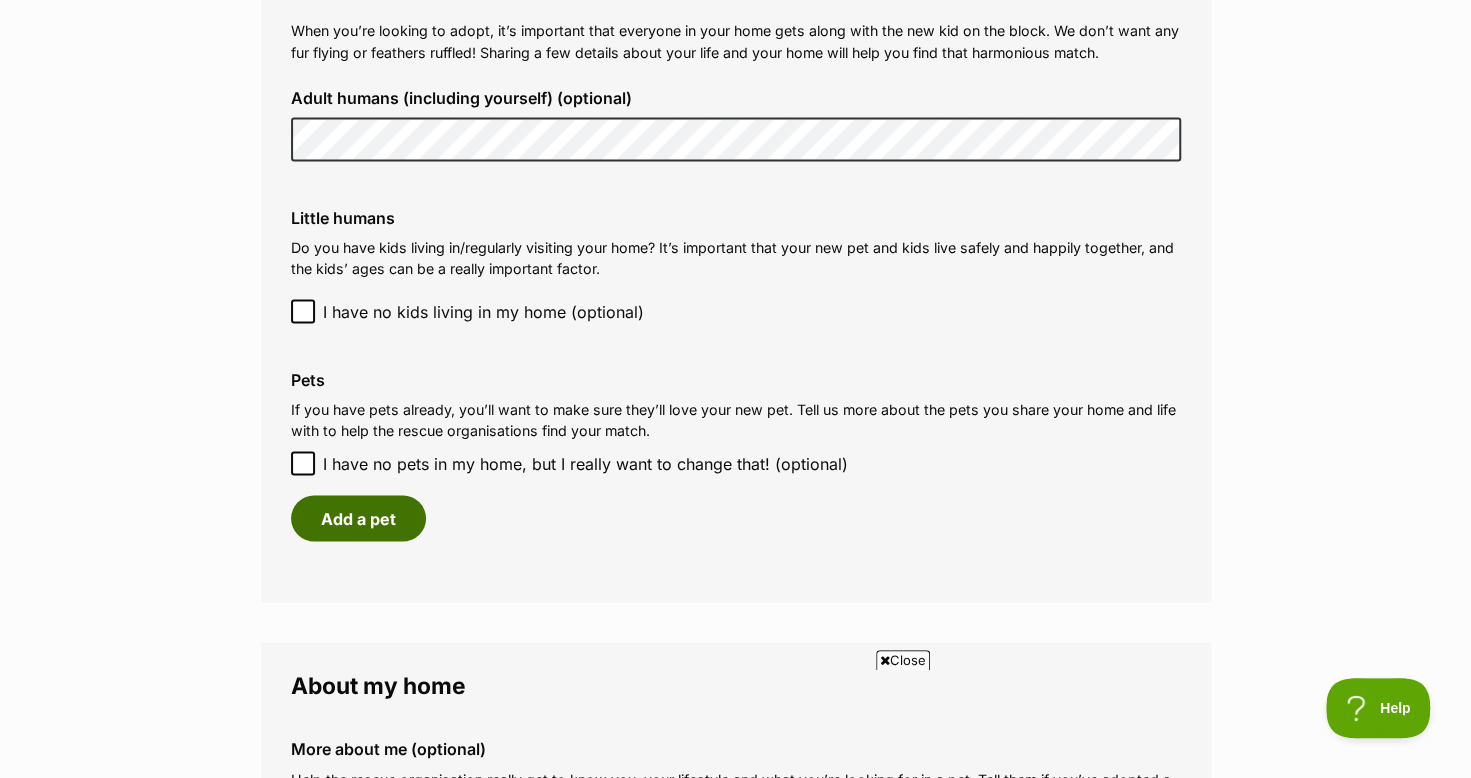 click on "Add a pet" at bounding box center (358, 518) 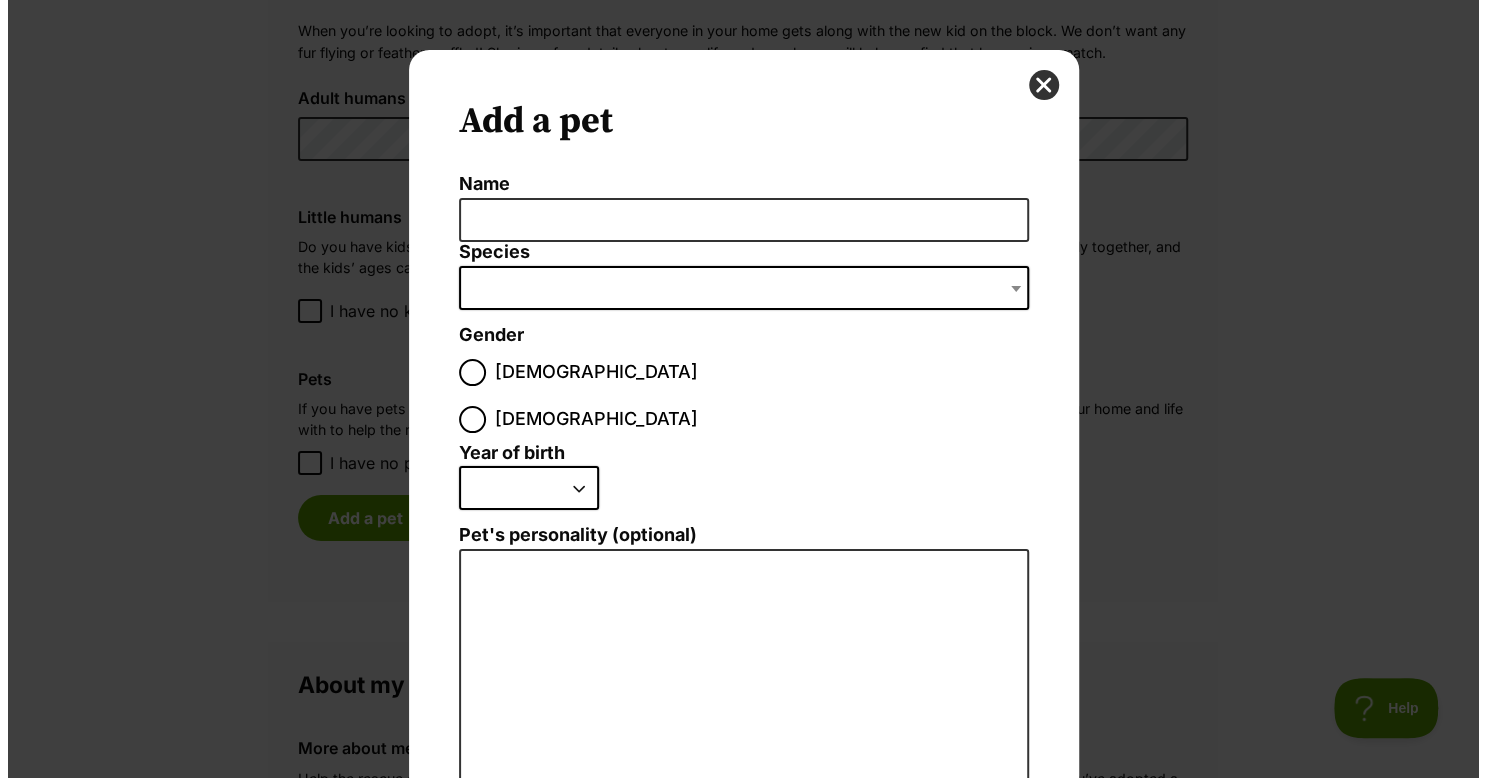 scroll, scrollTop: 0, scrollLeft: 0, axis: both 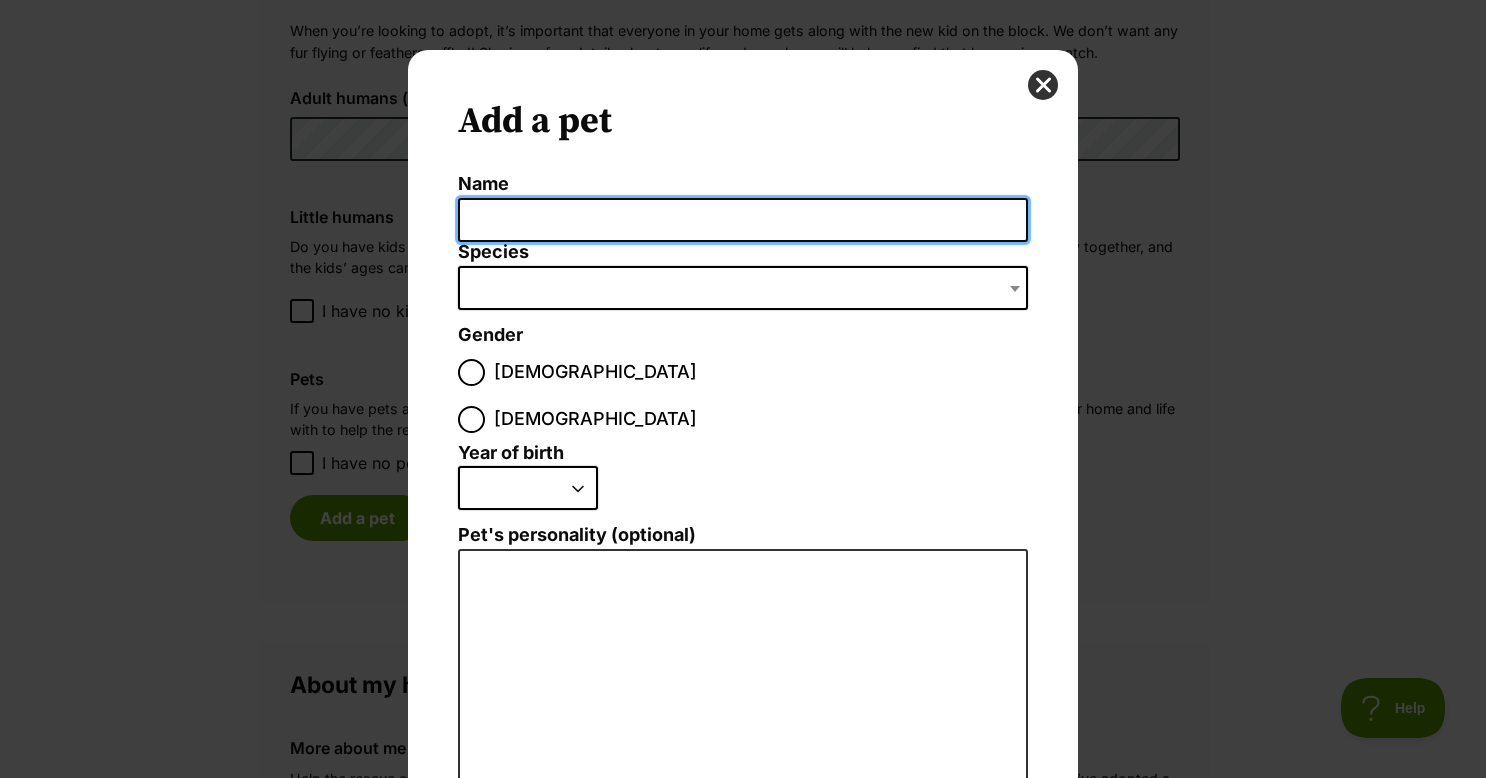 click on "Name" at bounding box center (743, 220) 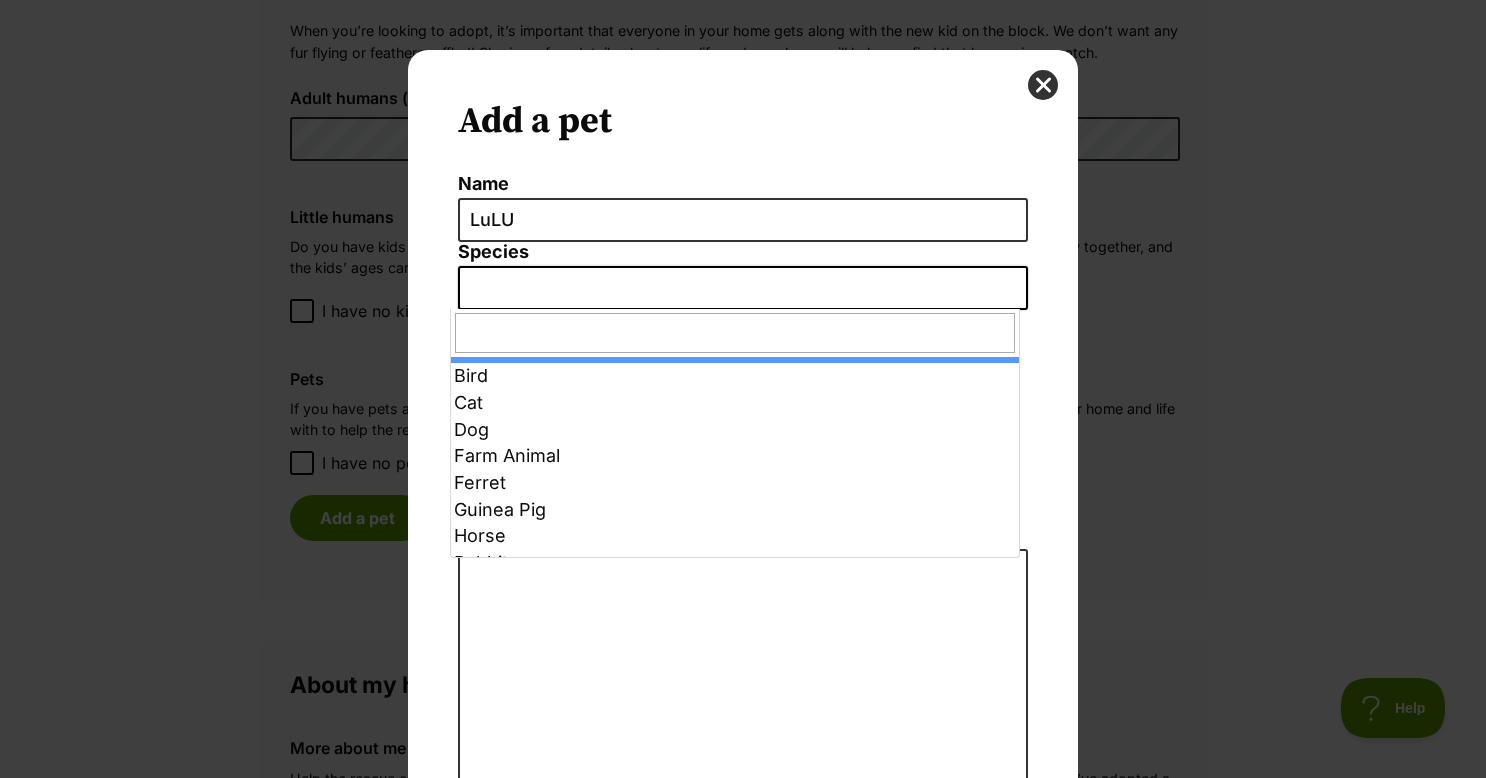 click at bounding box center [743, 288] 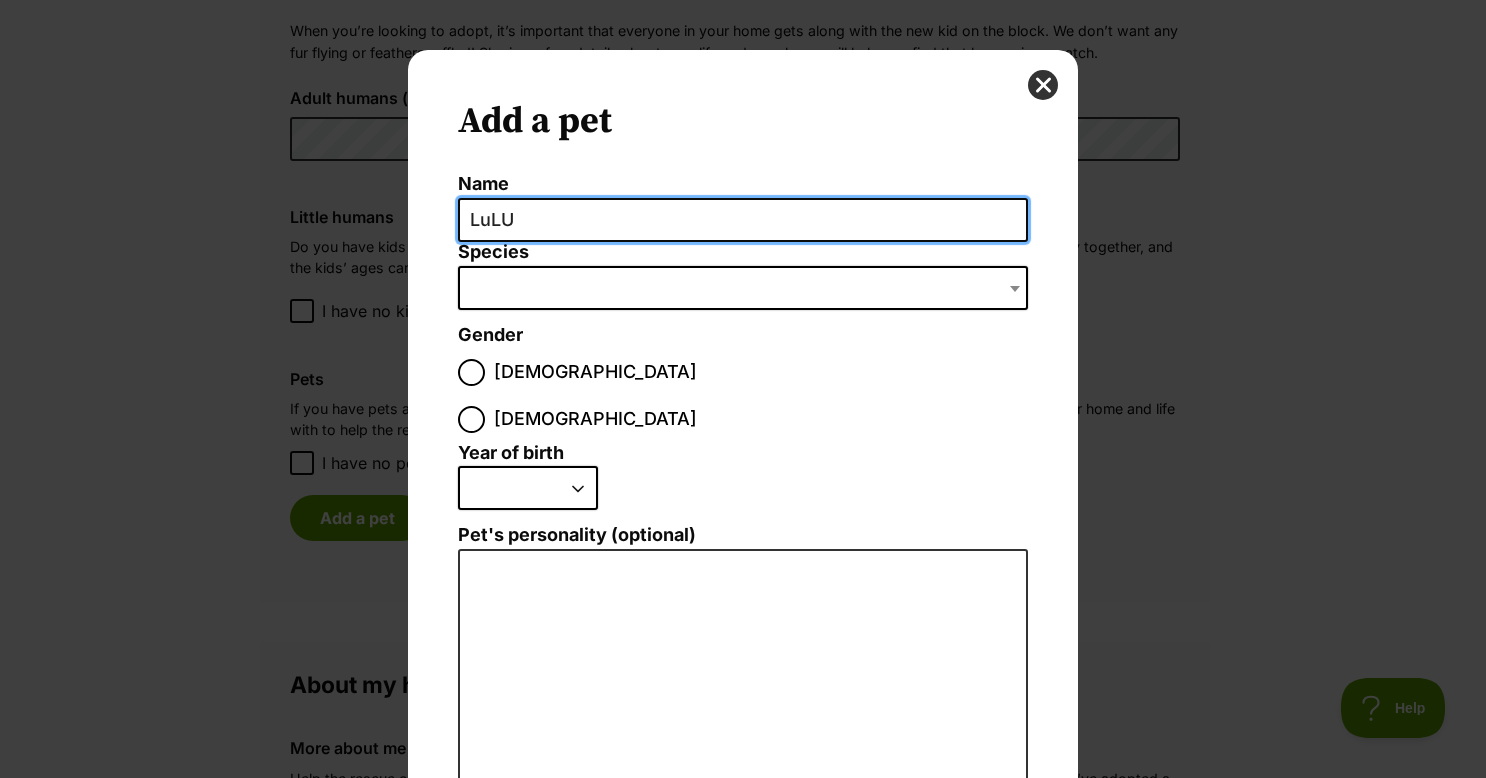 click on "LuLU" at bounding box center [743, 220] 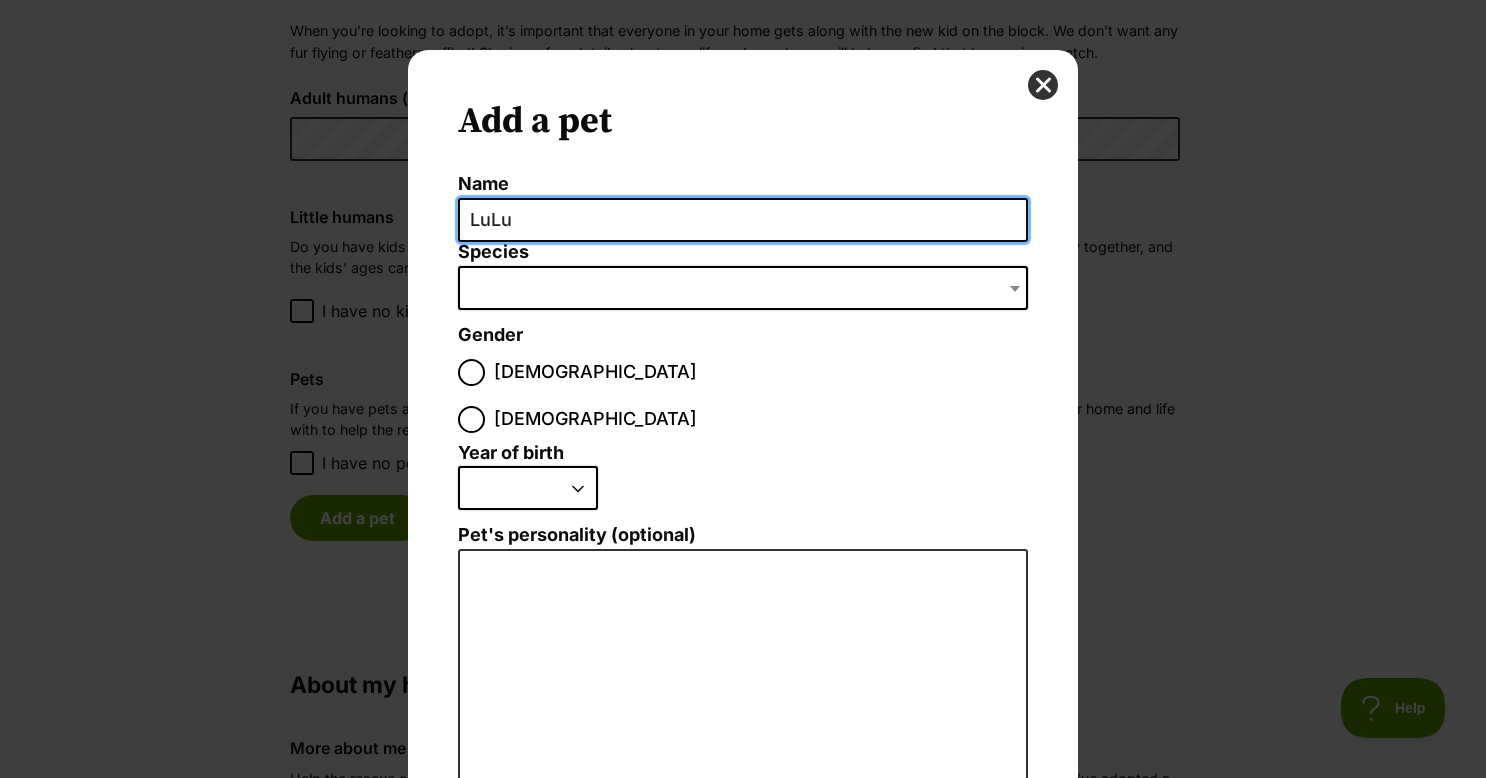 type on "LuLu" 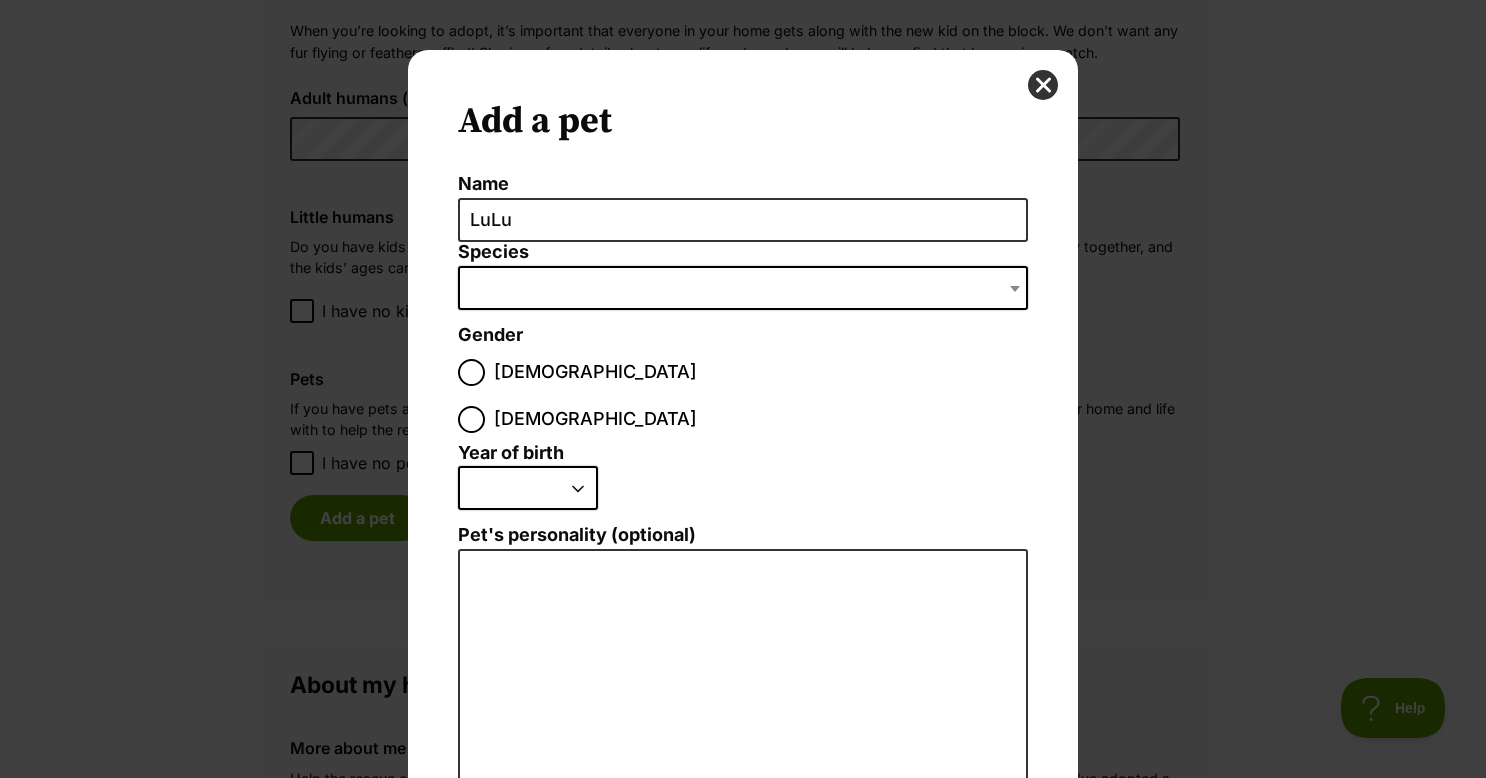 click at bounding box center (743, 288) 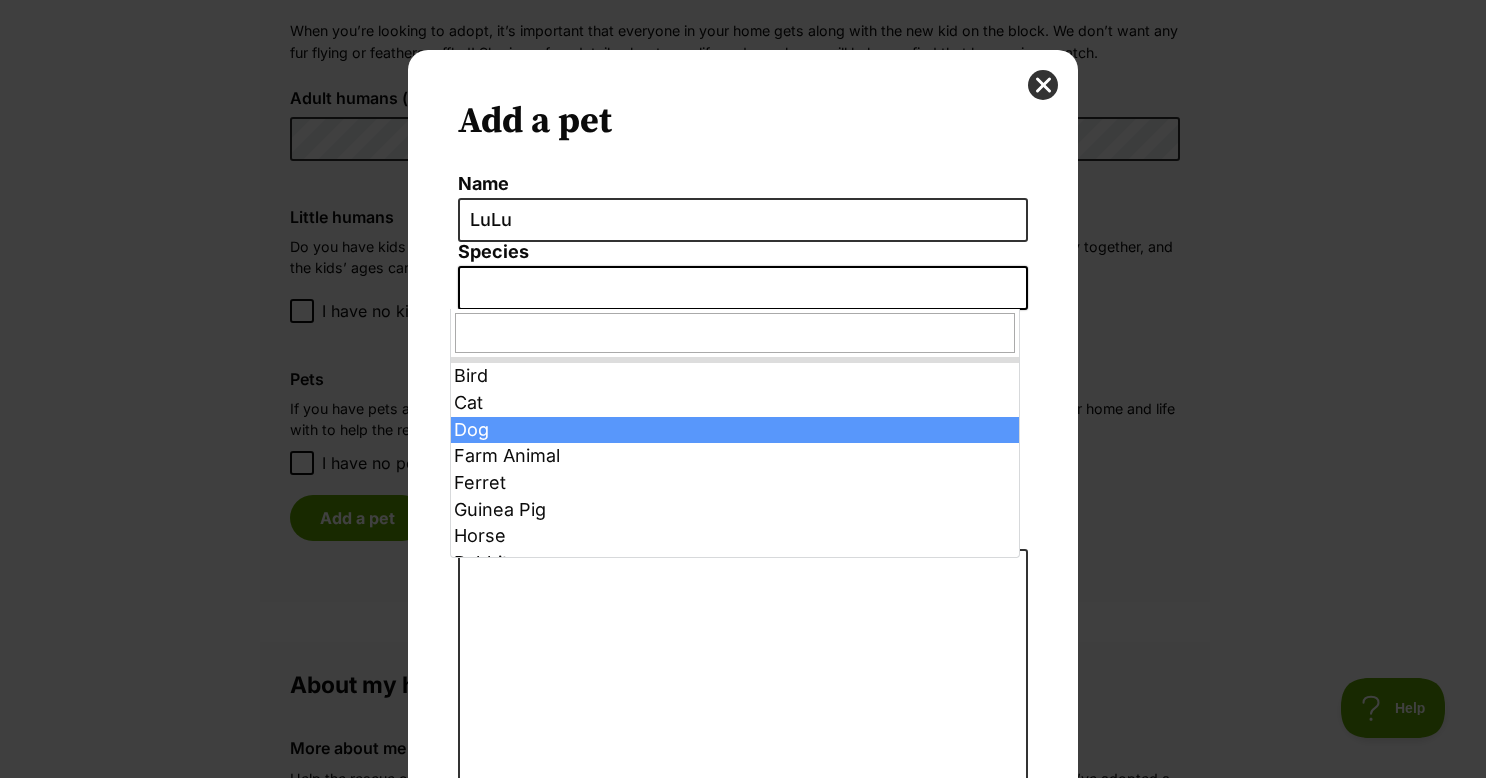 select on "1" 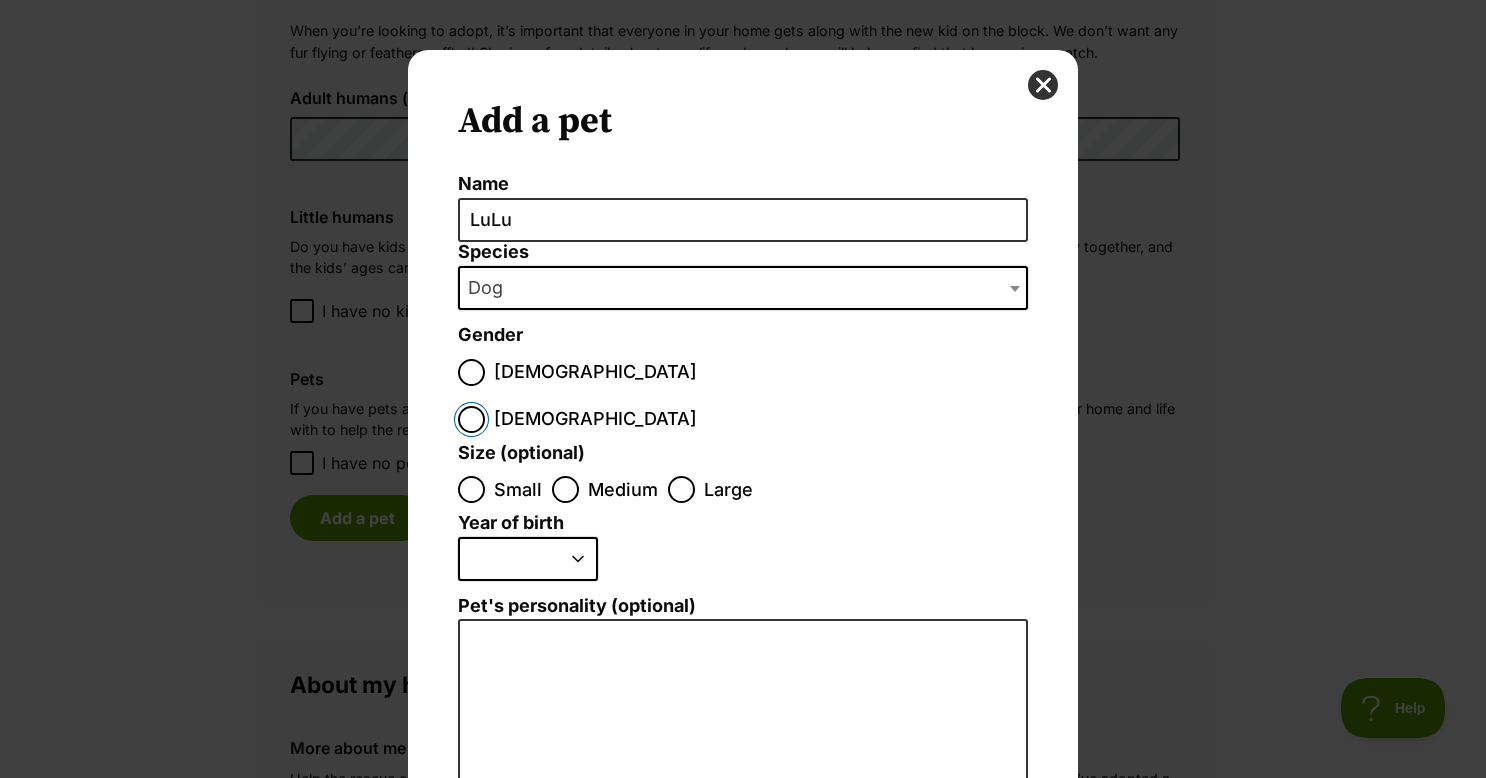 click on "Female" at bounding box center [471, 419] 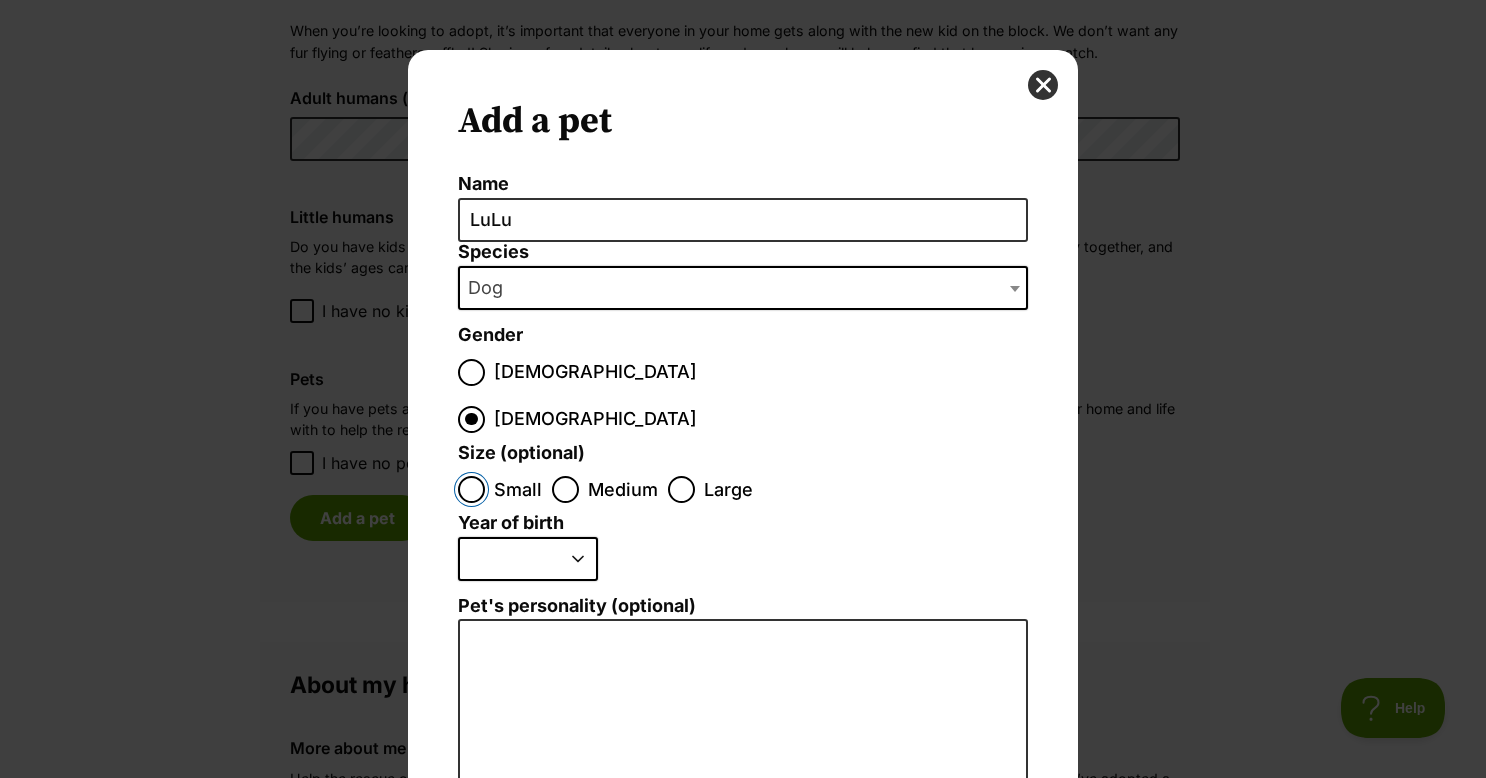 click on "Small" at bounding box center [471, 489] 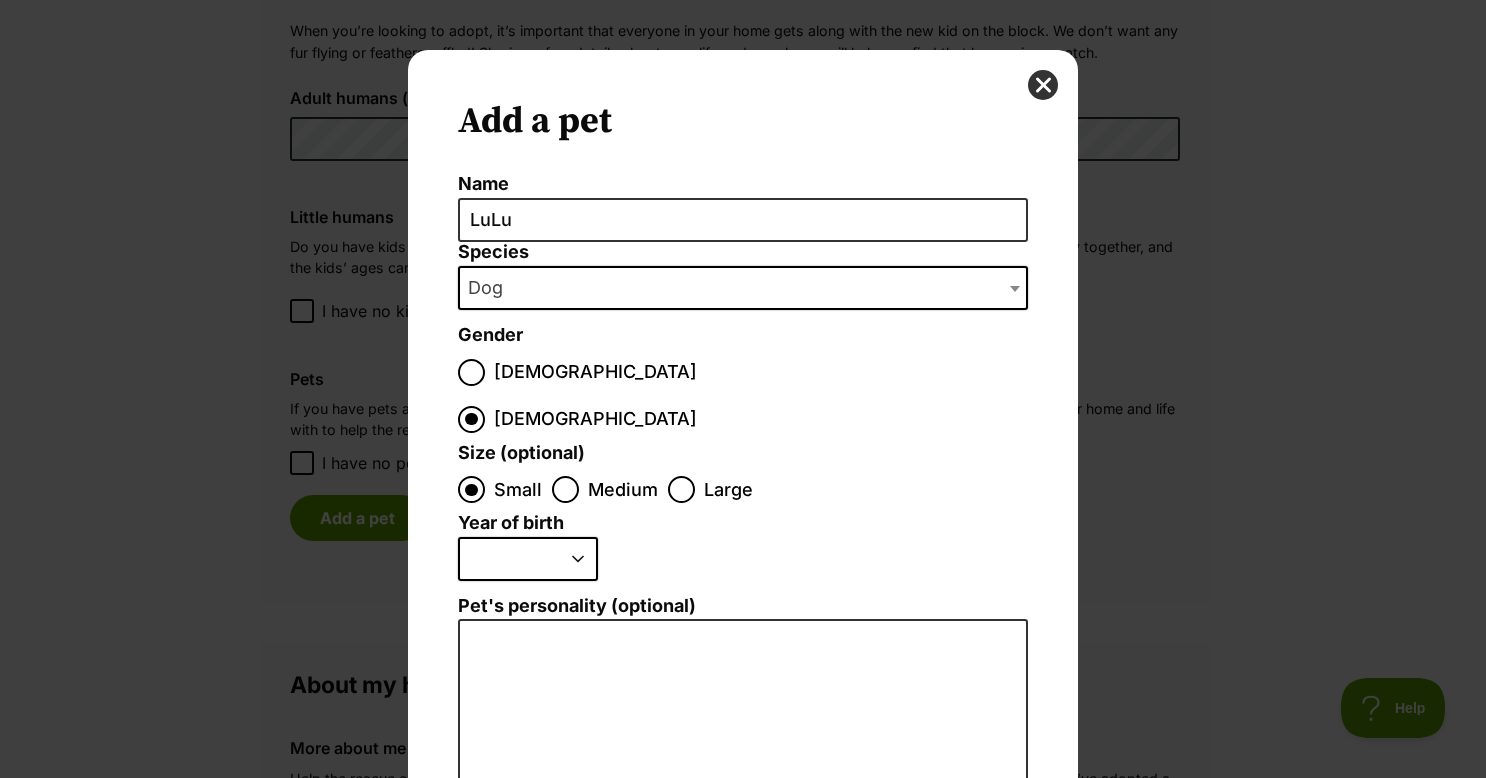 click on "2025
2024
2023
2022
2021
2020
2019
2018
2017
2016
2015
2014
2013
2012
2011
2010
2009
2008
2007
2006
2005
2004
2003
2002
2001
2000
1999
1998
1997
1996
1995" at bounding box center (528, 559) 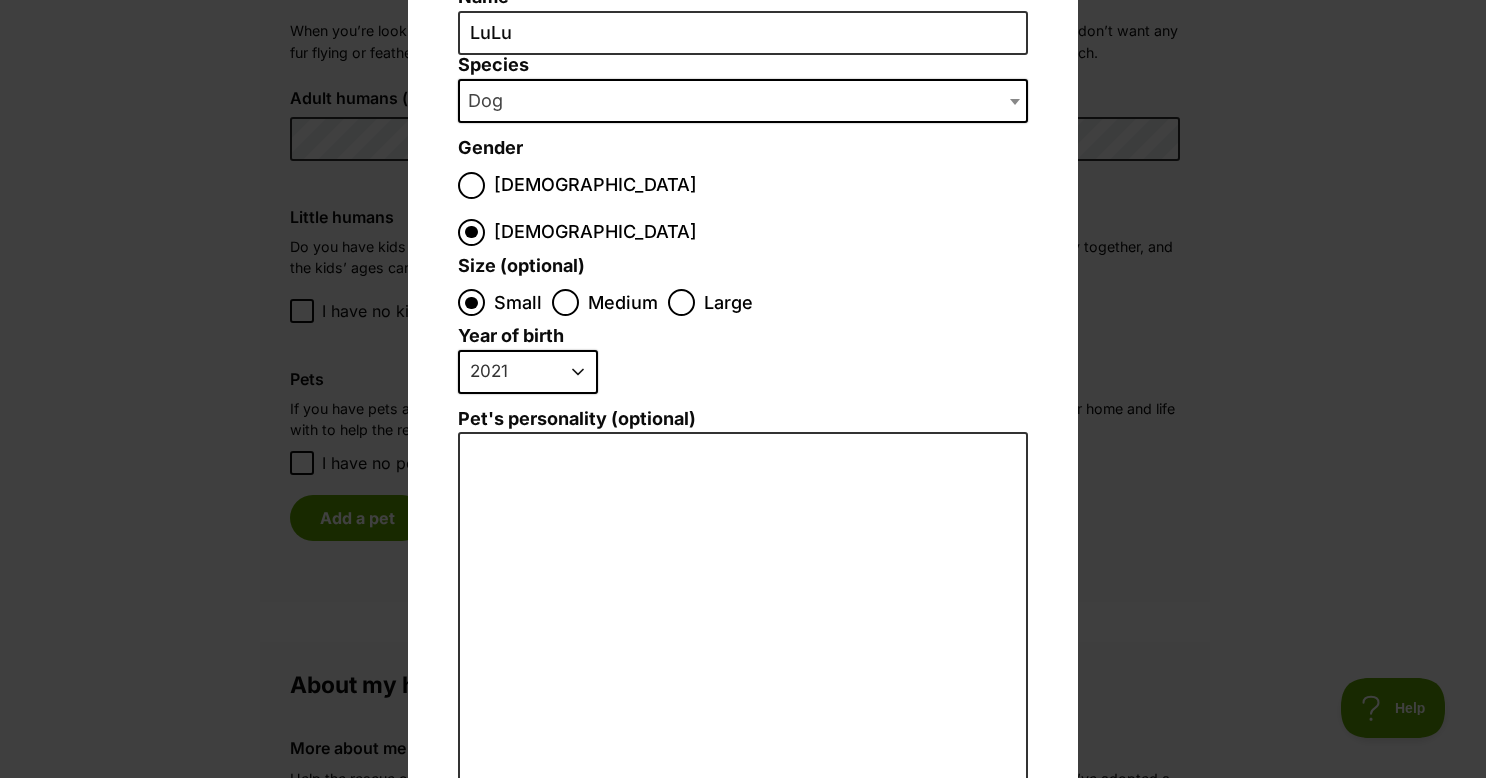 scroll, scrollTop: 200, scrollLeft: 0, axis: vertical 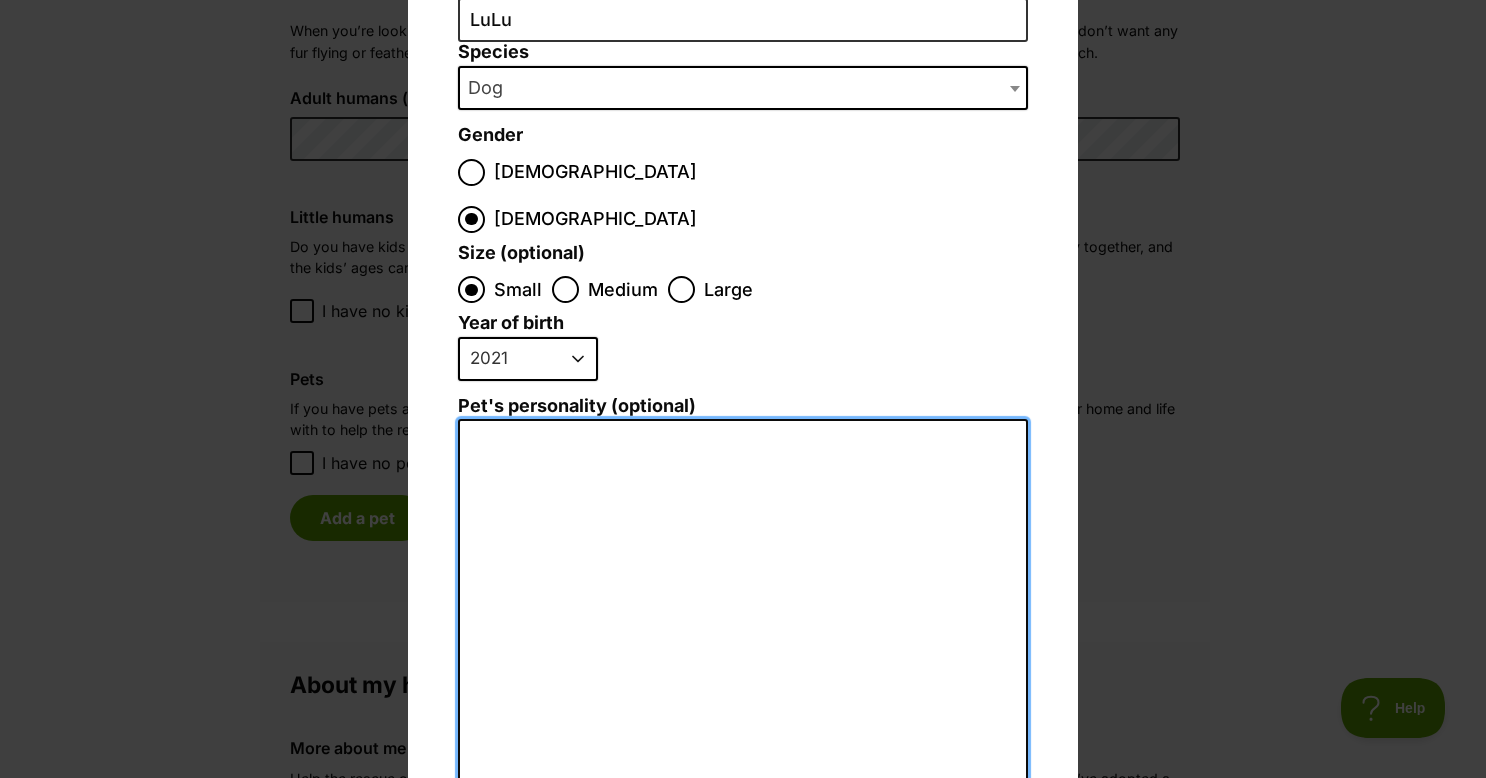 click on "Pet's personality (optional)" at bounding box center [743, 638] 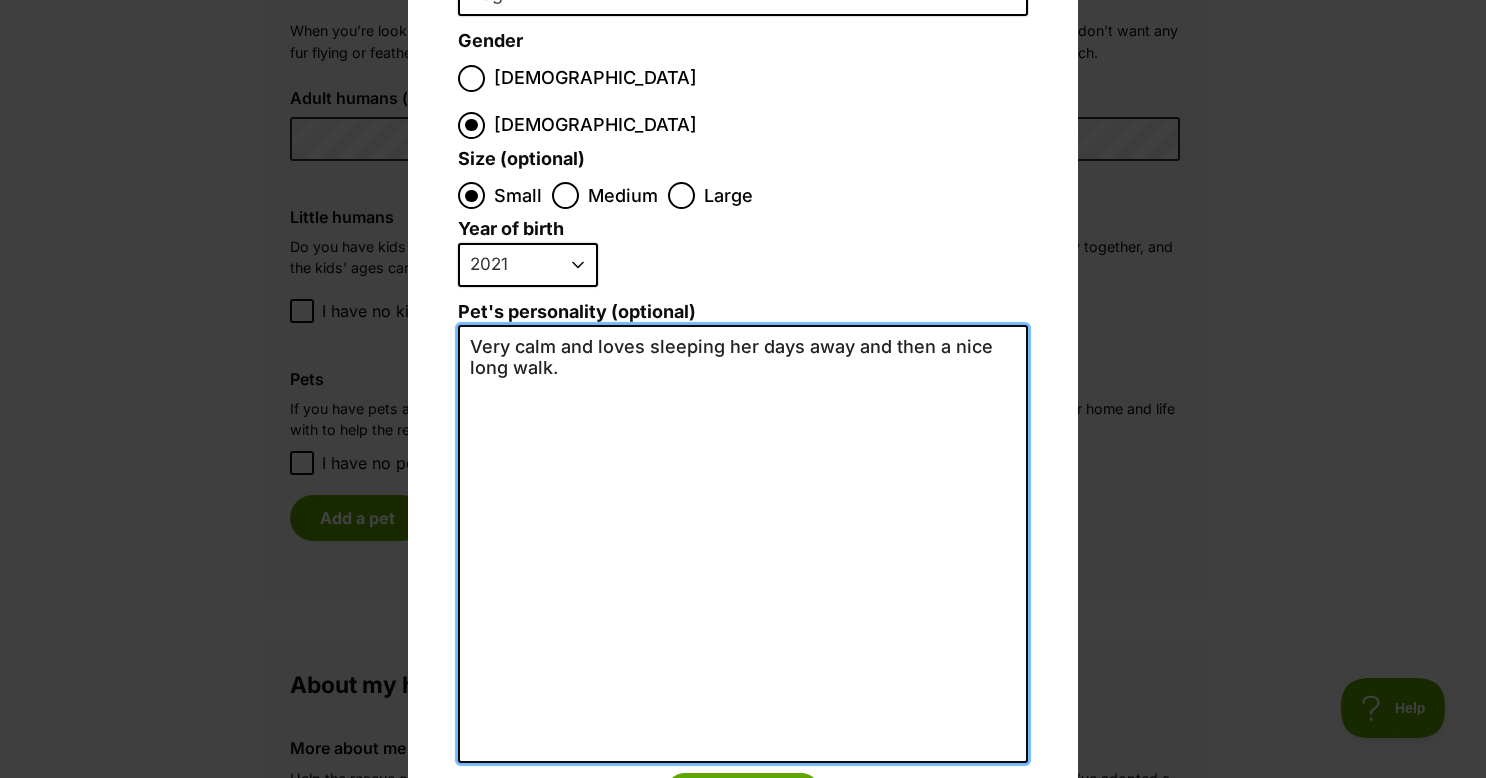 scroll, scrollTop: 361, scrollLeft: 0, axis: vertical 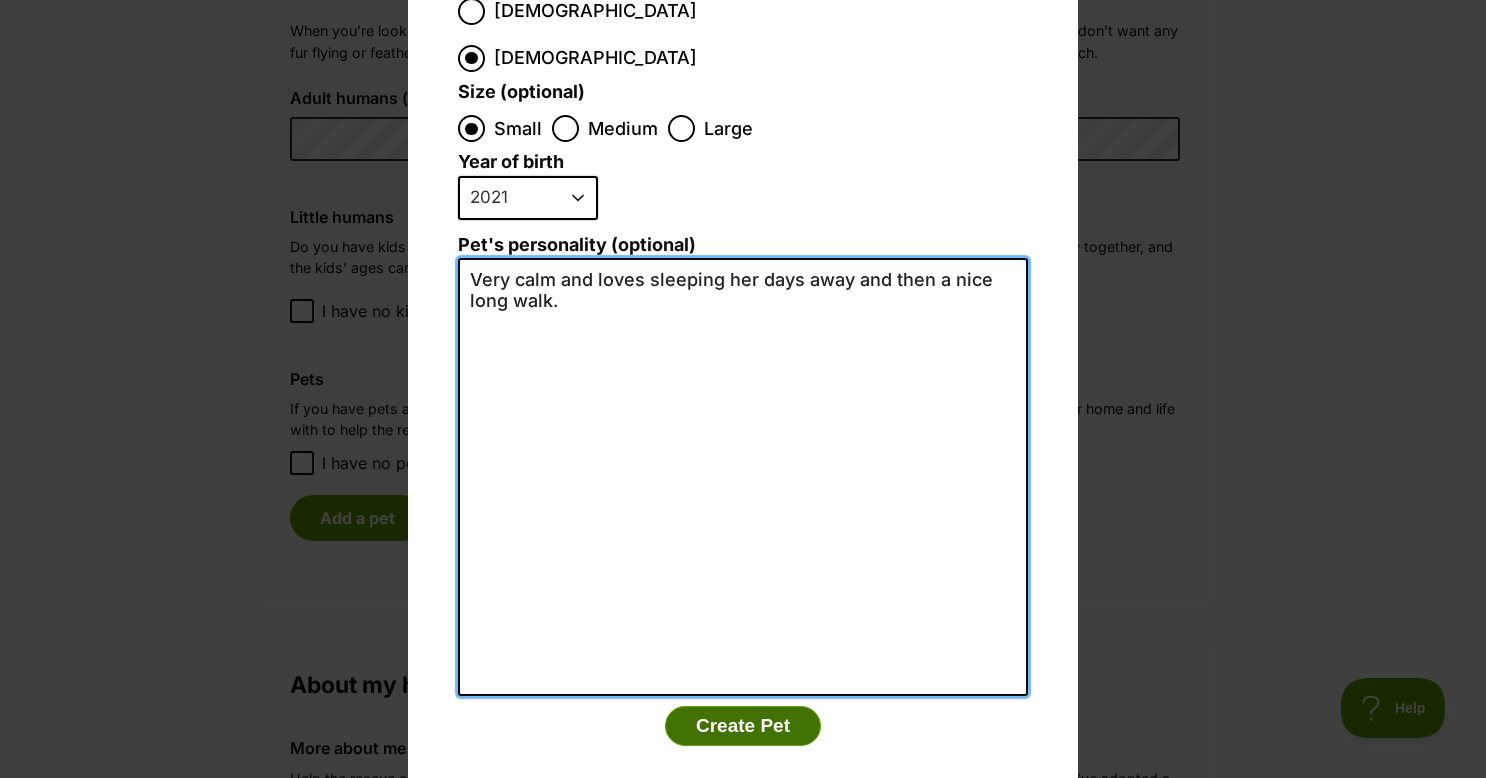 type on "Very calm and loves sleeping her days away and then a nice long walk." 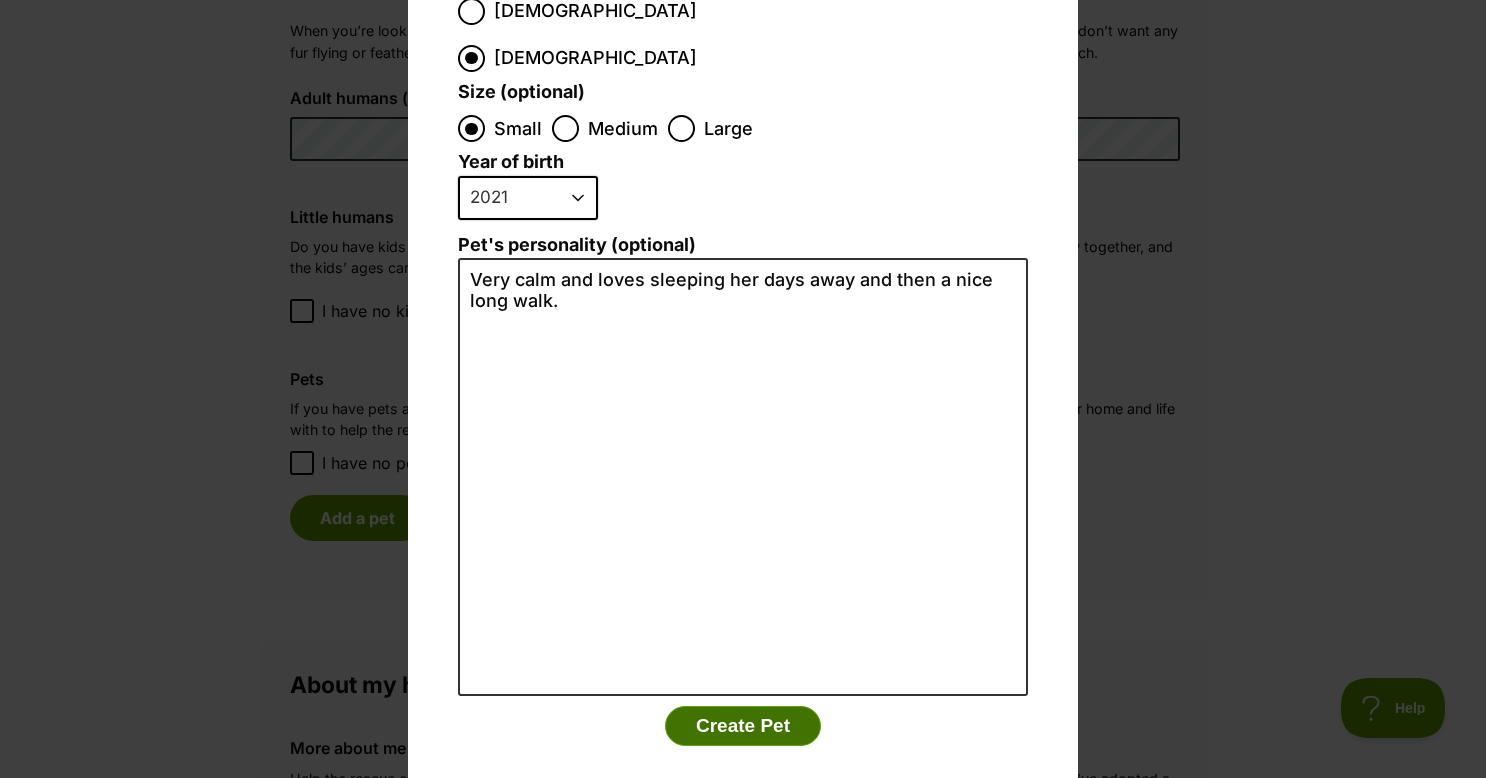 click on "Create Pet" at bounding box center [743, 726] 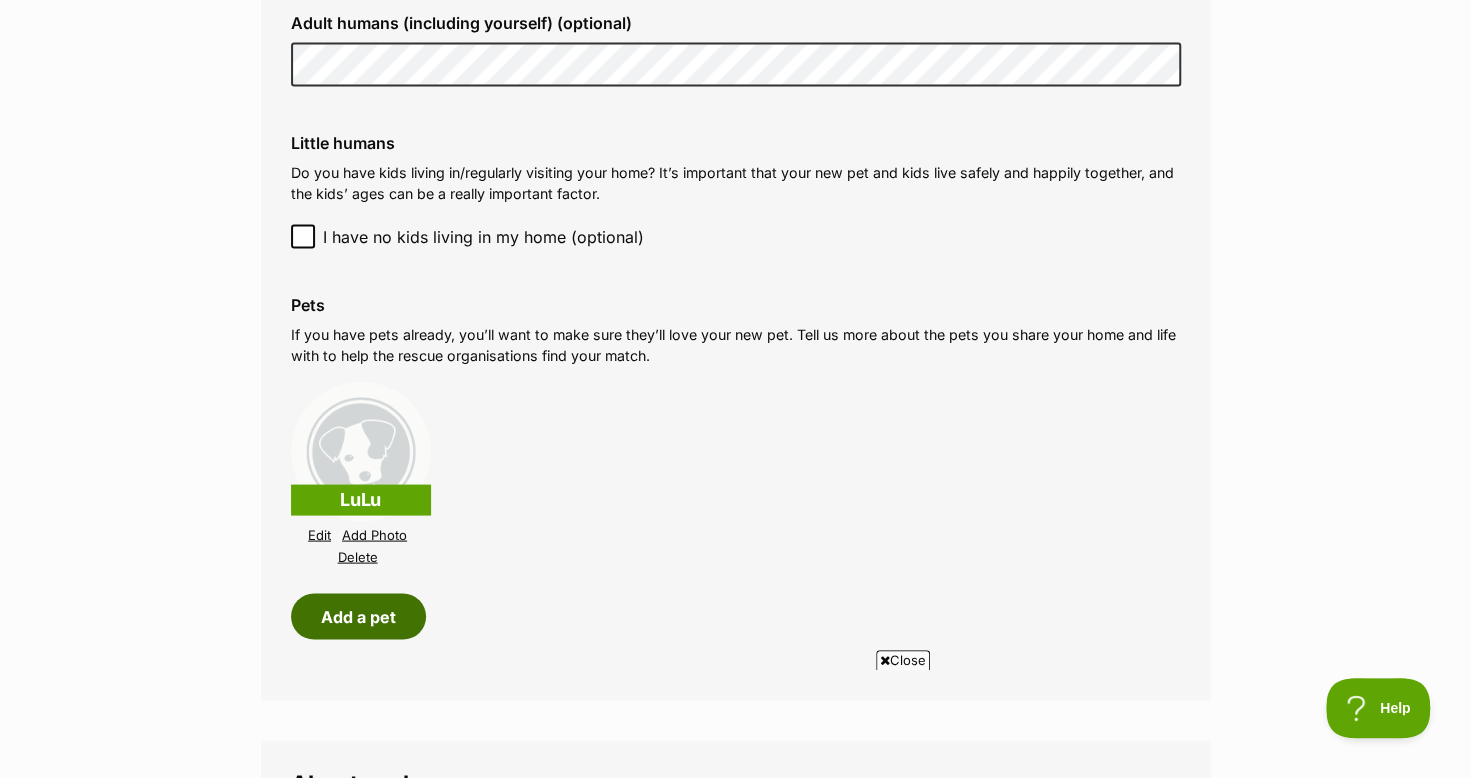 scroll, scrollTop: 2100, scrollLeft: 0, axis: vertical 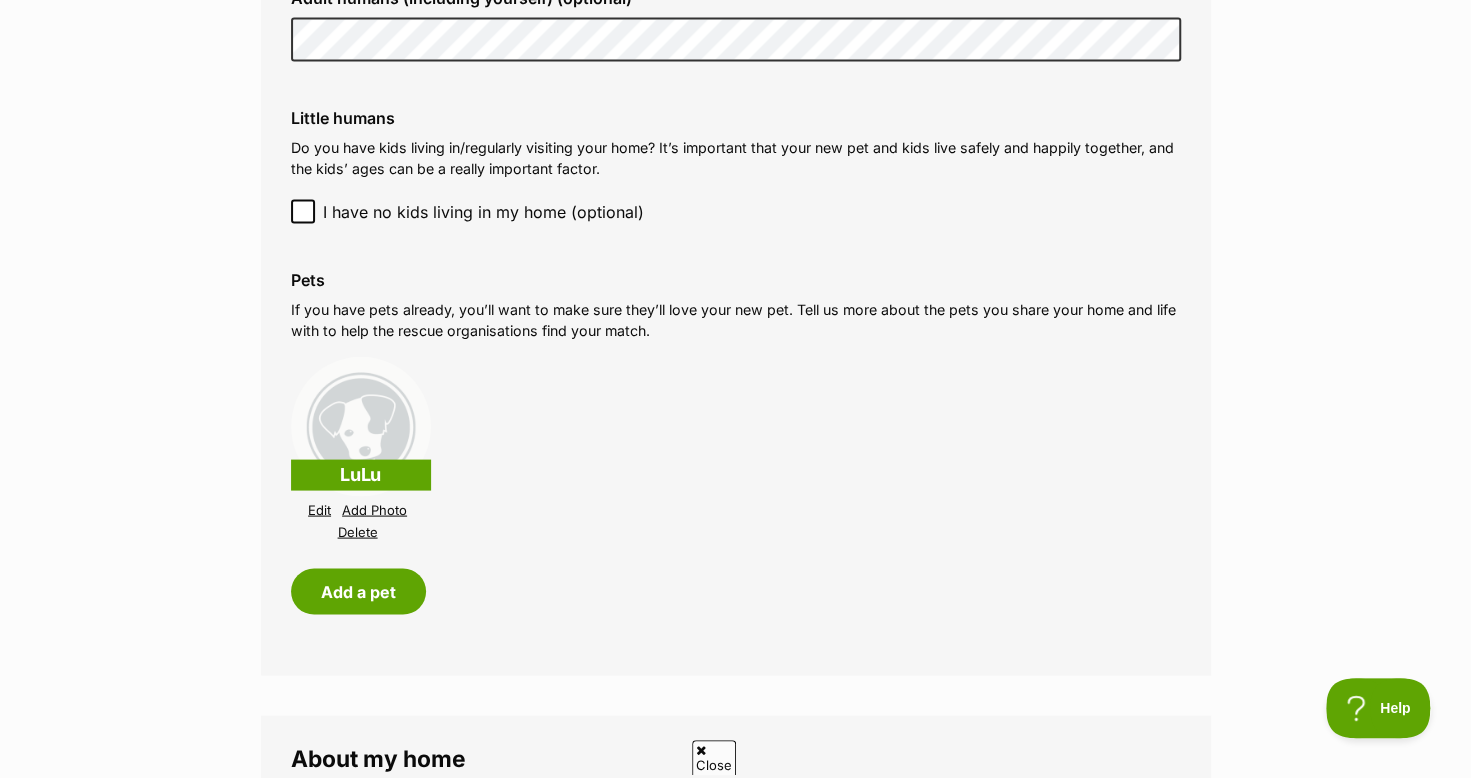 click on "Add Photo" at bounding box center [374, 509] 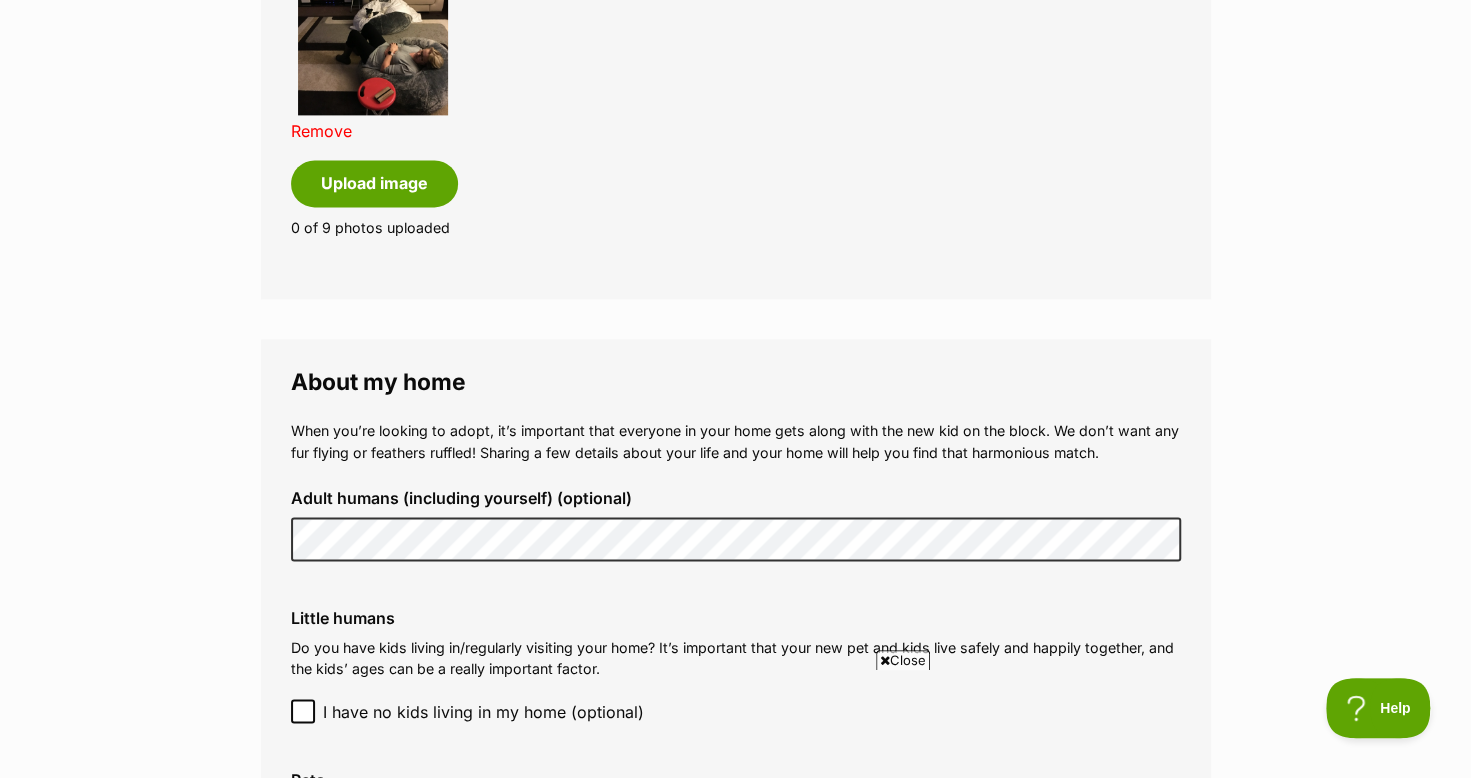 scroll, scrollTop: 1200, scrollLeft: 0, axis: vertical 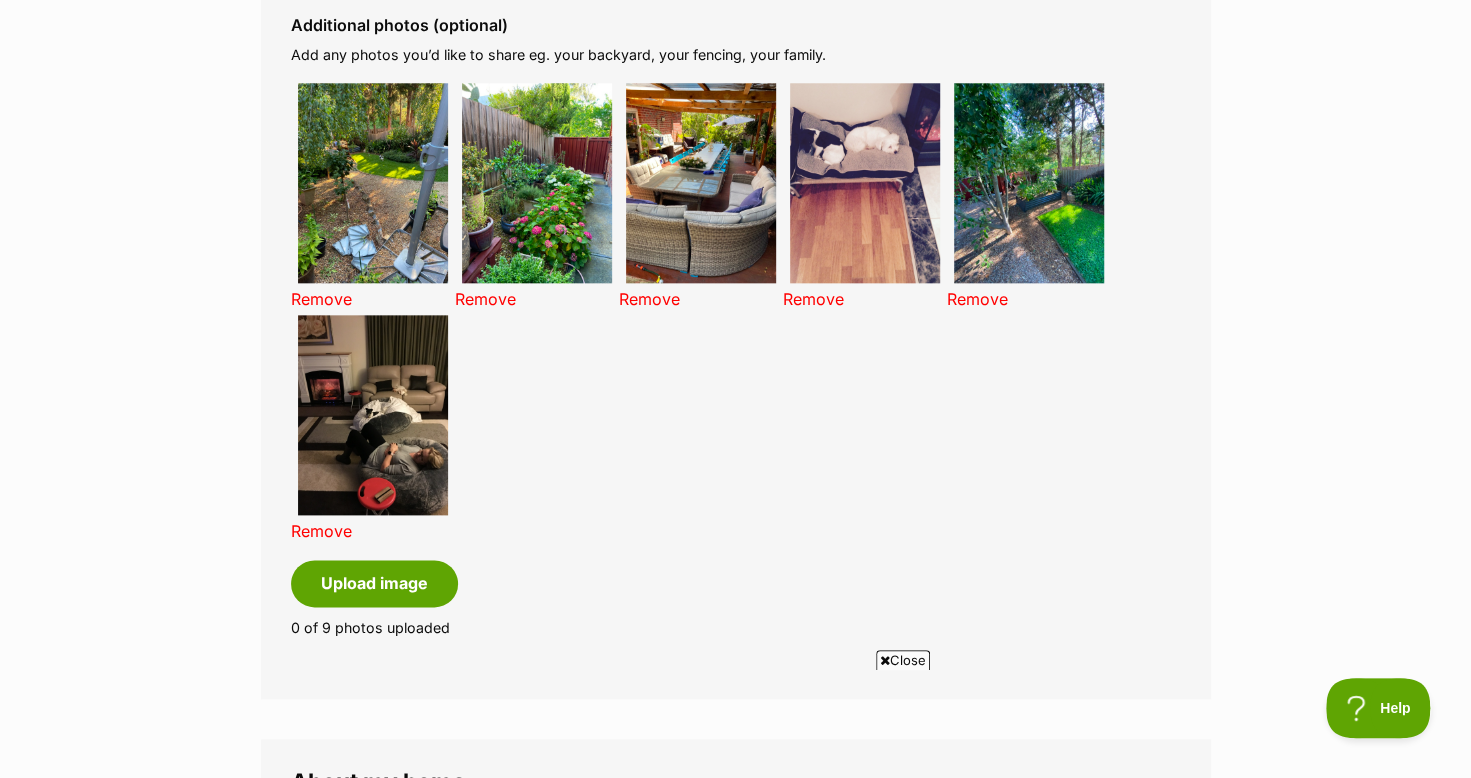 drag, startPoint x: 310, startPoint y: 532, endPoint x: 861, endPoint y: 61, distance: 724.8738 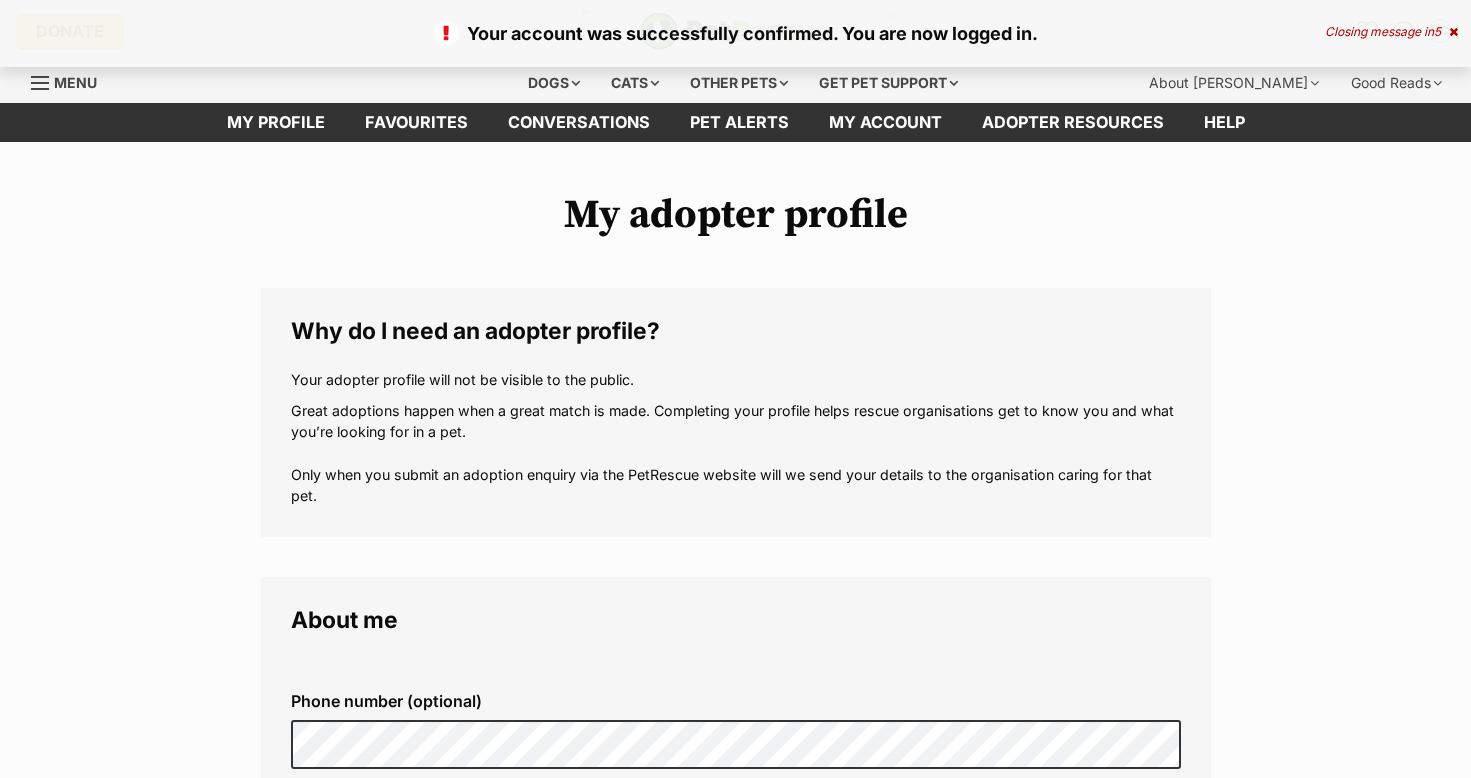 scroll, scrollTop: 1200, scrollLeft: 0, axis: vertical 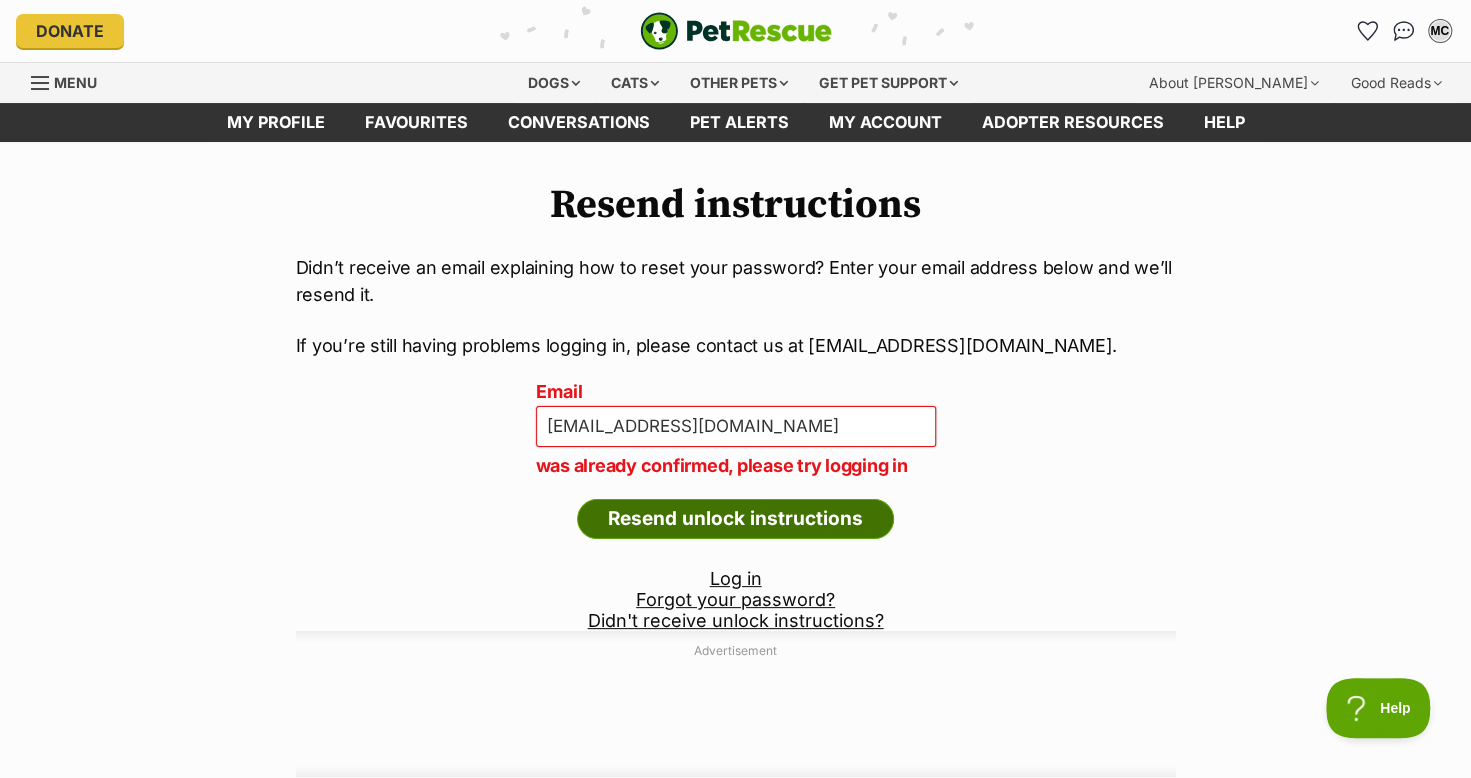 click on "Resend unlock instructions" at bounding box center [735, 519] 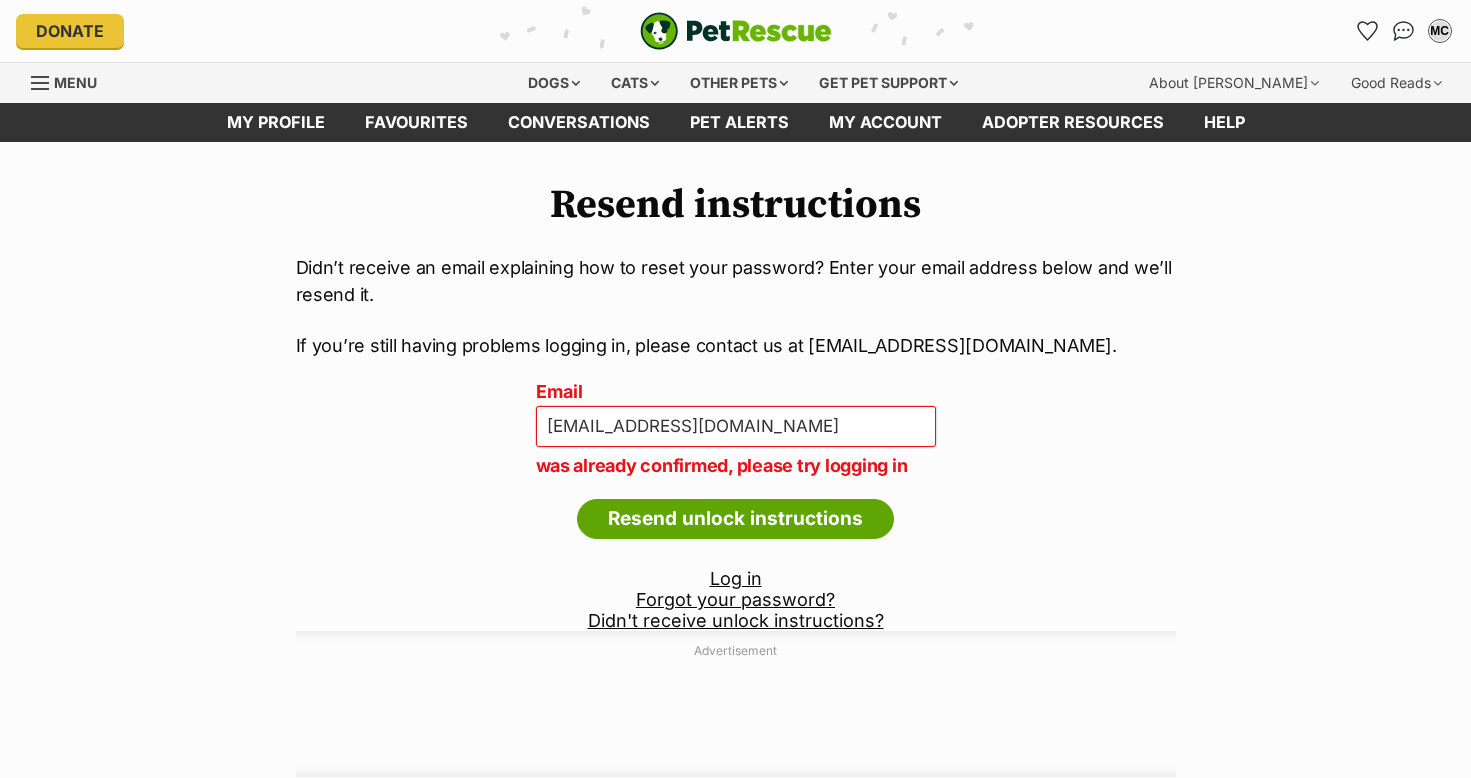 scroll, scrollTop: 0, scrollLeft: 0, axis: both 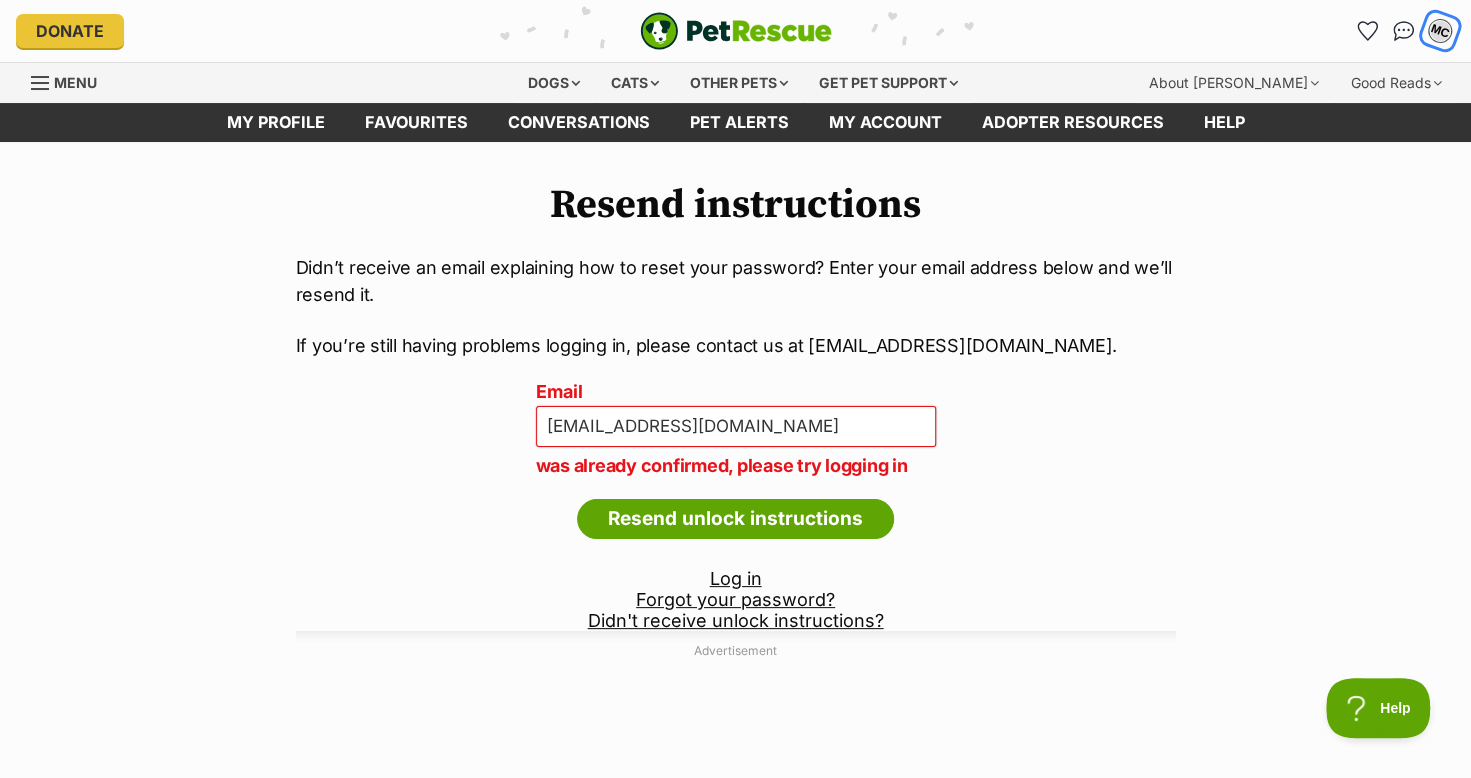 click on "MC" at bounding box center (1440, 31) 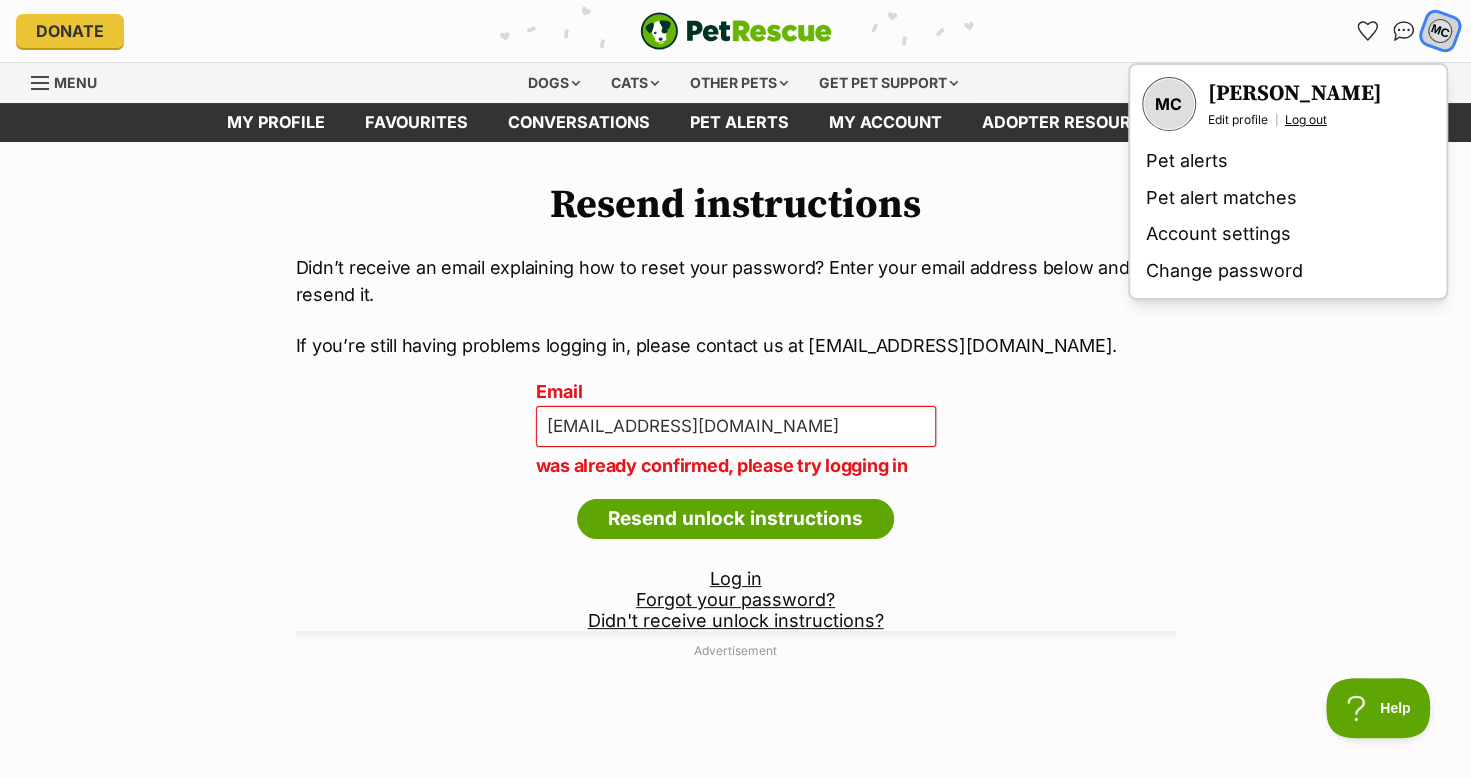 click on "Log out" at bounding box center (1306, 120) 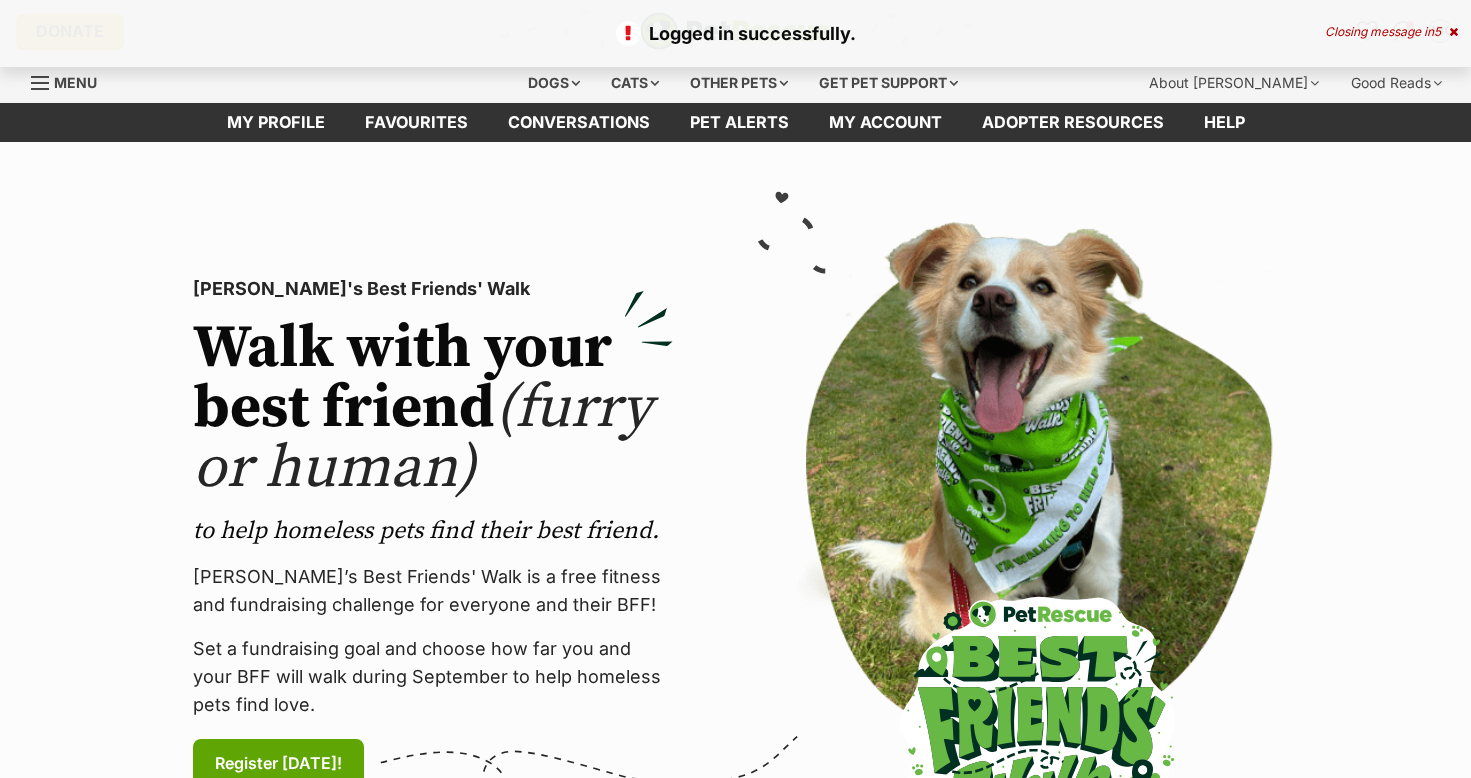 scroll, scrollTop: 0, scrollLeft: 0, axis: both 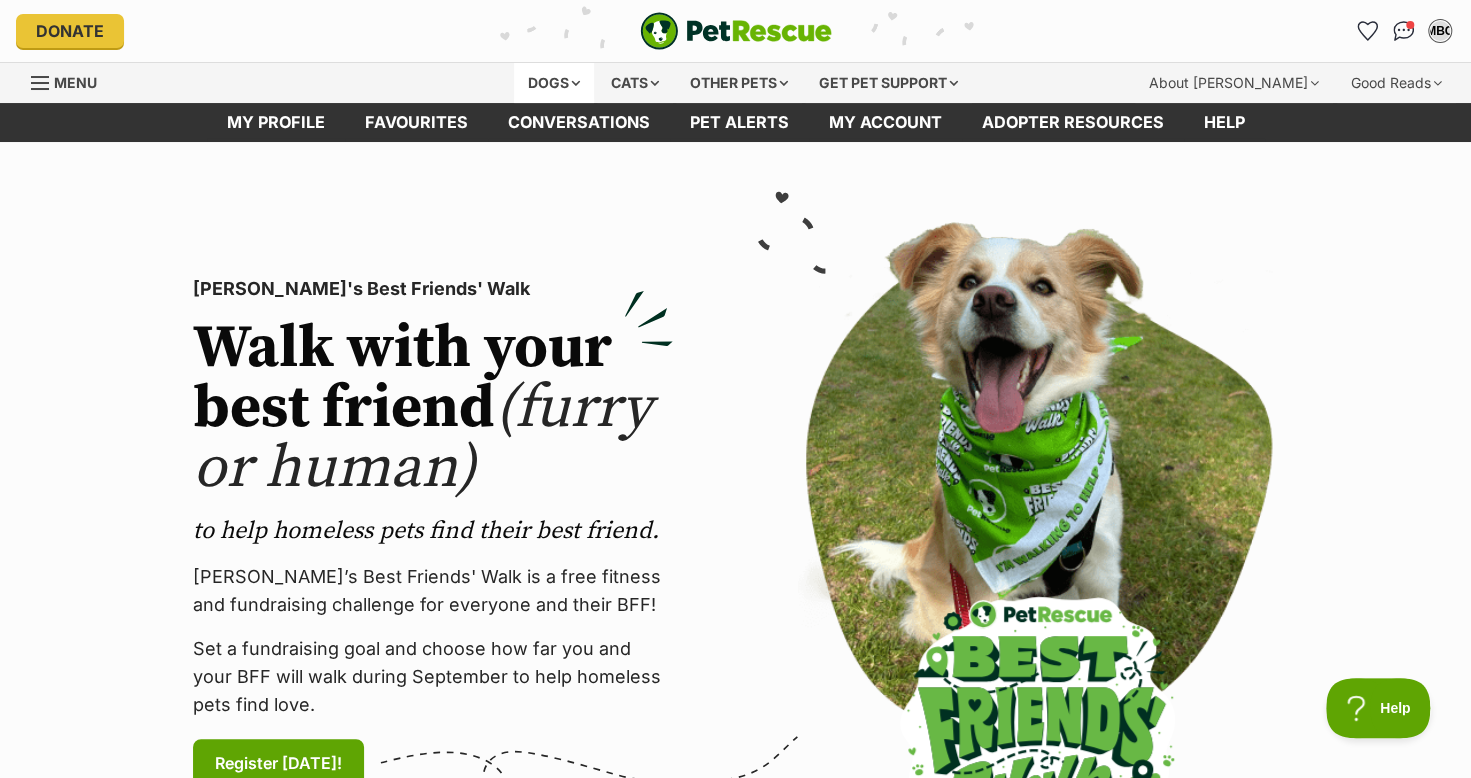 click on "Dogs" at bounding box center (554, 83) 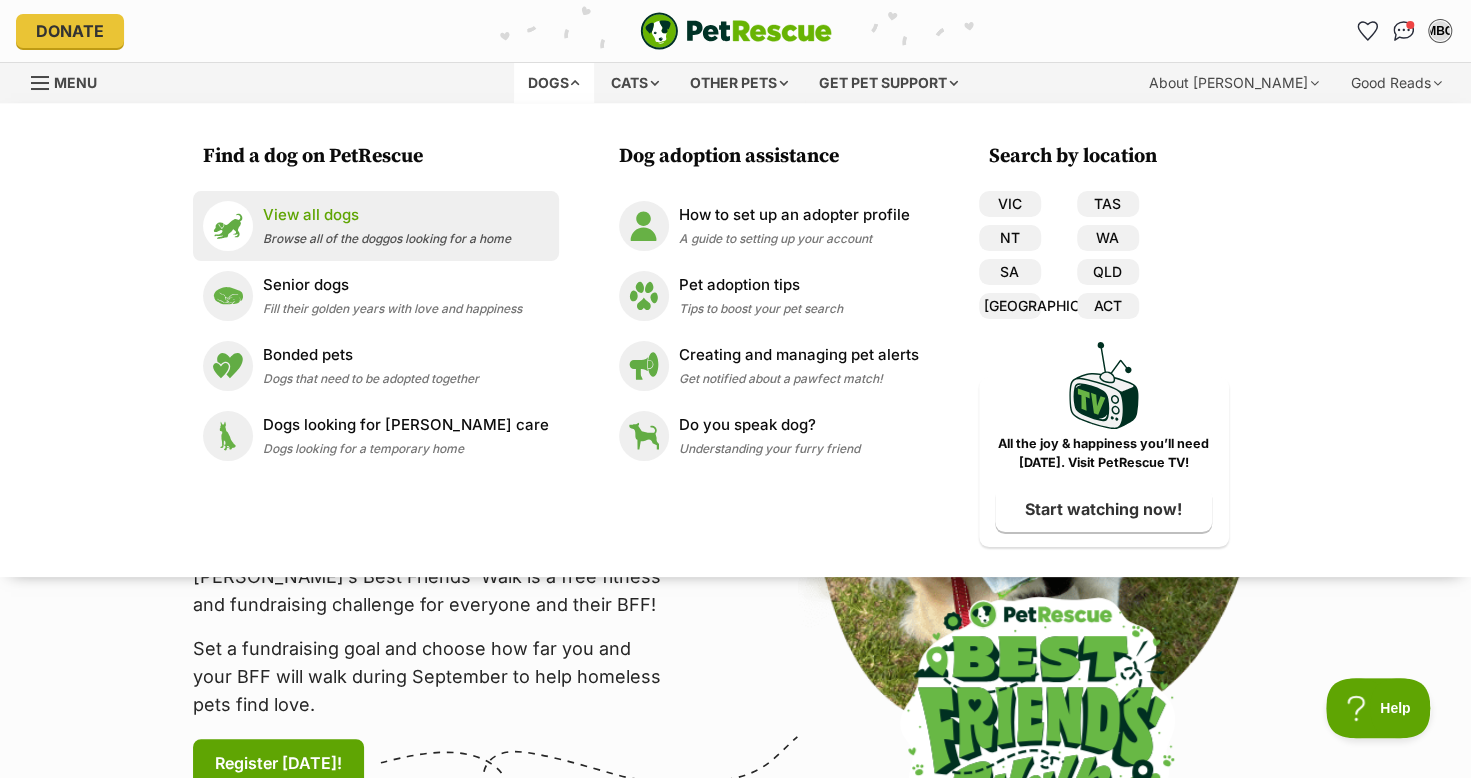 click on "View all dogs" at bounding box center [387, 215] 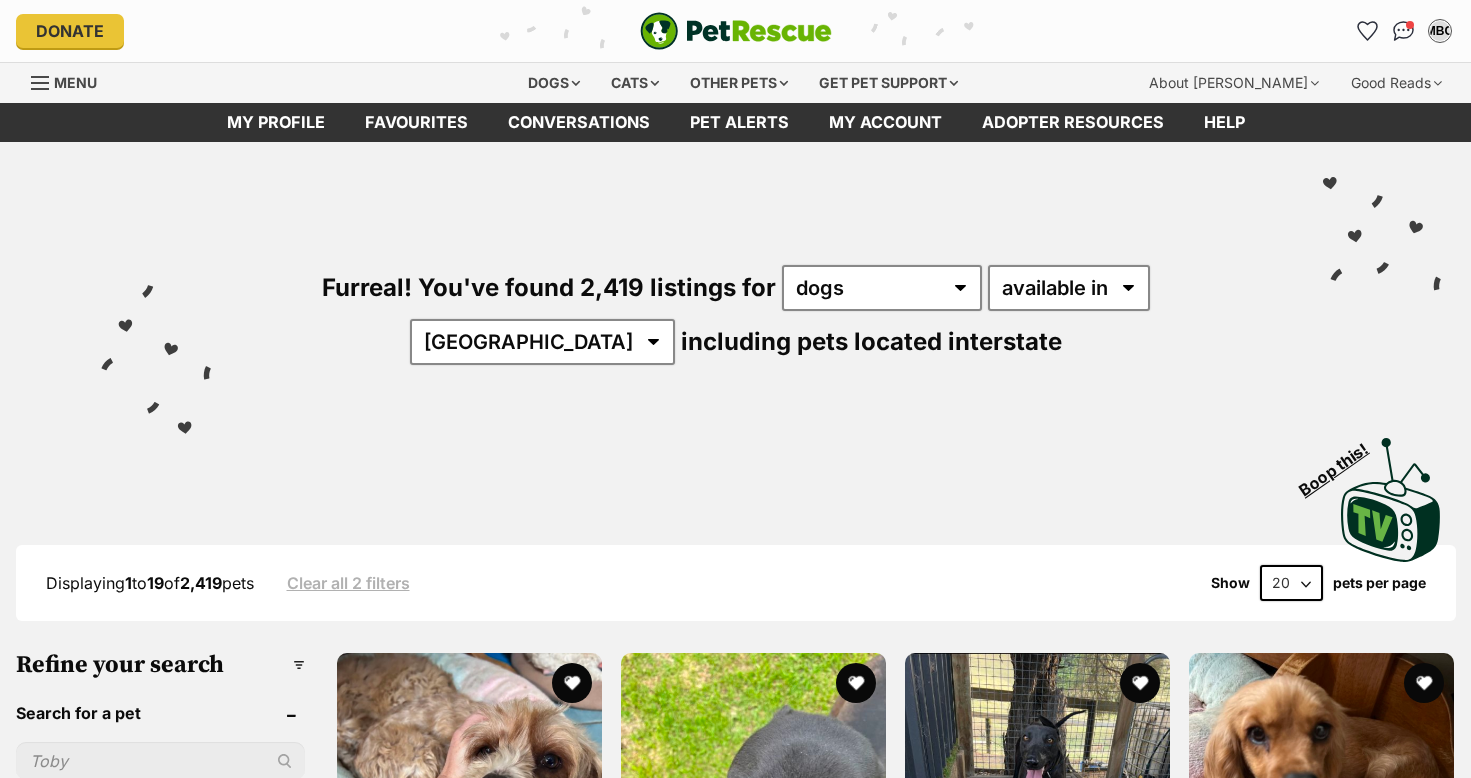scroll, scrollTop: 0, scrollLeft: 0, axis: both 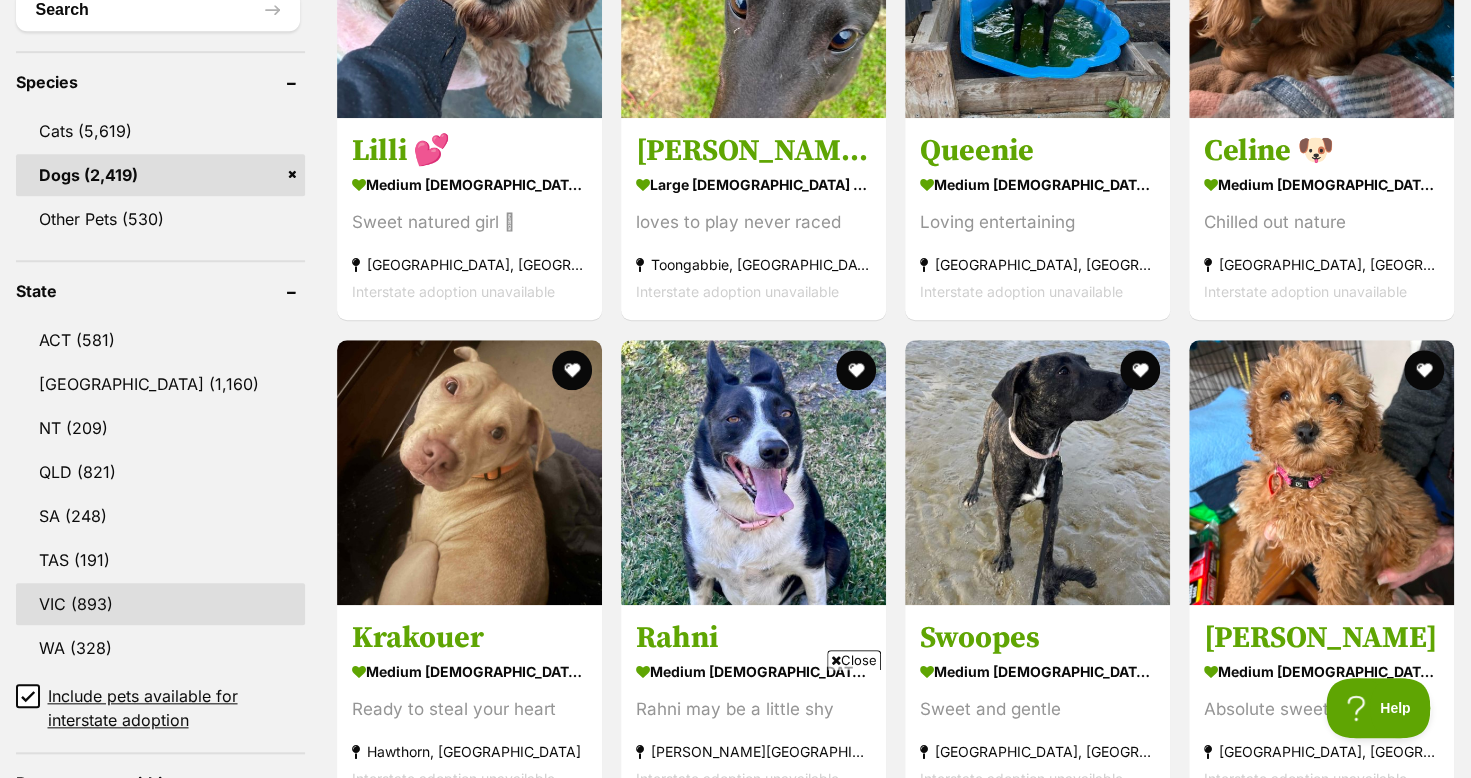 click on "VIC (893)" at bounding box center [160, 604] 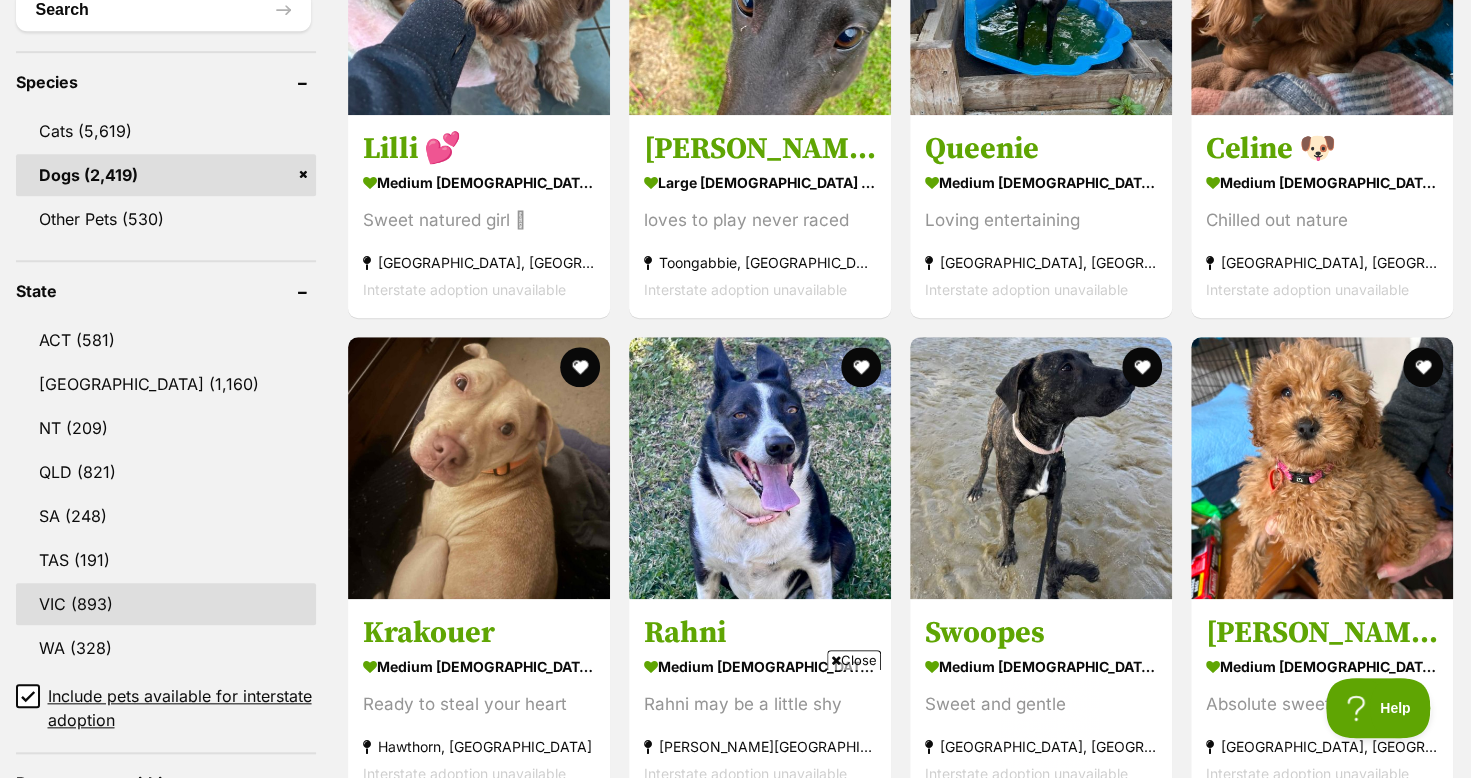 scroll, scrollTop: 0, scrollLeft: 0, axis: both 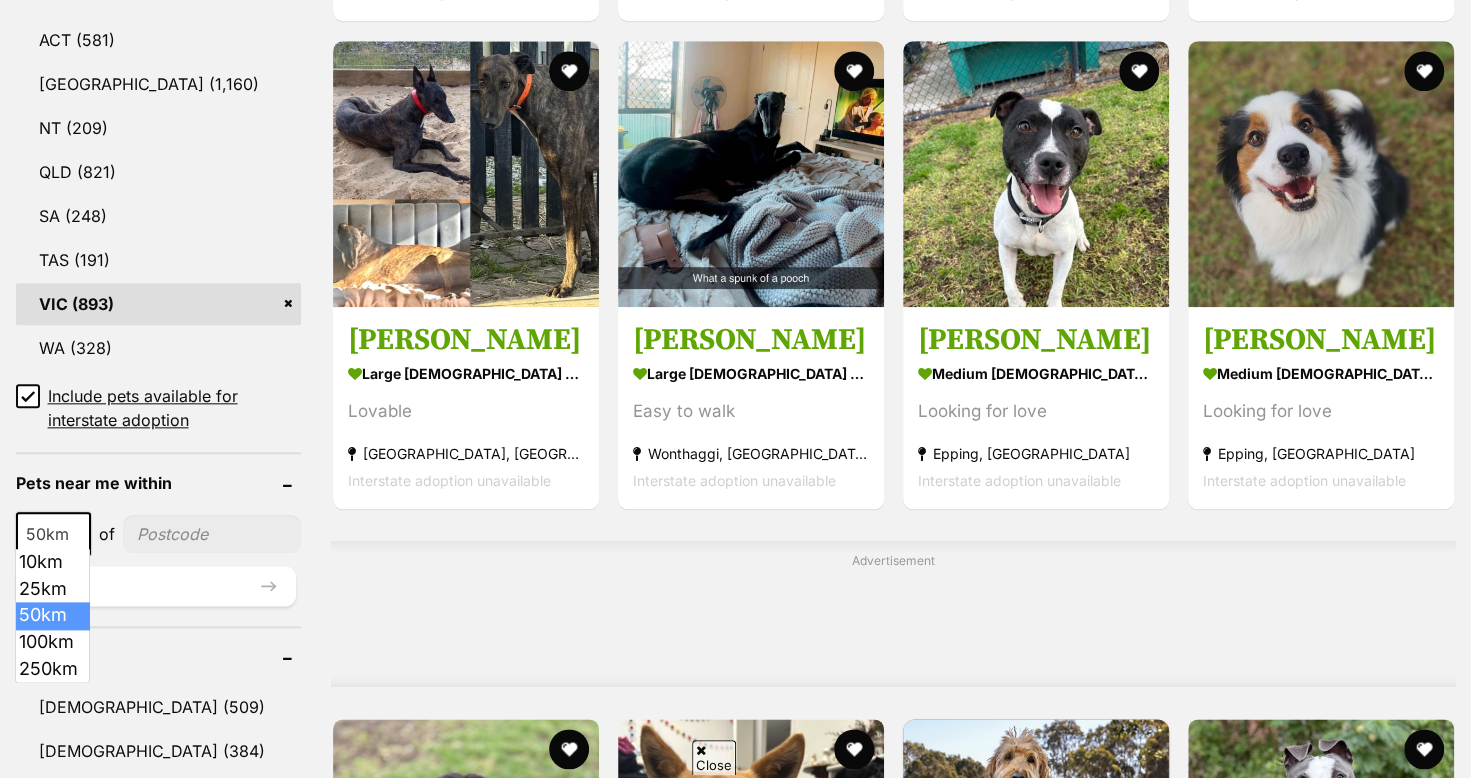 click at bounding box center (78, 535) 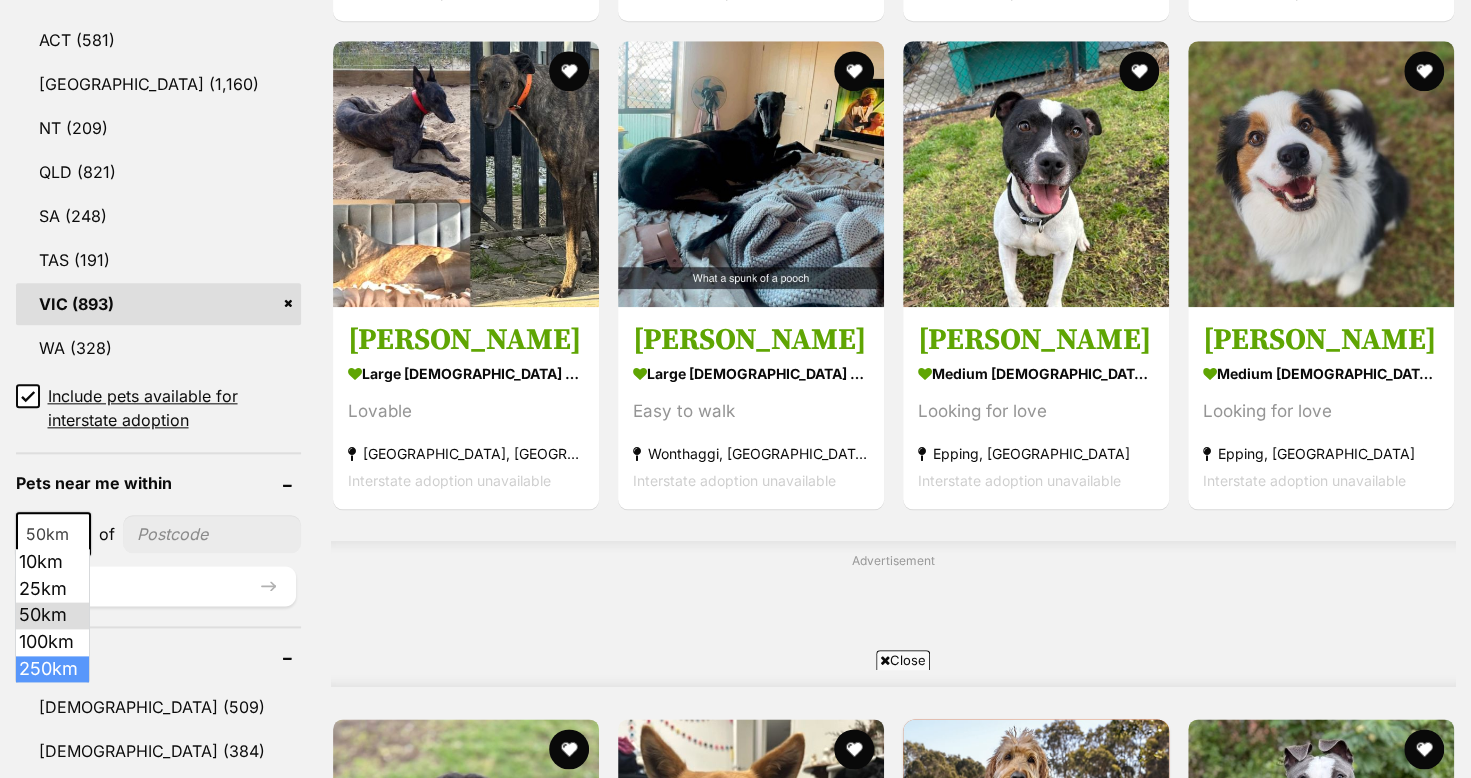 select on "250" 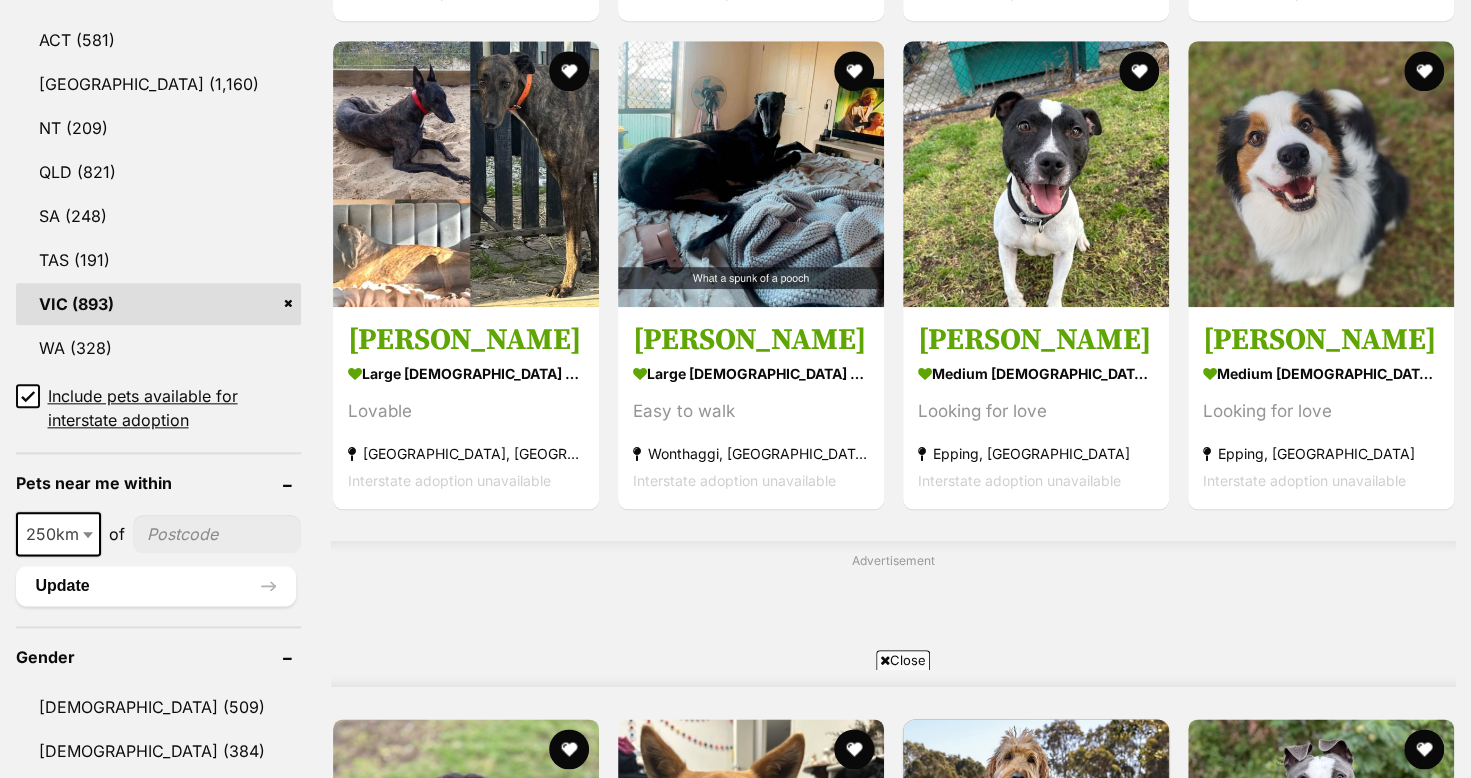 click at bounding box center [217, 534] 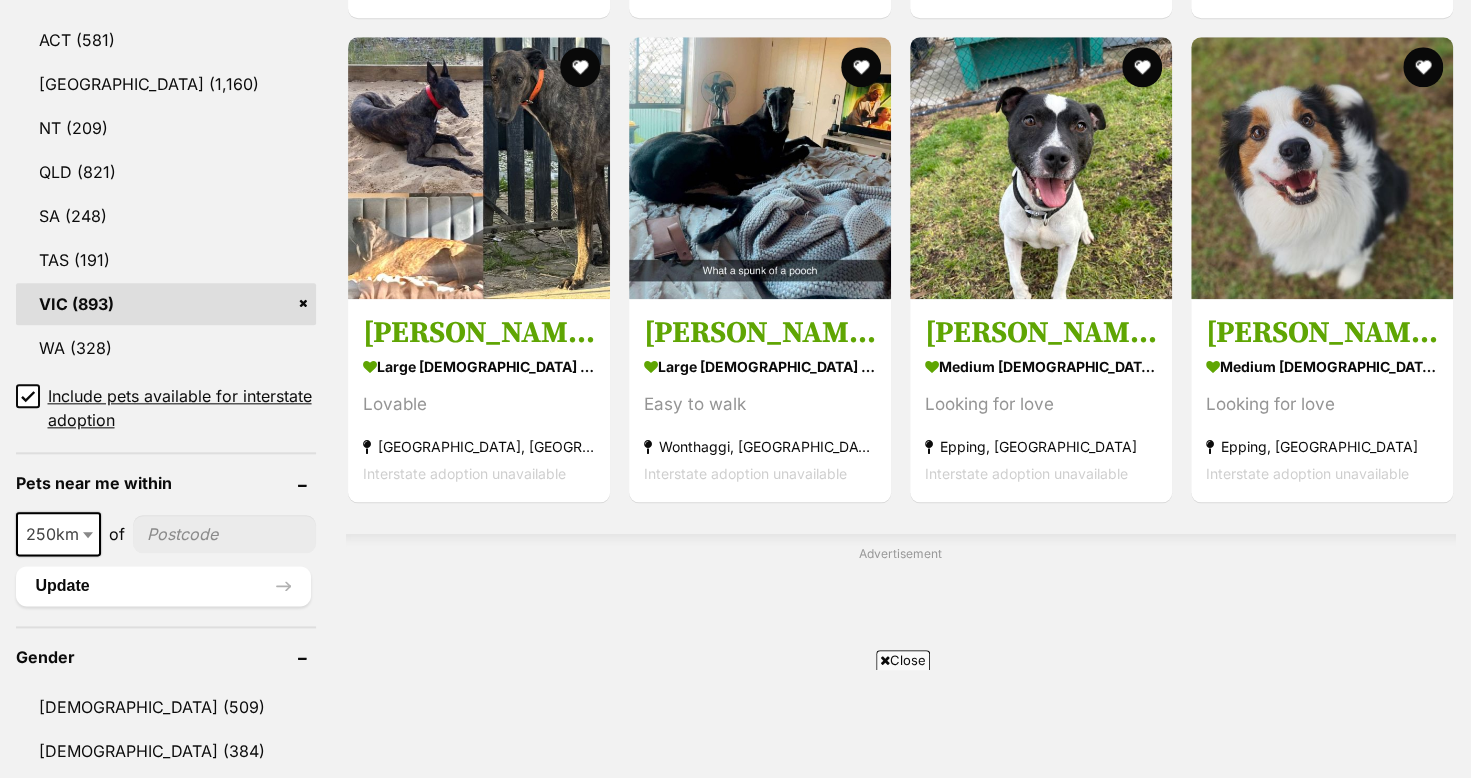 scroll, scrollTop: 0, scrollLeft: 0, axis: both 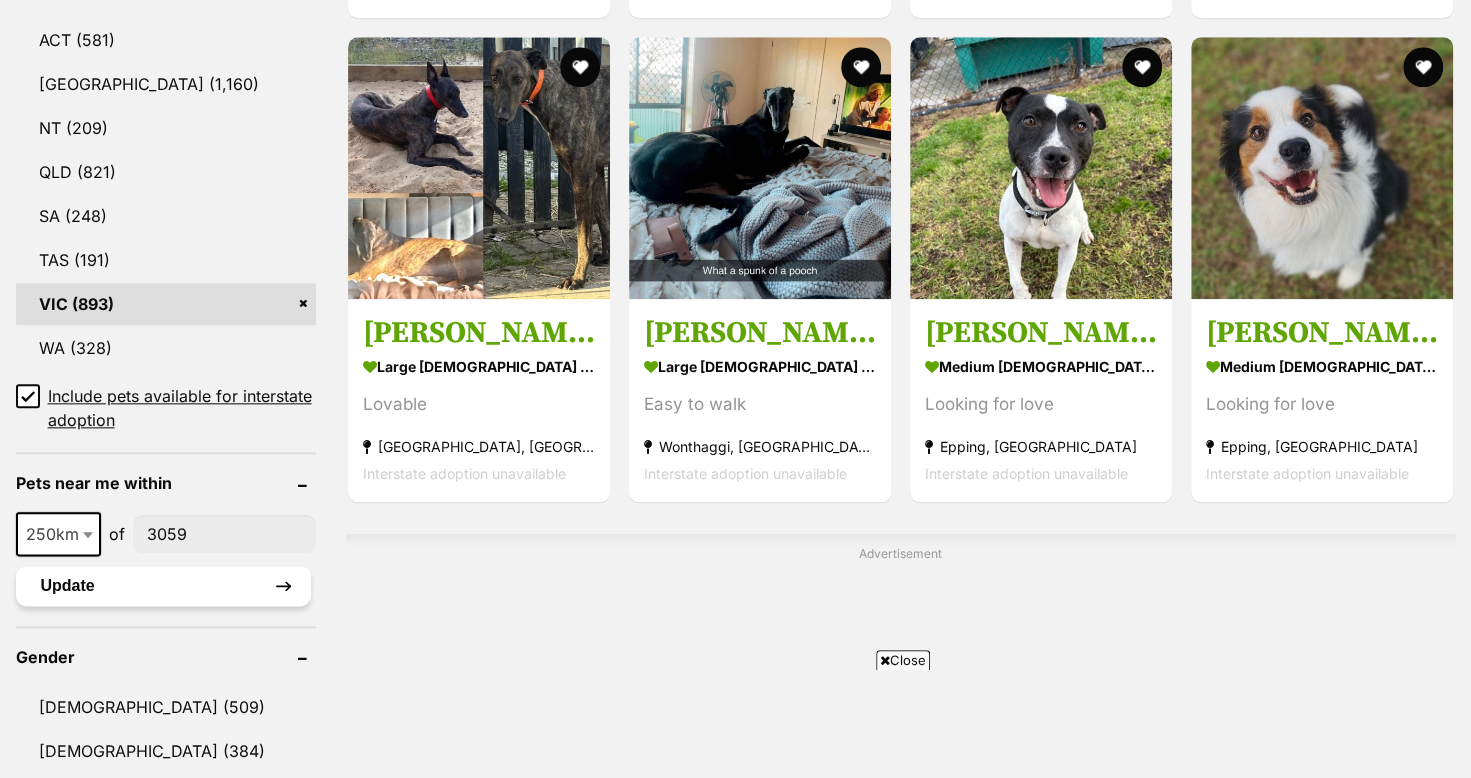 click on "Update" at bounding box center [163, 586] 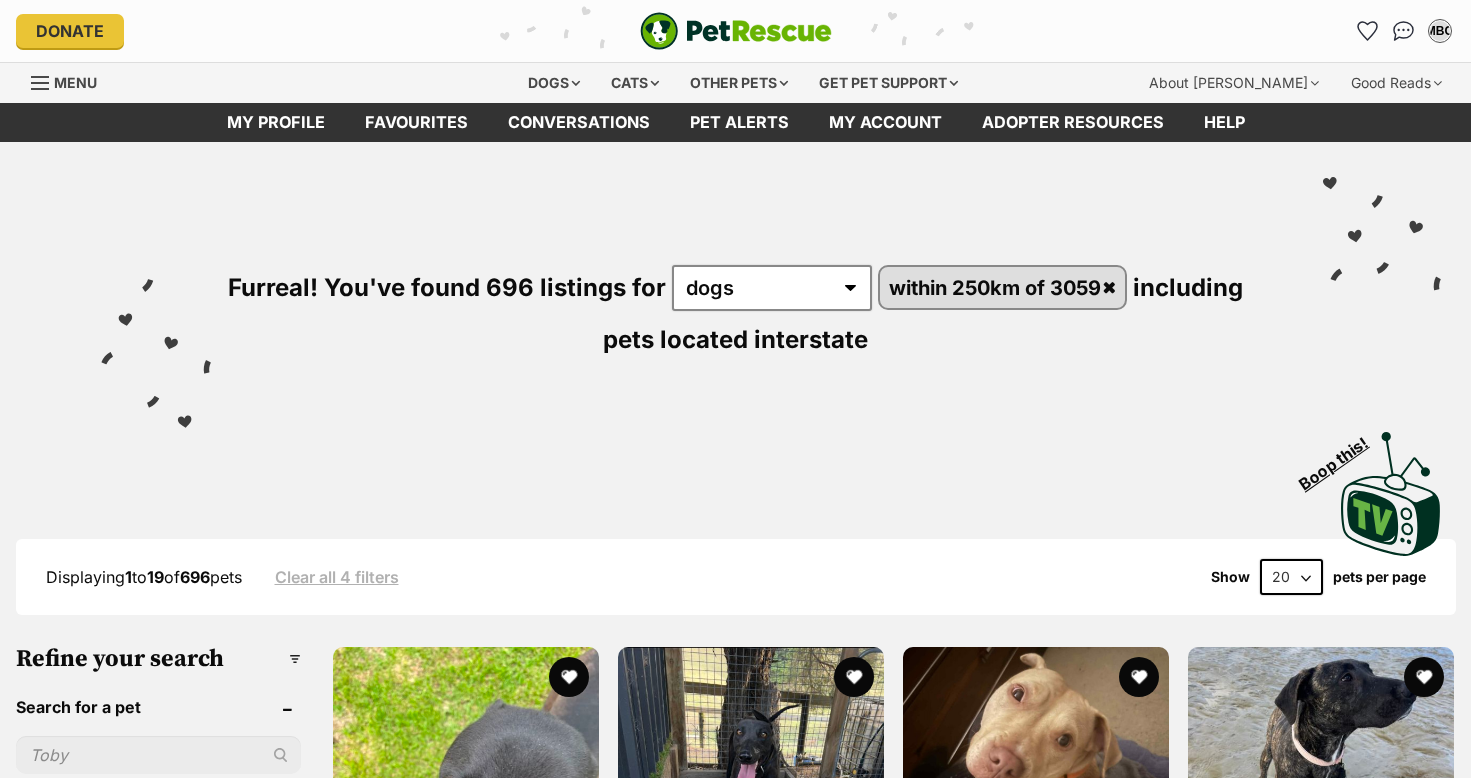 scroll, scrollTop: 344, scrollLeft: 0, axis: vertical 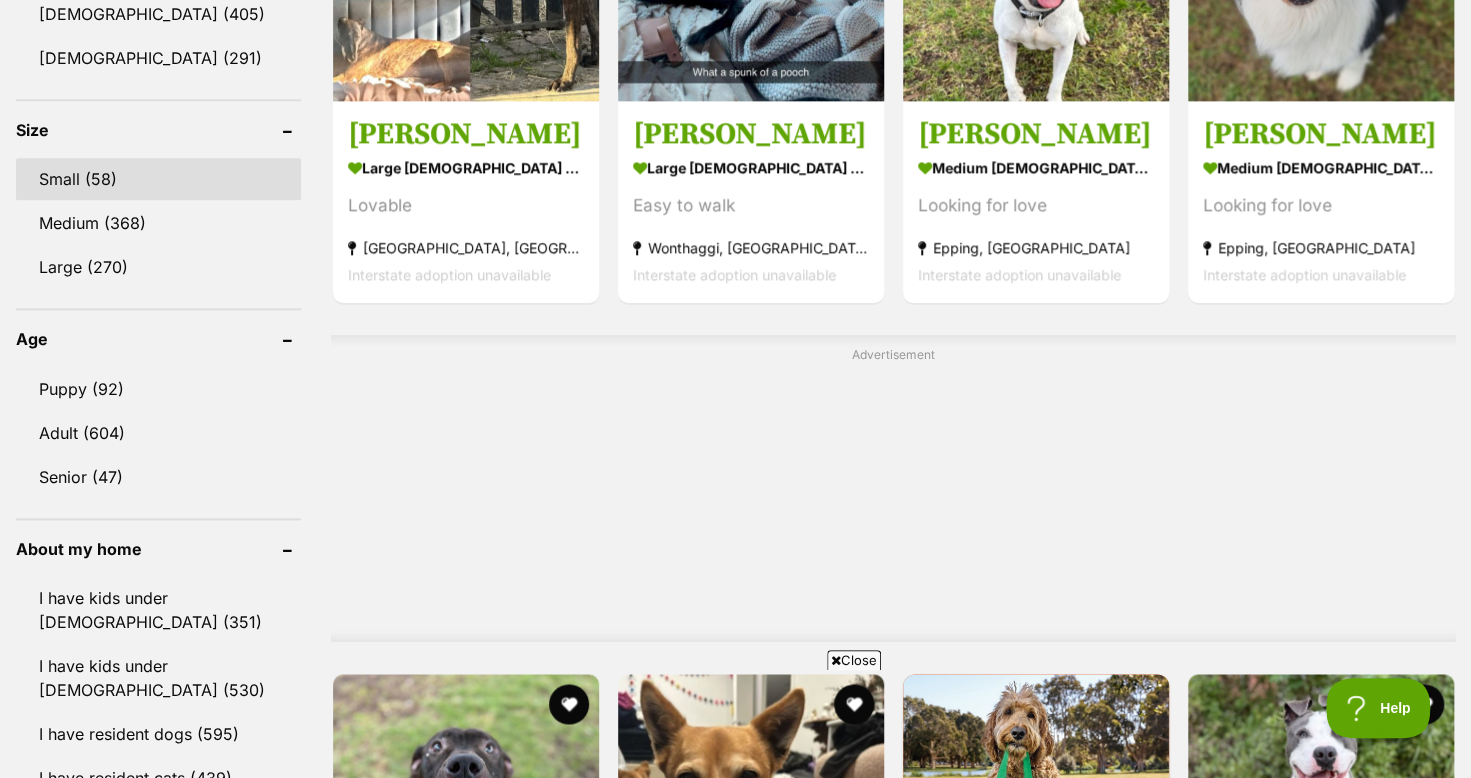 click on "Small (58)" at bounding box center (158, 179) 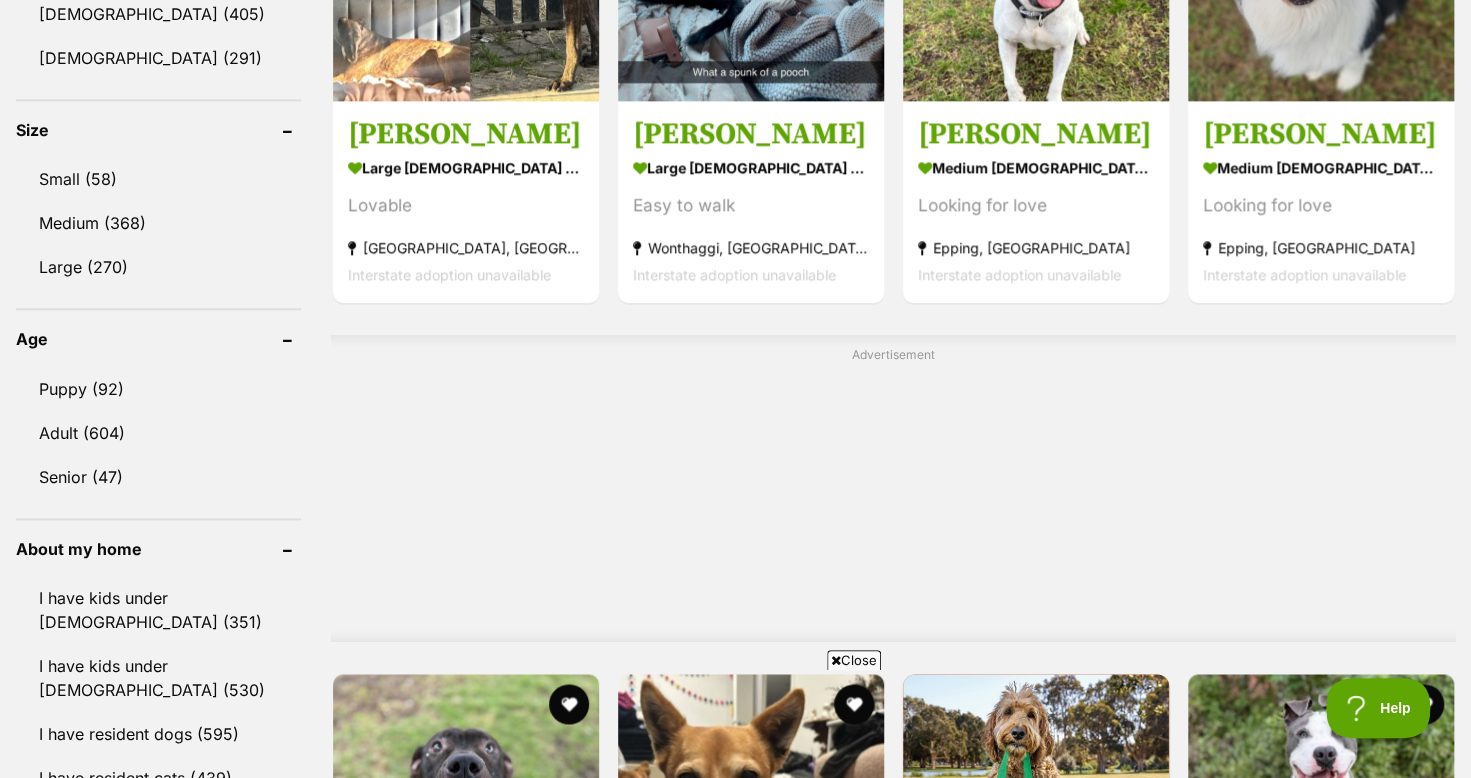 scroll, scrollTop: 0, scrollLeft: 0, axis: both 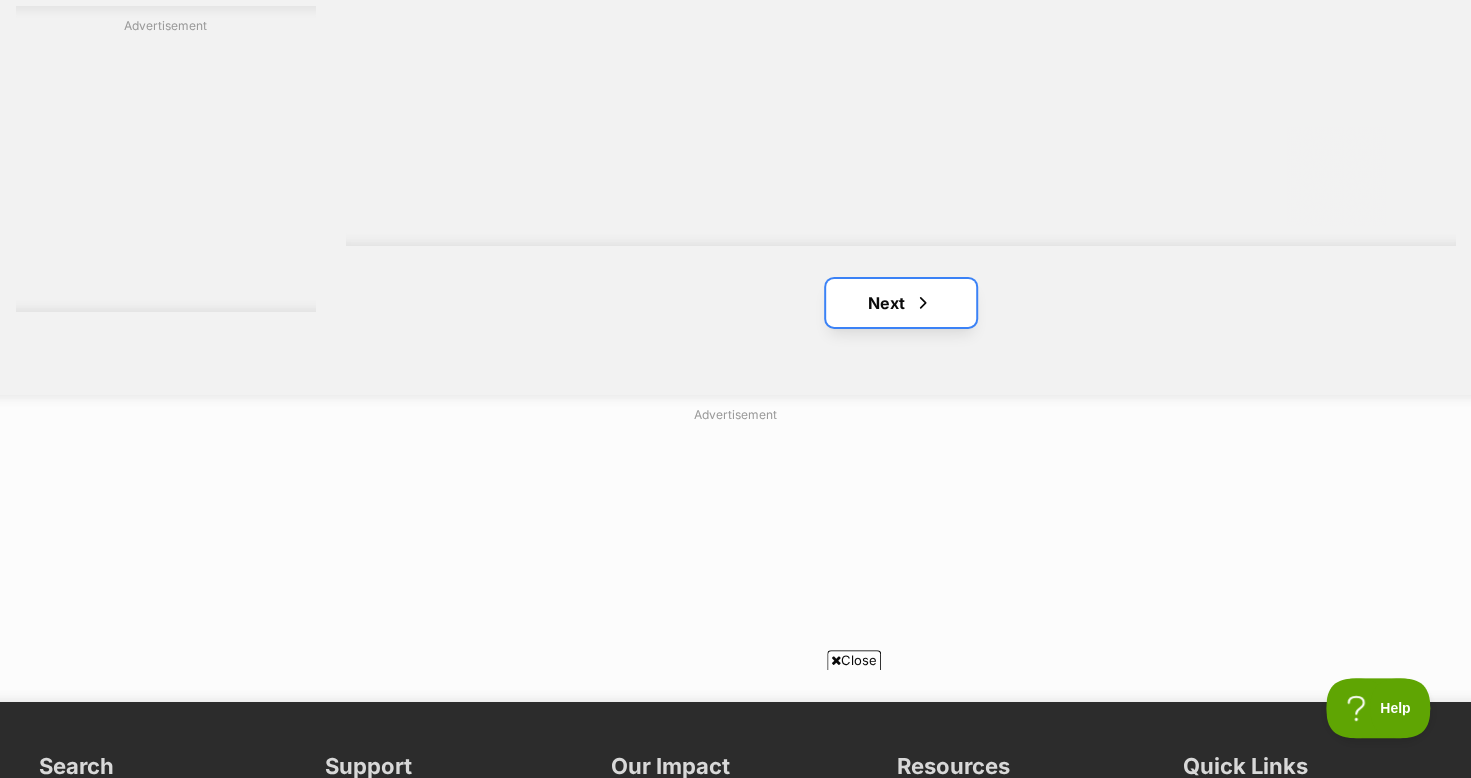 click on "Next" at bounding box center (901, 303) 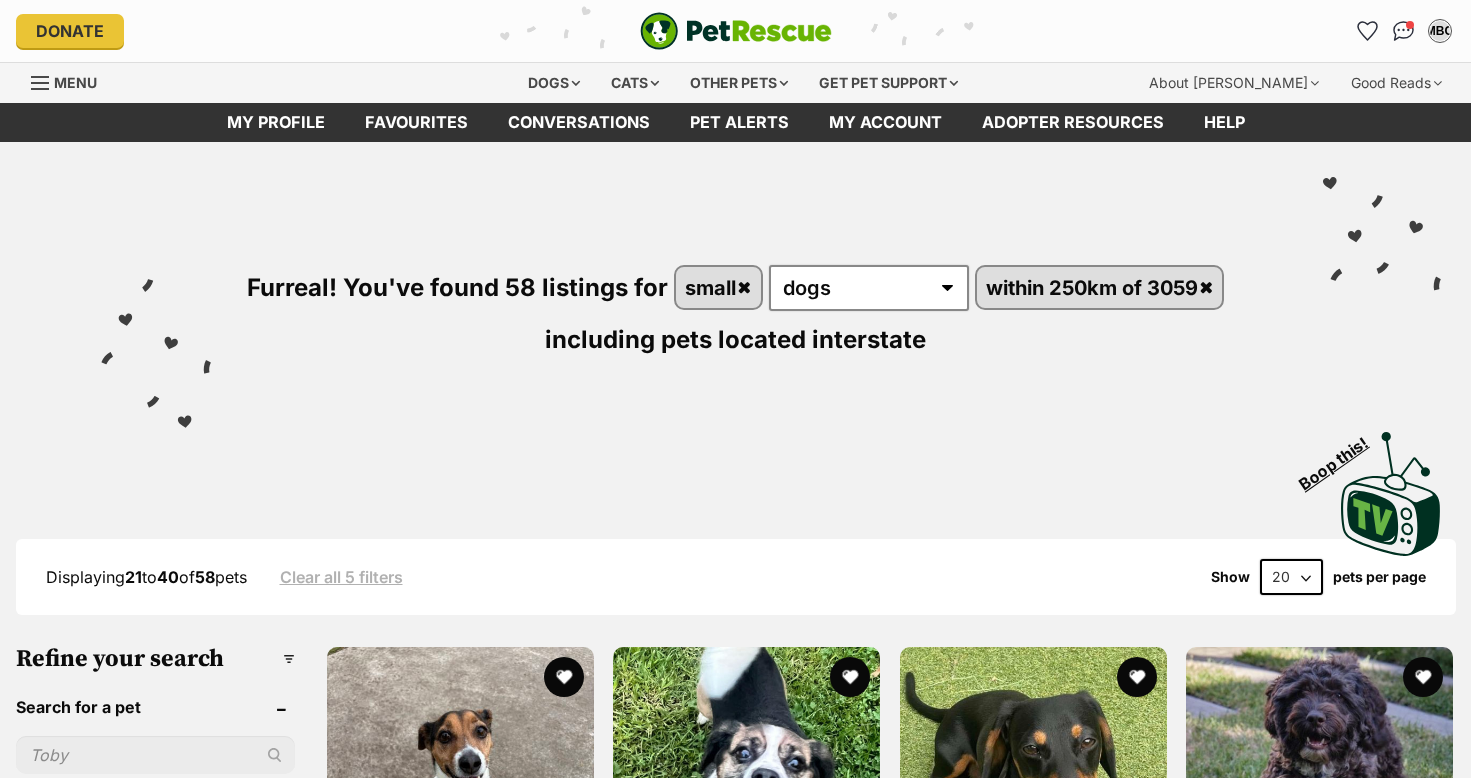 scroll, scrollTop: 0, scrollLeft: 0, axis: both 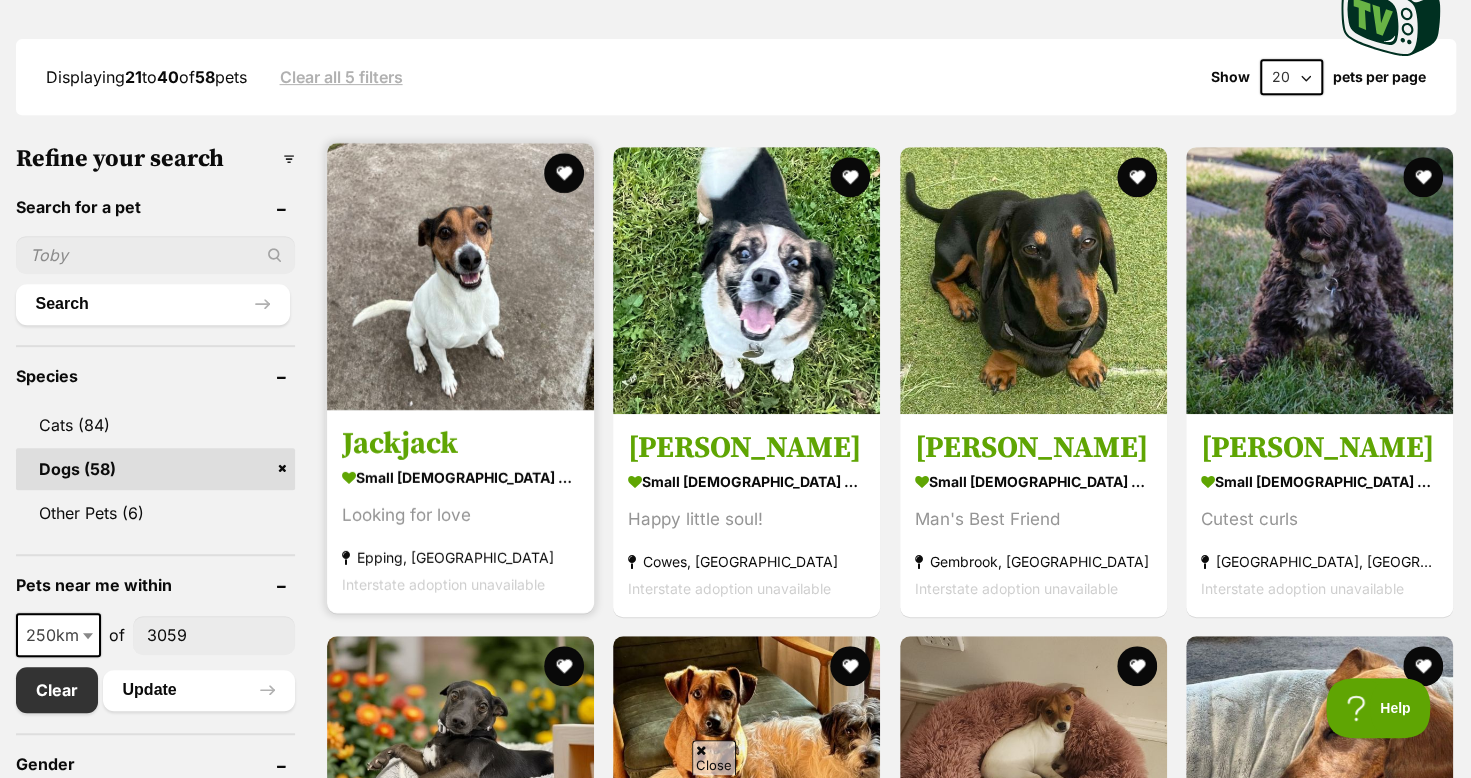 click at bounding box center (460, 276) 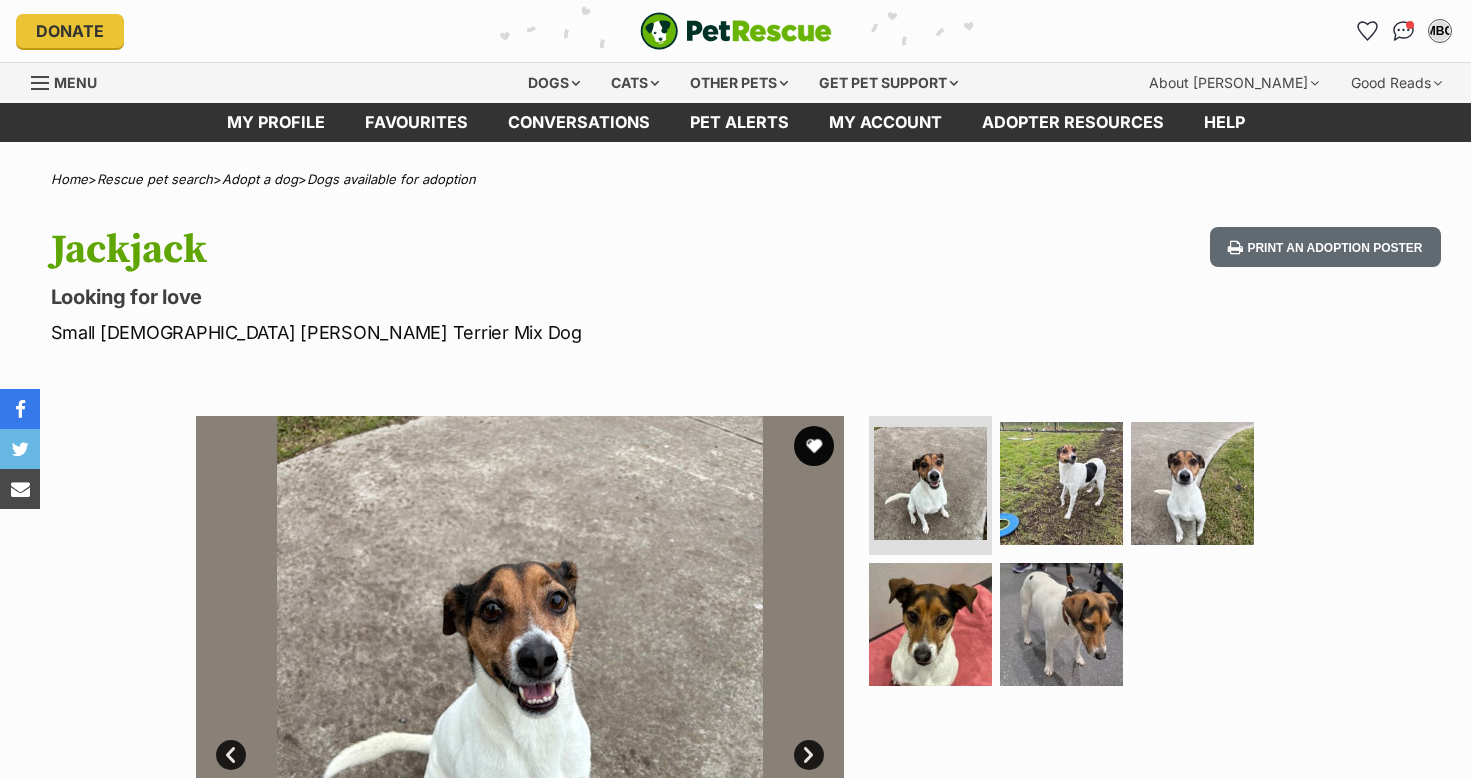 scroll, scrollTop: 0, scrollLeft: 0, axis: both 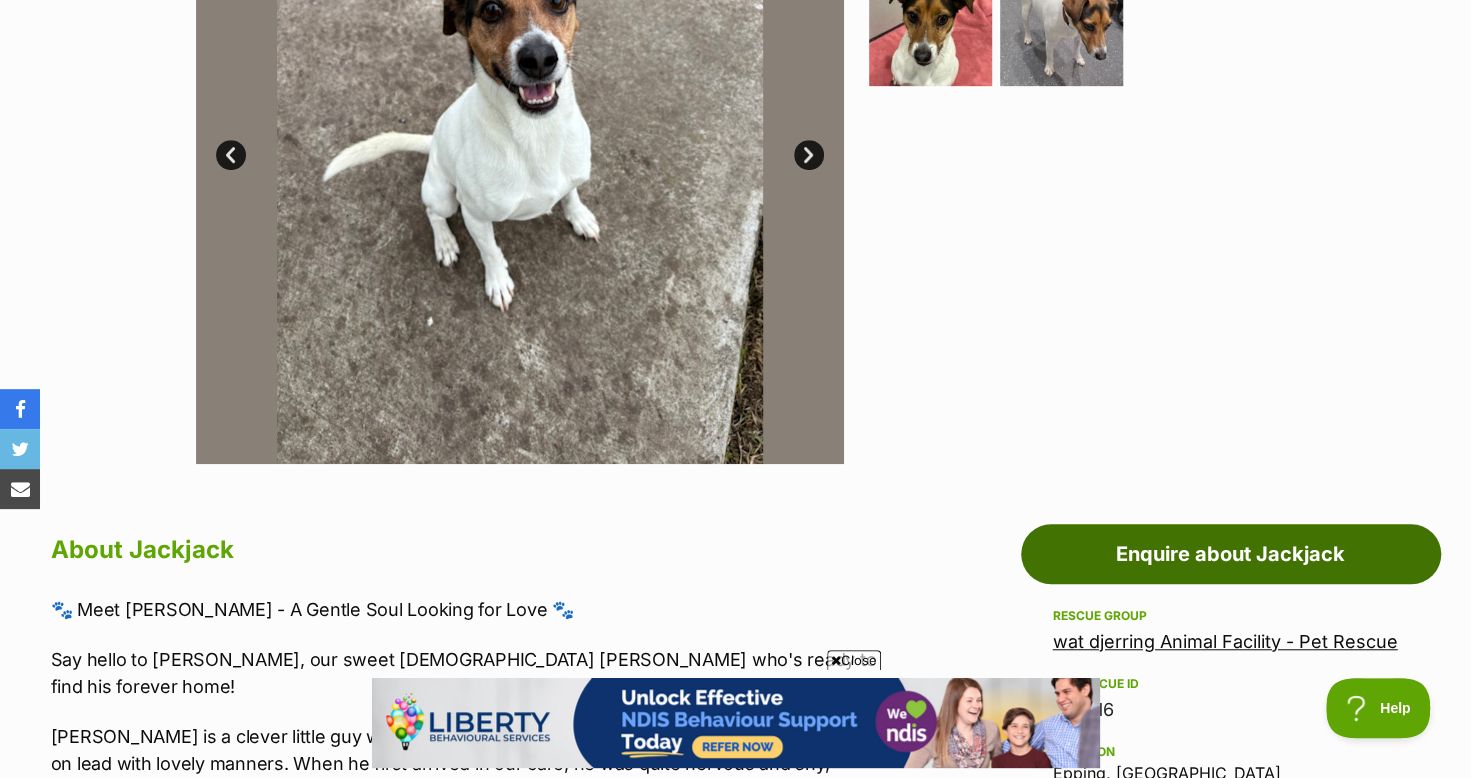 click on "Enquire about Jackjack" at bounding box center [1231, 554] 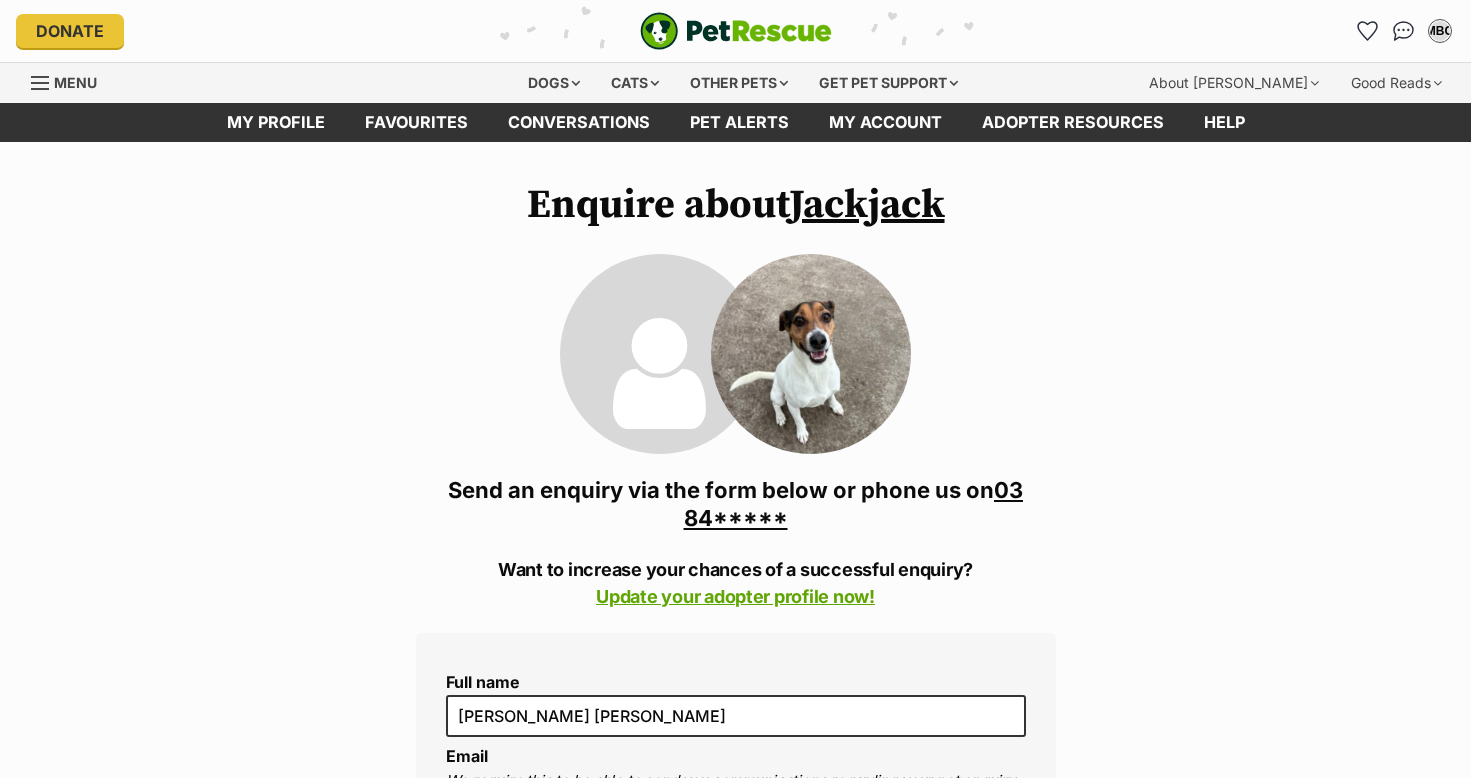 scroll, scrollTop: 0, scrollLeft: 0, axis: both 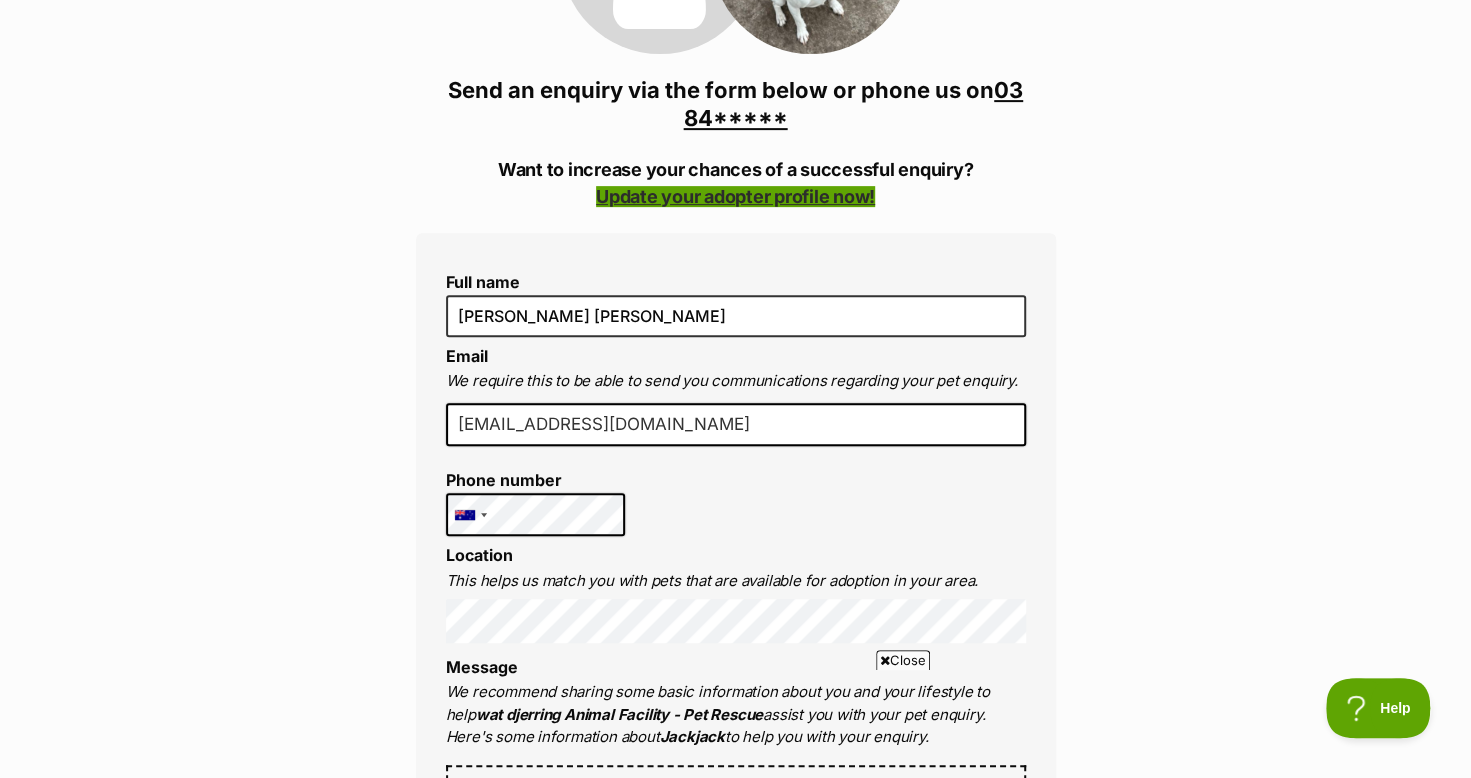 click on "Update your adopter profile now!" at bounding box center [735, 196] 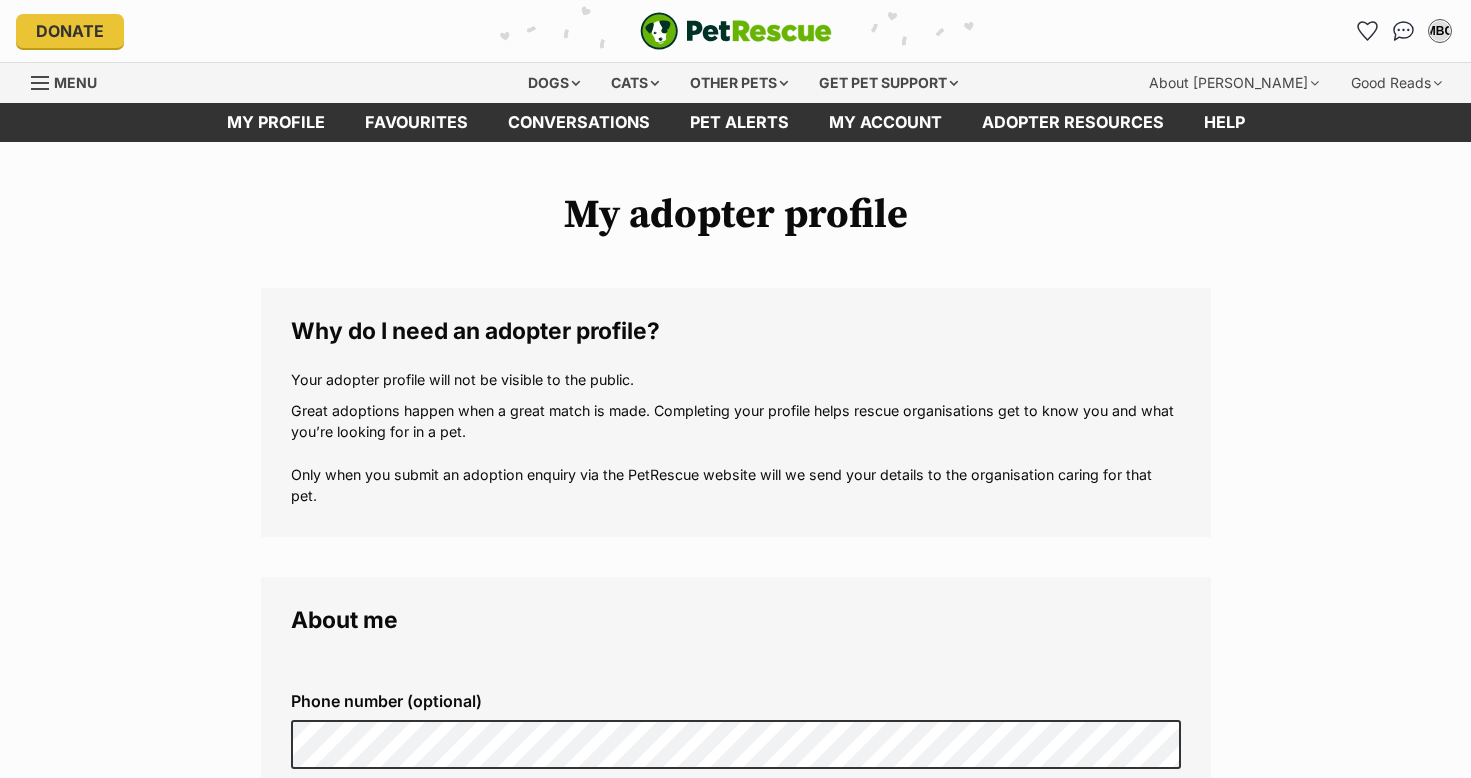 scroll, scrollTop: 0, scrollLeft: 0, axis: both 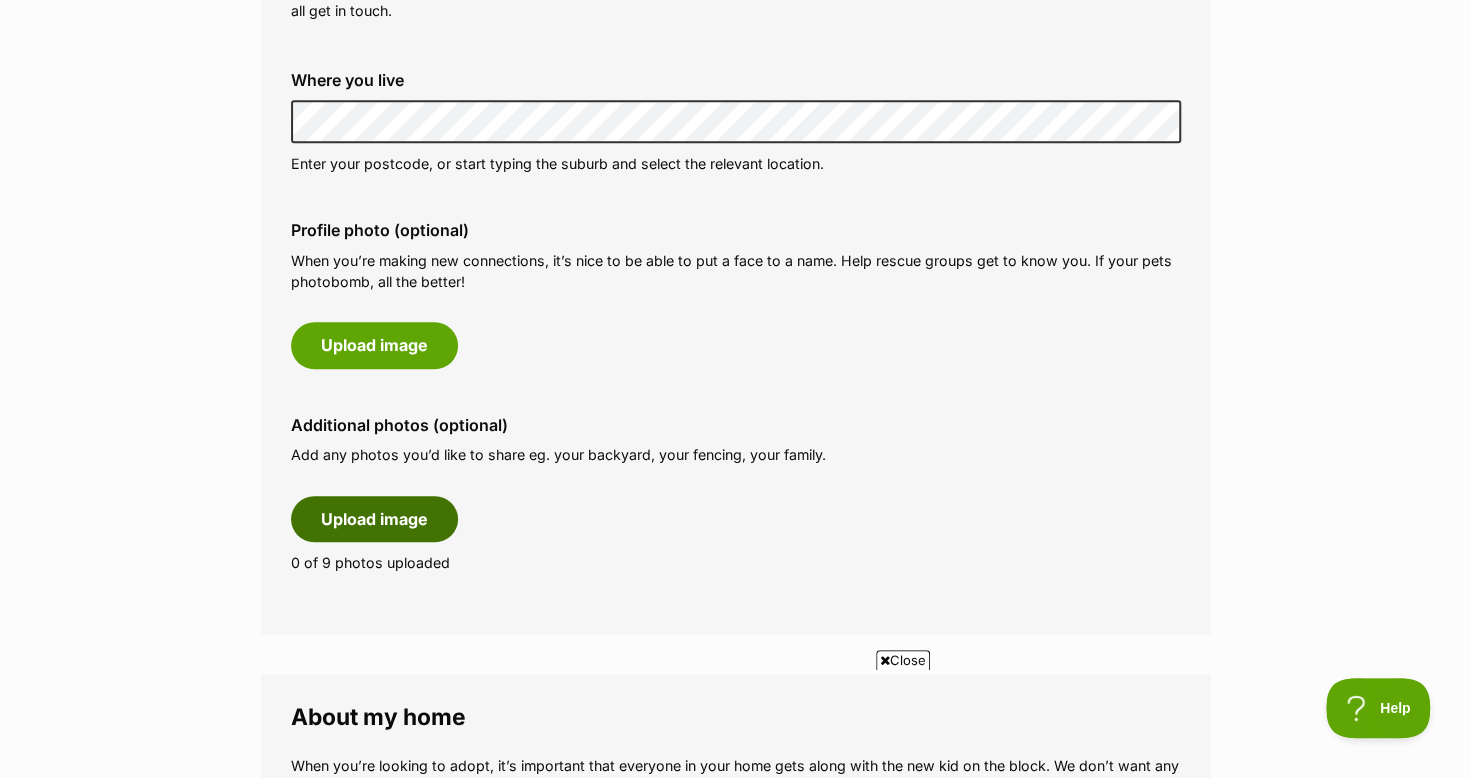 click on "Upload image" at bounding box center (374, 519) 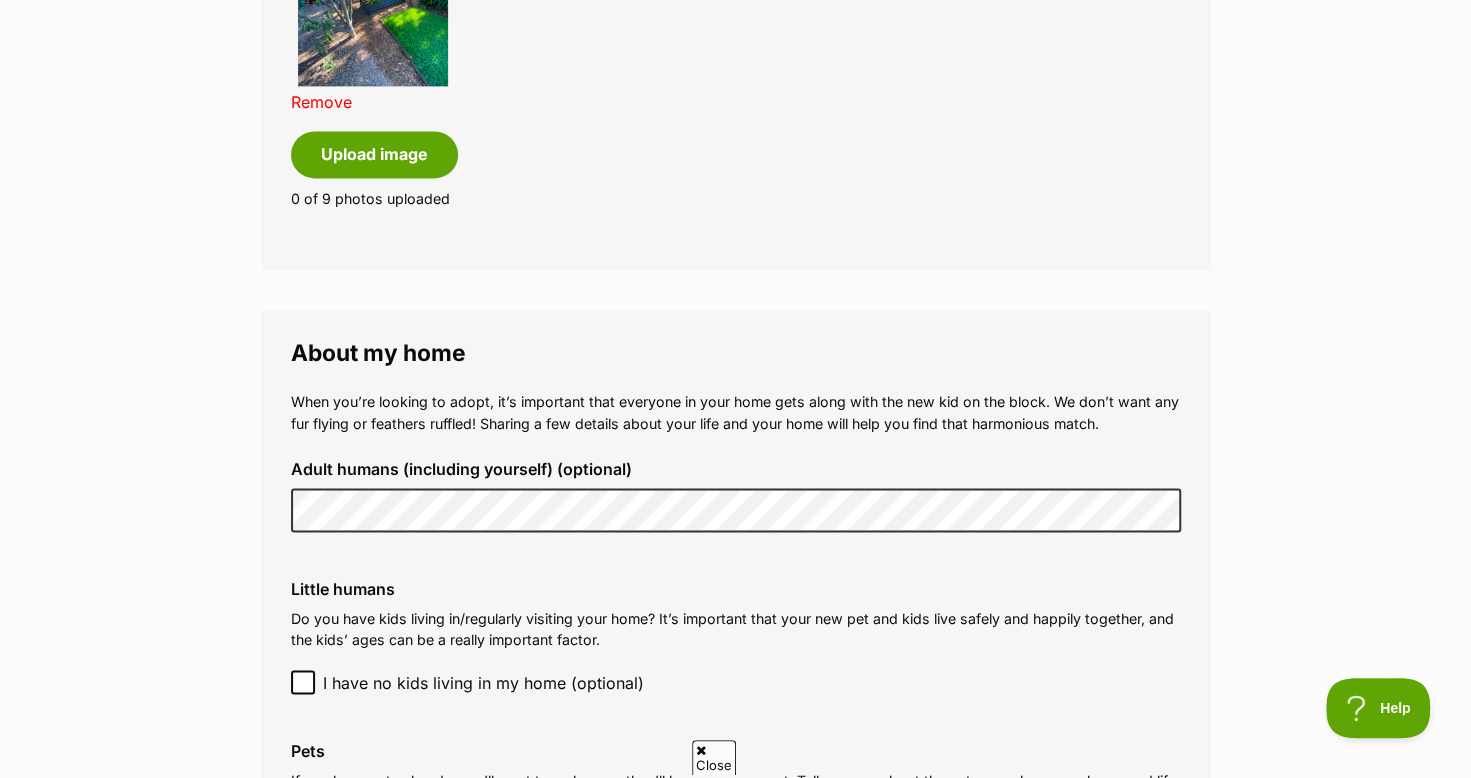 scroll, scrollTop: 1800, scrollLeft: 0, axis: vertical 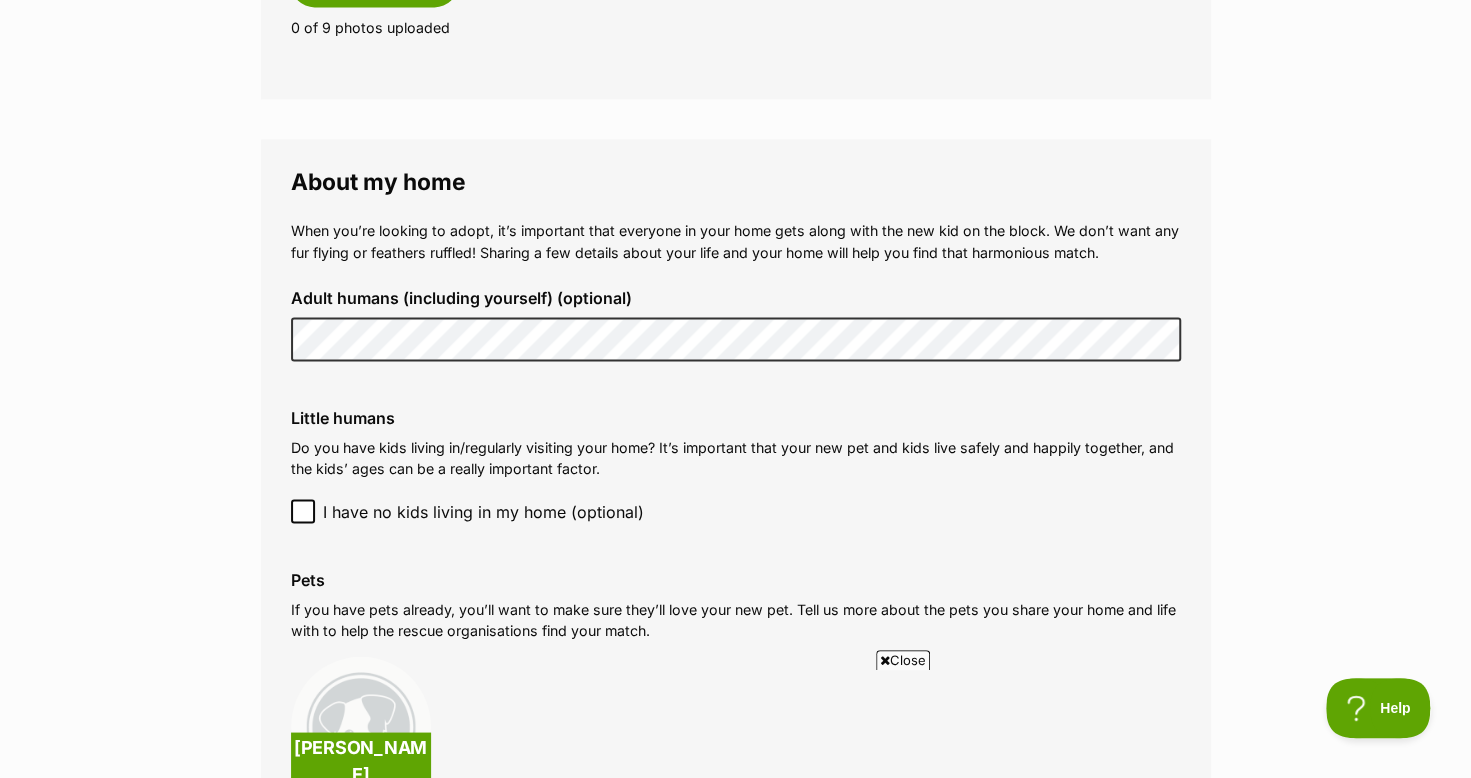 click on "Update my profile" at bounding box center [735, 1674] 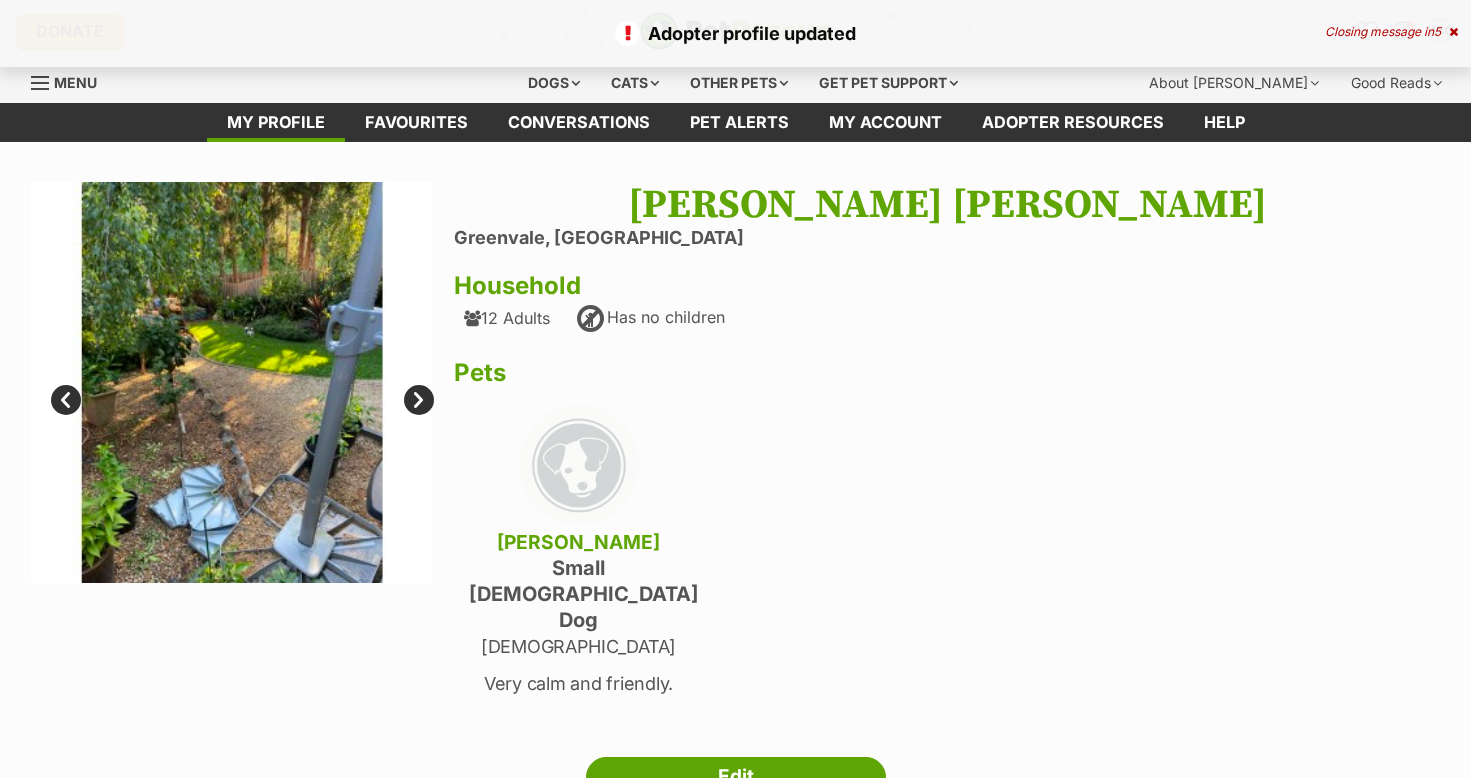 scroll, scrollTop: 0, scrollLeft: 0, axis: both 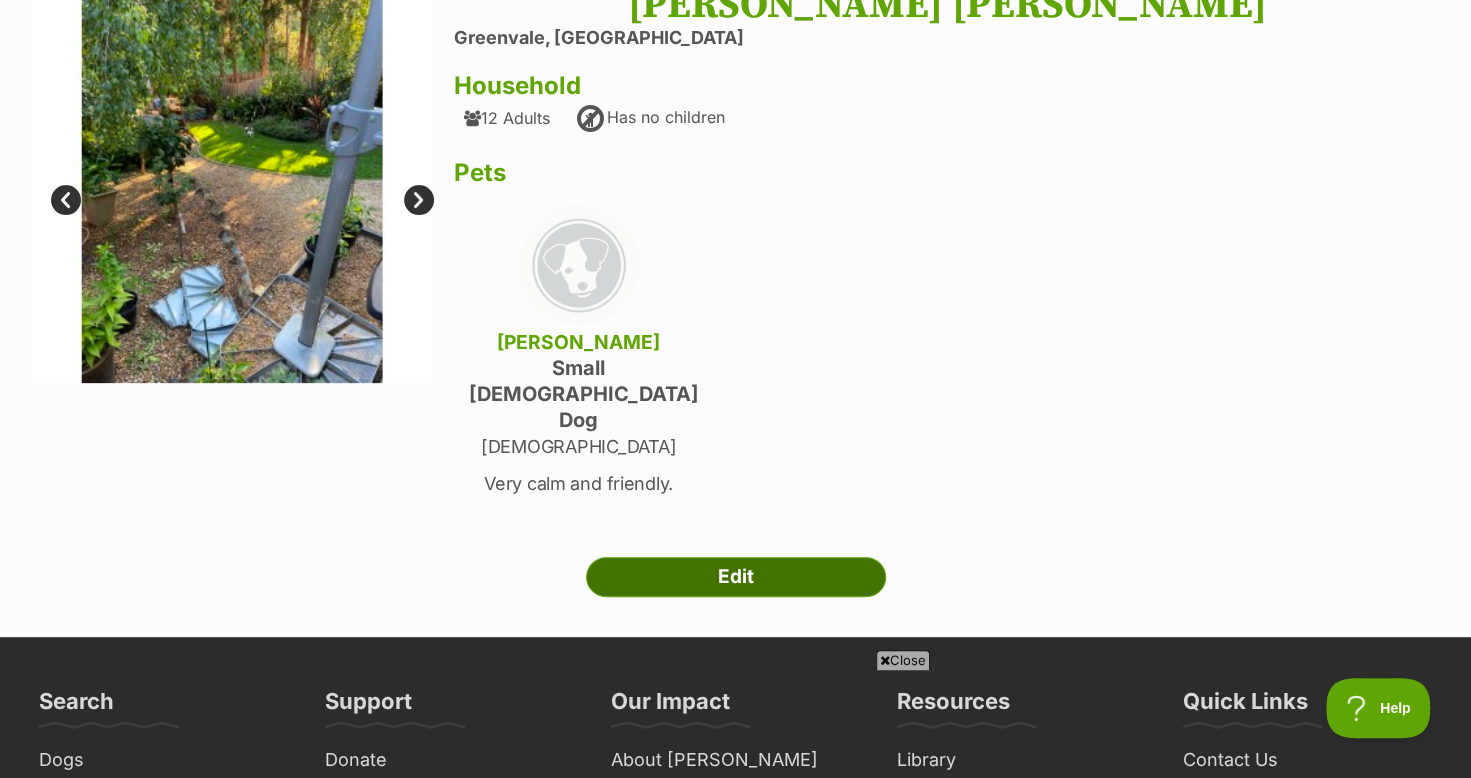 click on "Edit" at bounding box center (736, 577) 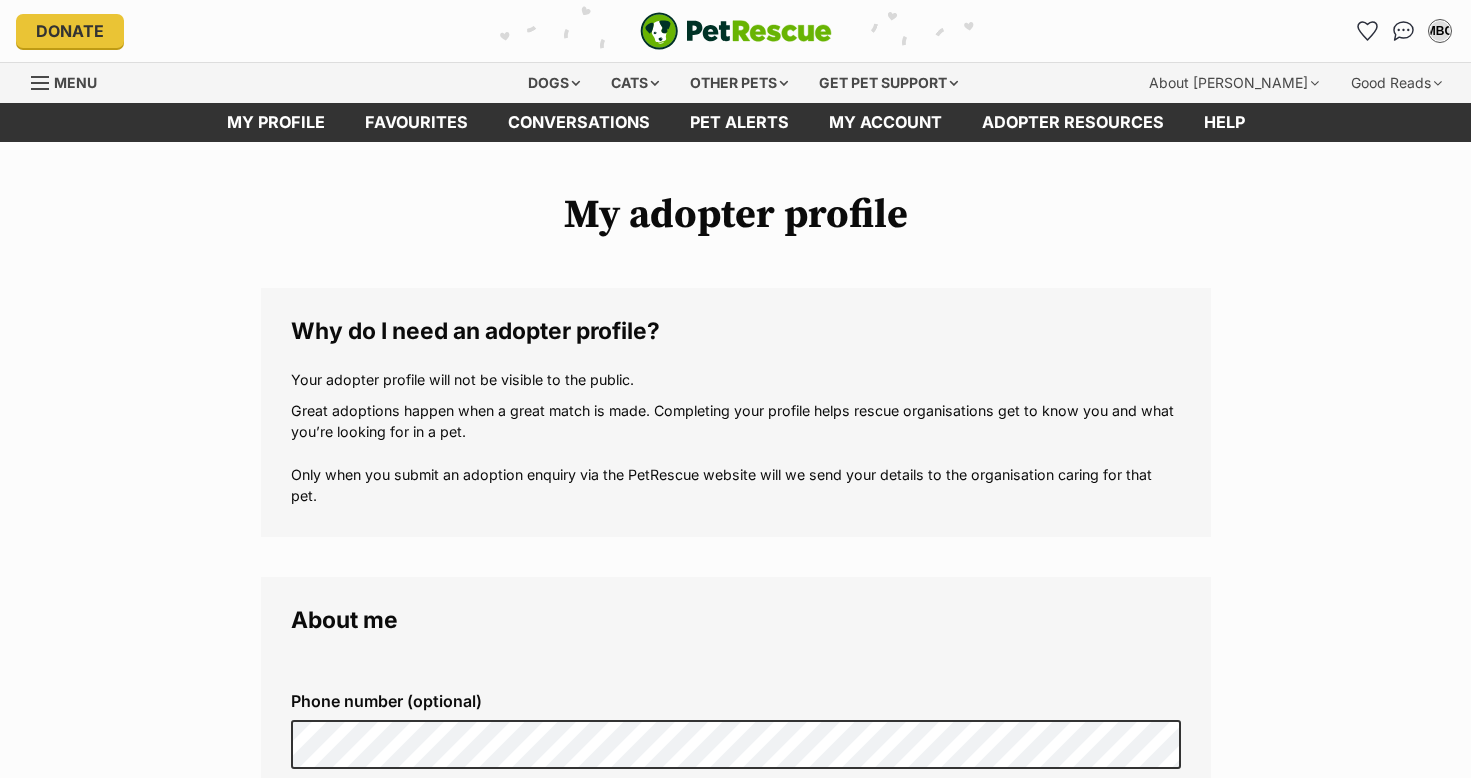 scroll, scrollTop: 0, scrollLeft: 0, axis: both 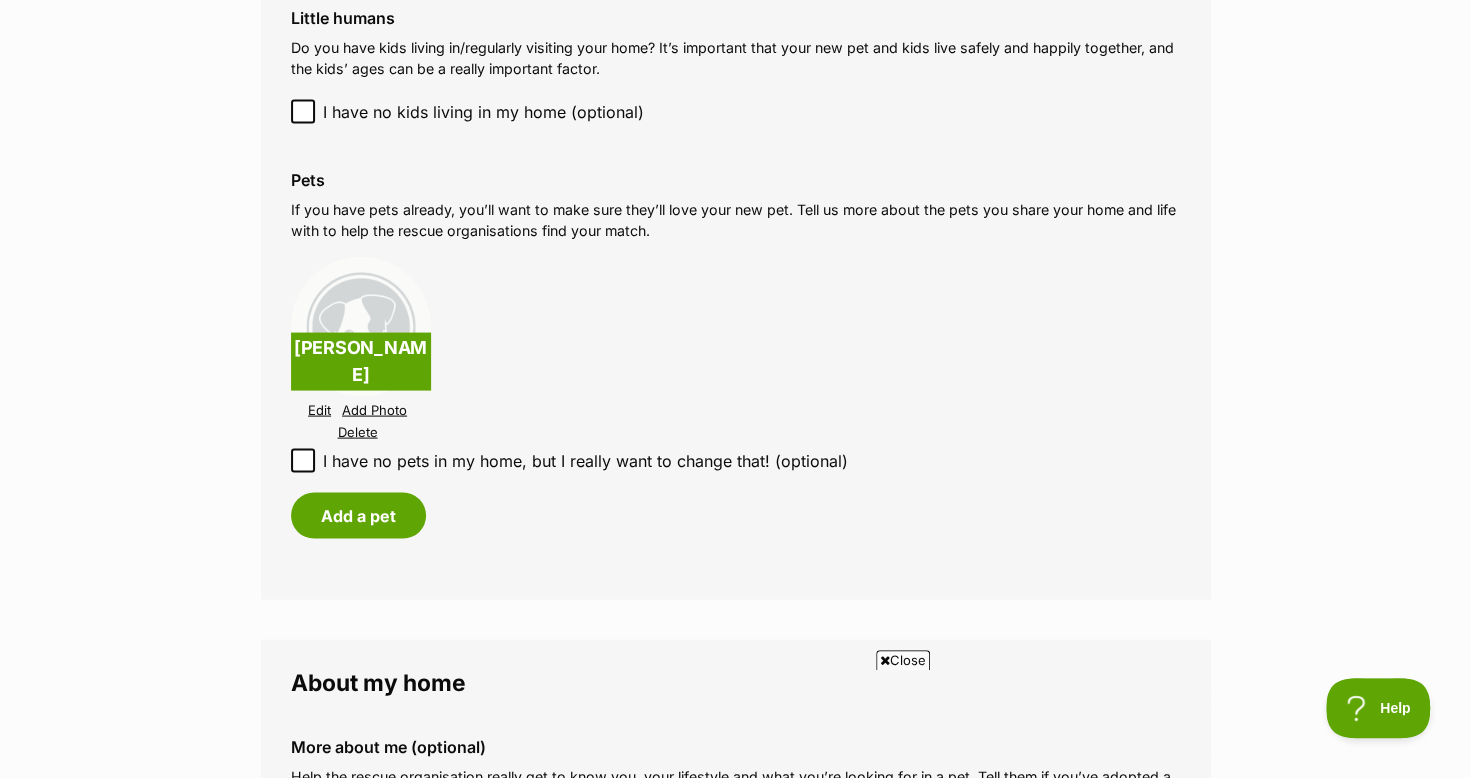 click on "Add Photo" at bounding box center [374, 409] 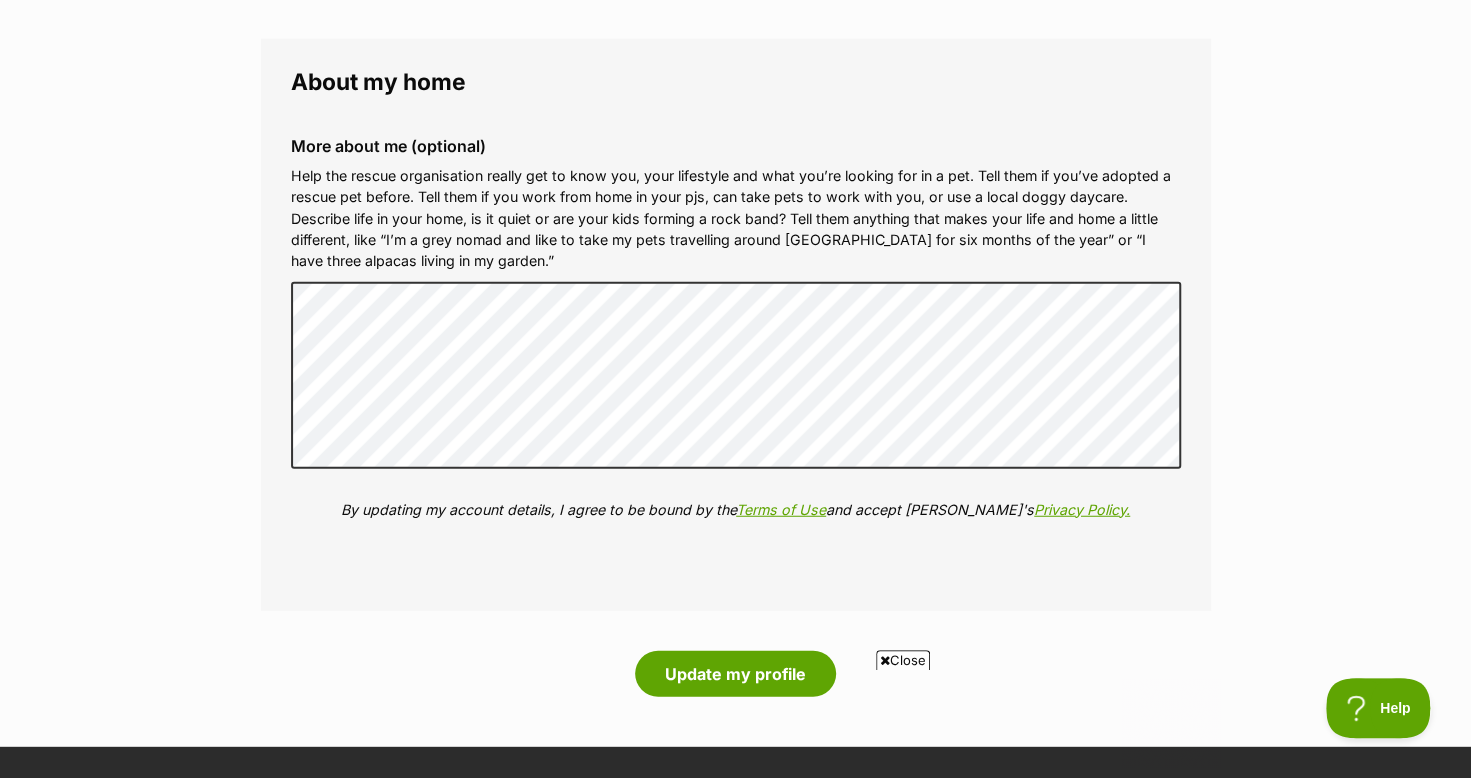 scroll, scrollTop: 2700, scrollLeft: 0, axis: vertical 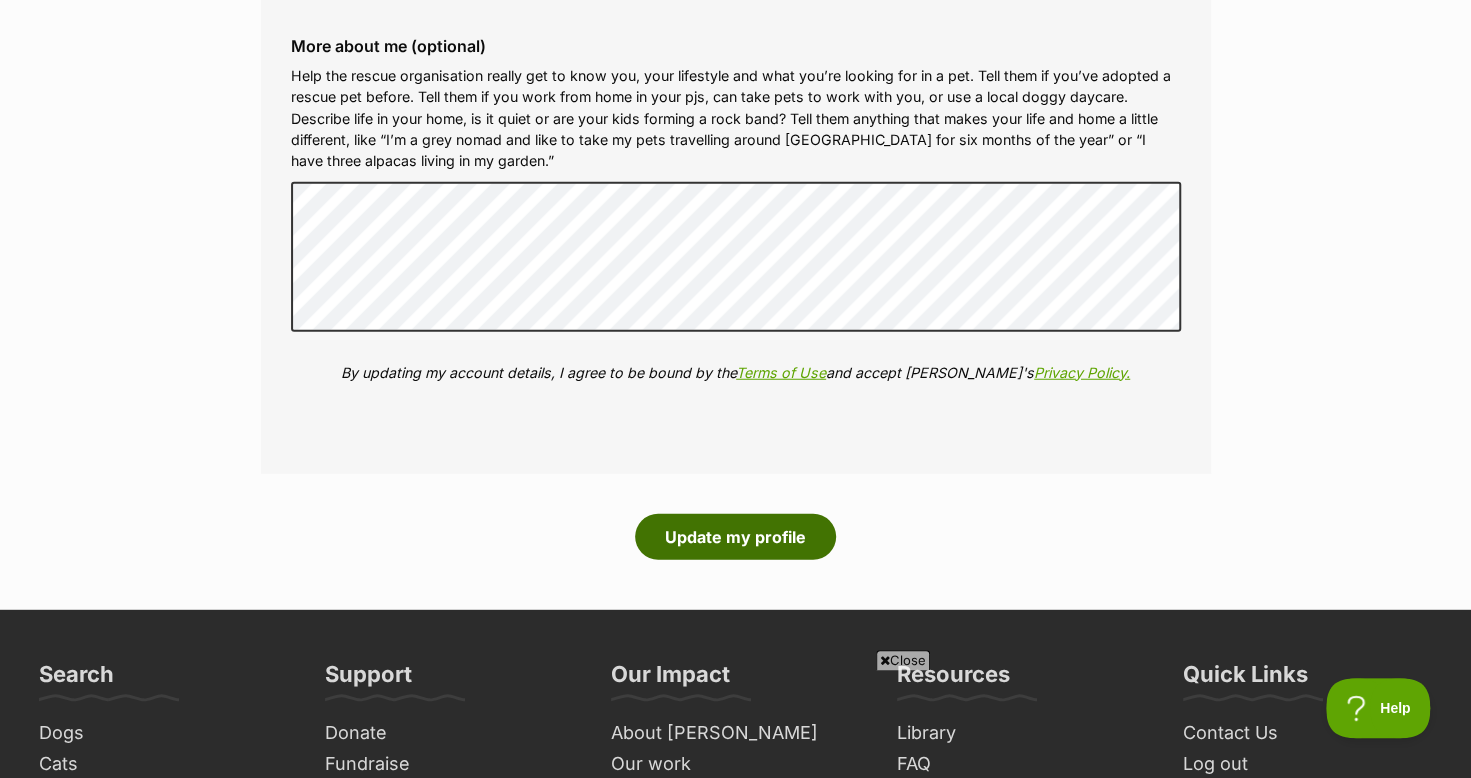 click on "Update my profile" at bounding box center (735, 537) 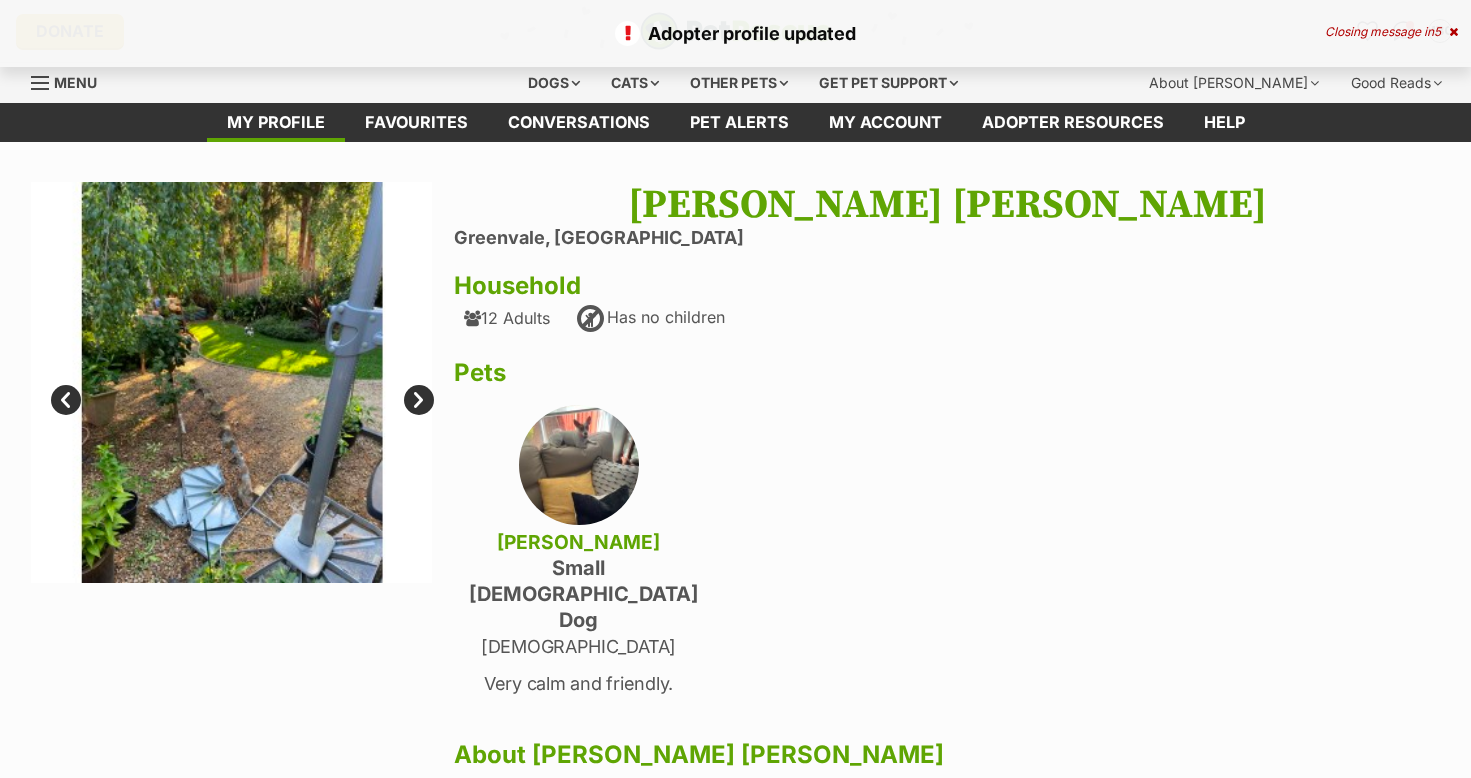 scroll, scrollTop: 0, scrollLeft: 0, axis: both 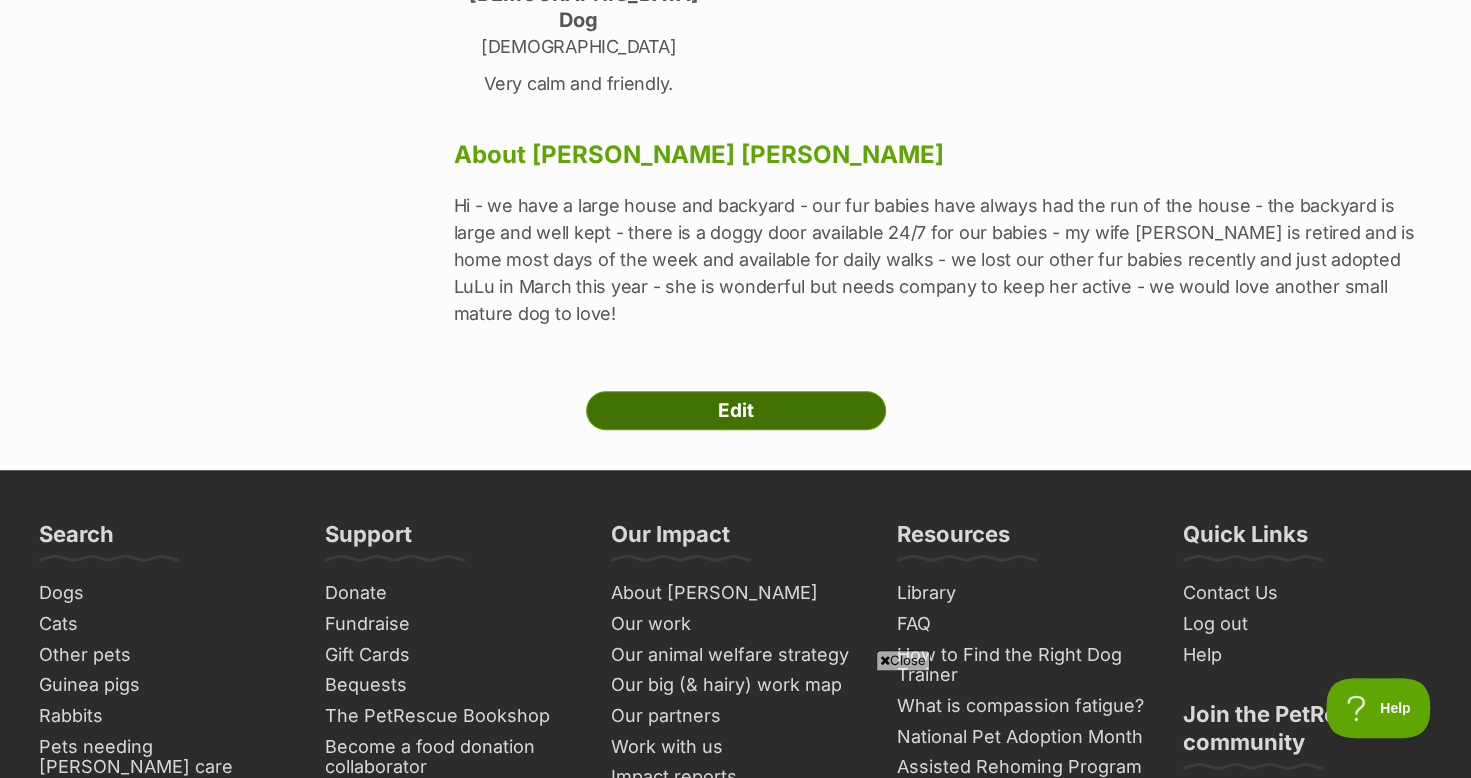 click on "Edit" at bounding box center [736, 411] 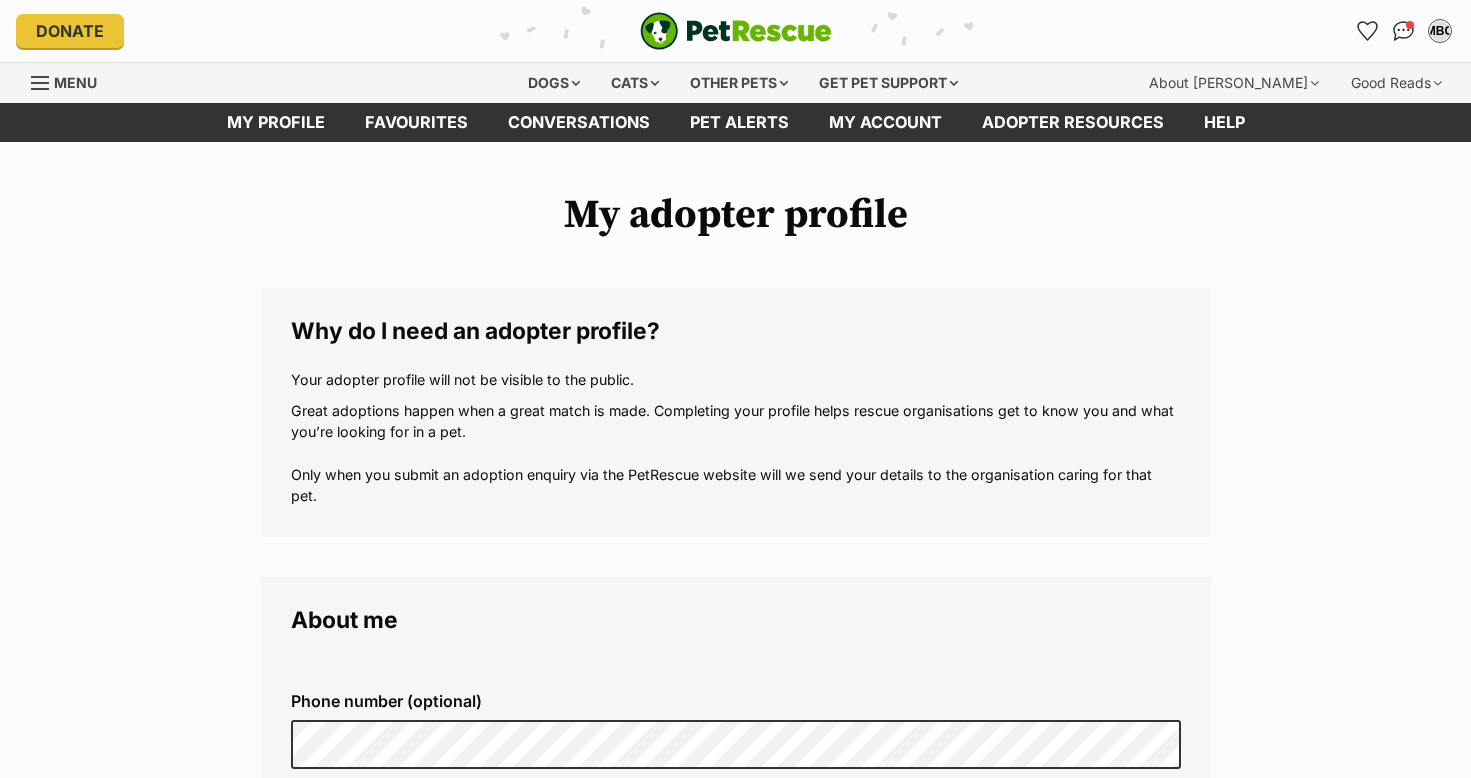 scroll, scrollTop: 0, scrollLeft: 0, axis: both 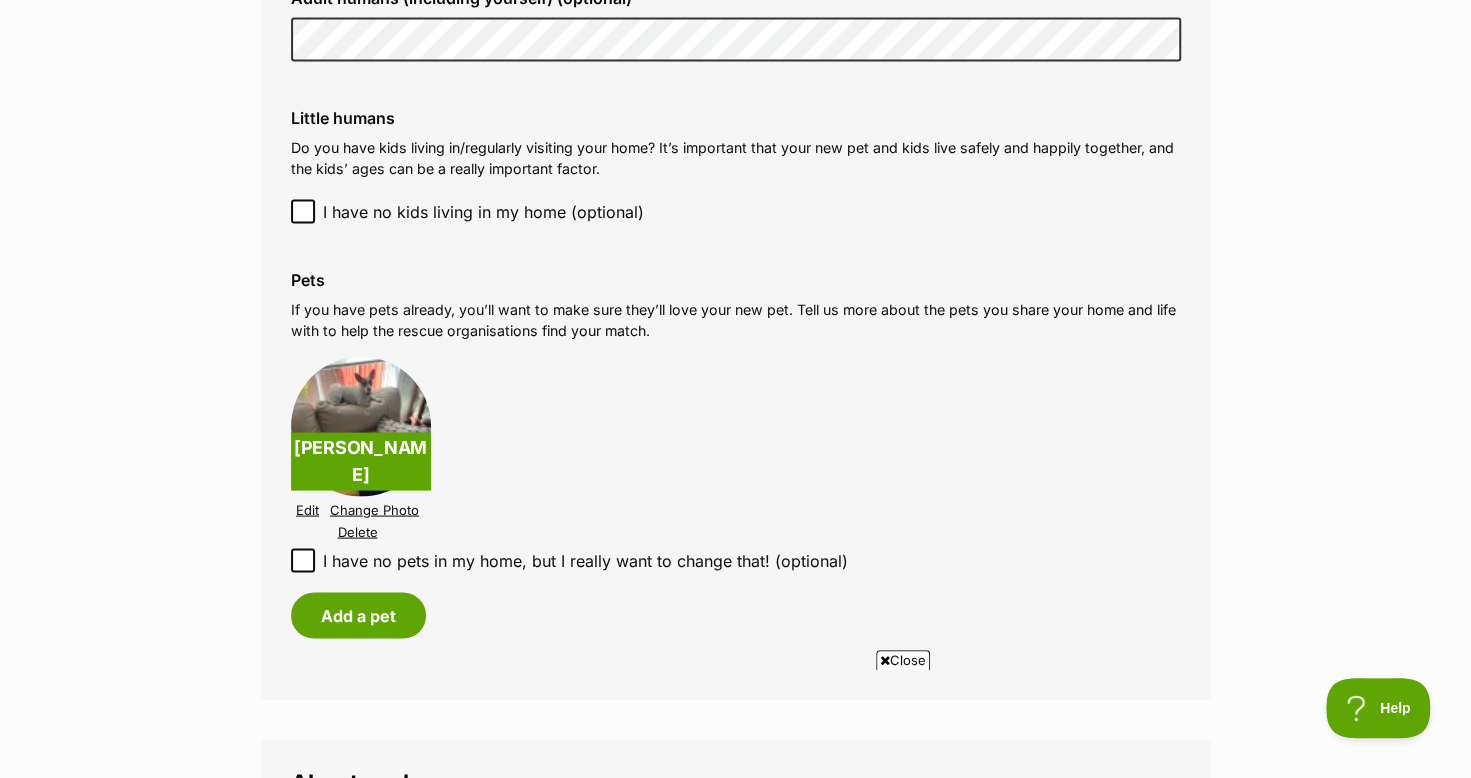 click on "Edit" at bounding box center [307, 509] 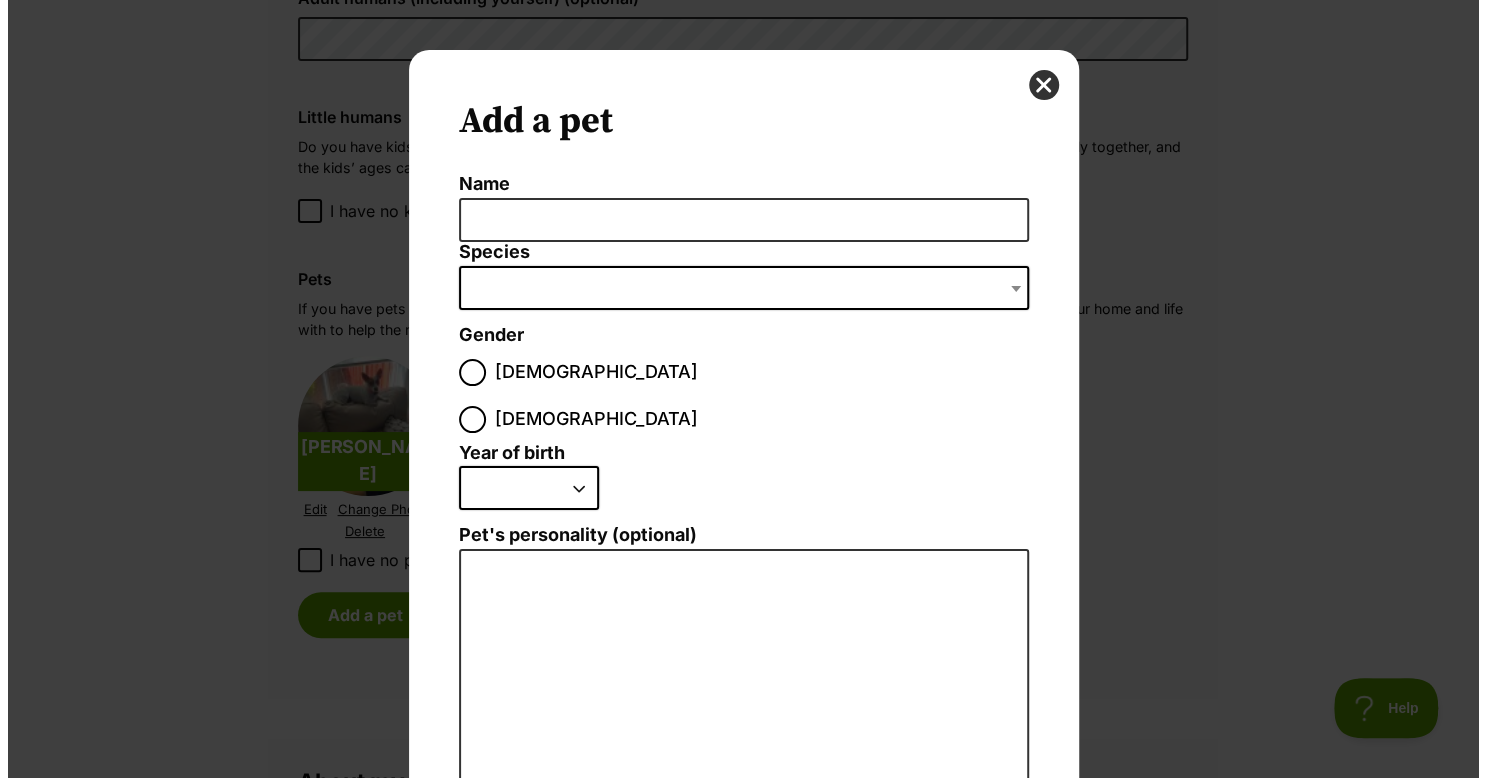 scroll, scrollTop: 0, scrollLeft: 0, axis: both 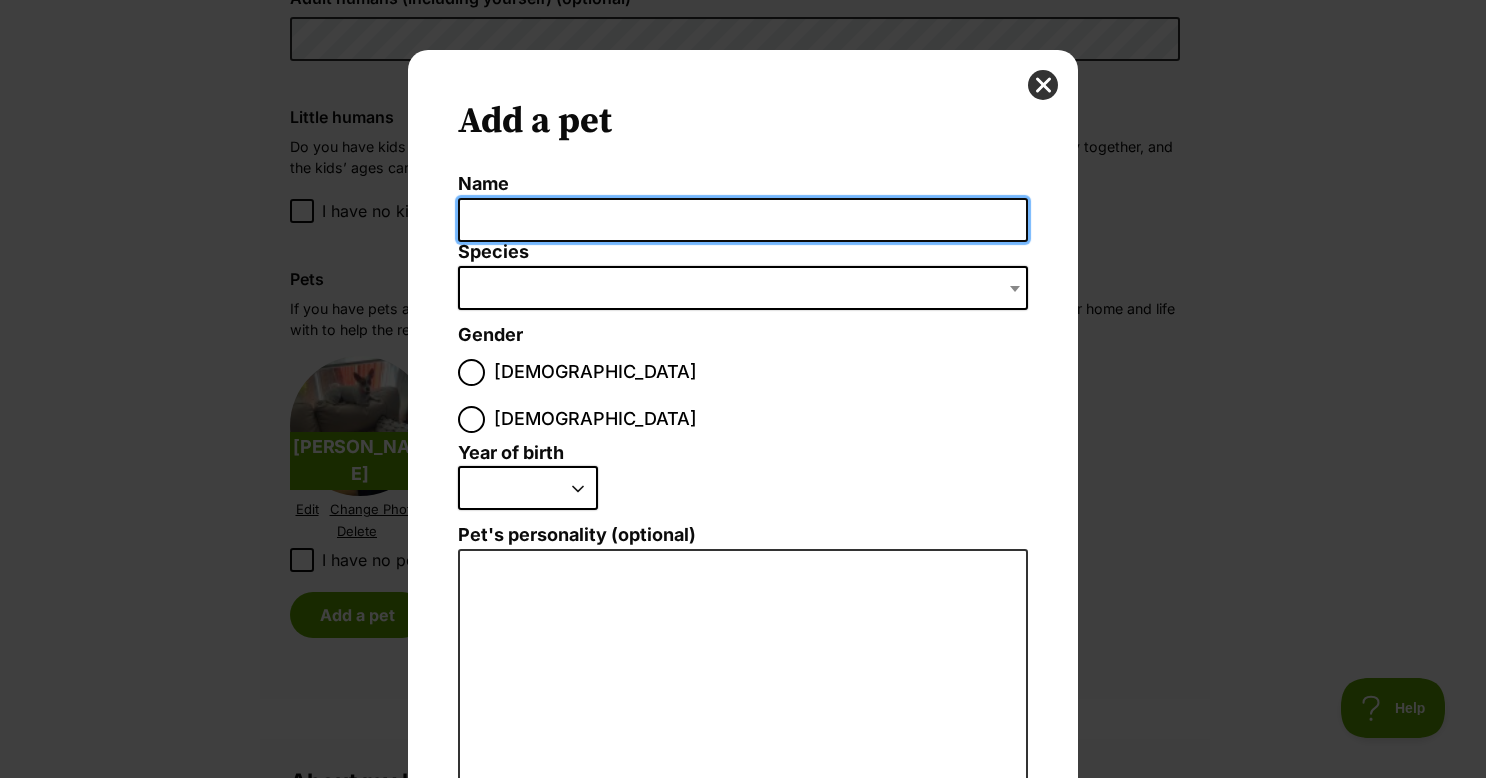 click on "Name" at bounding box center [743, 220] 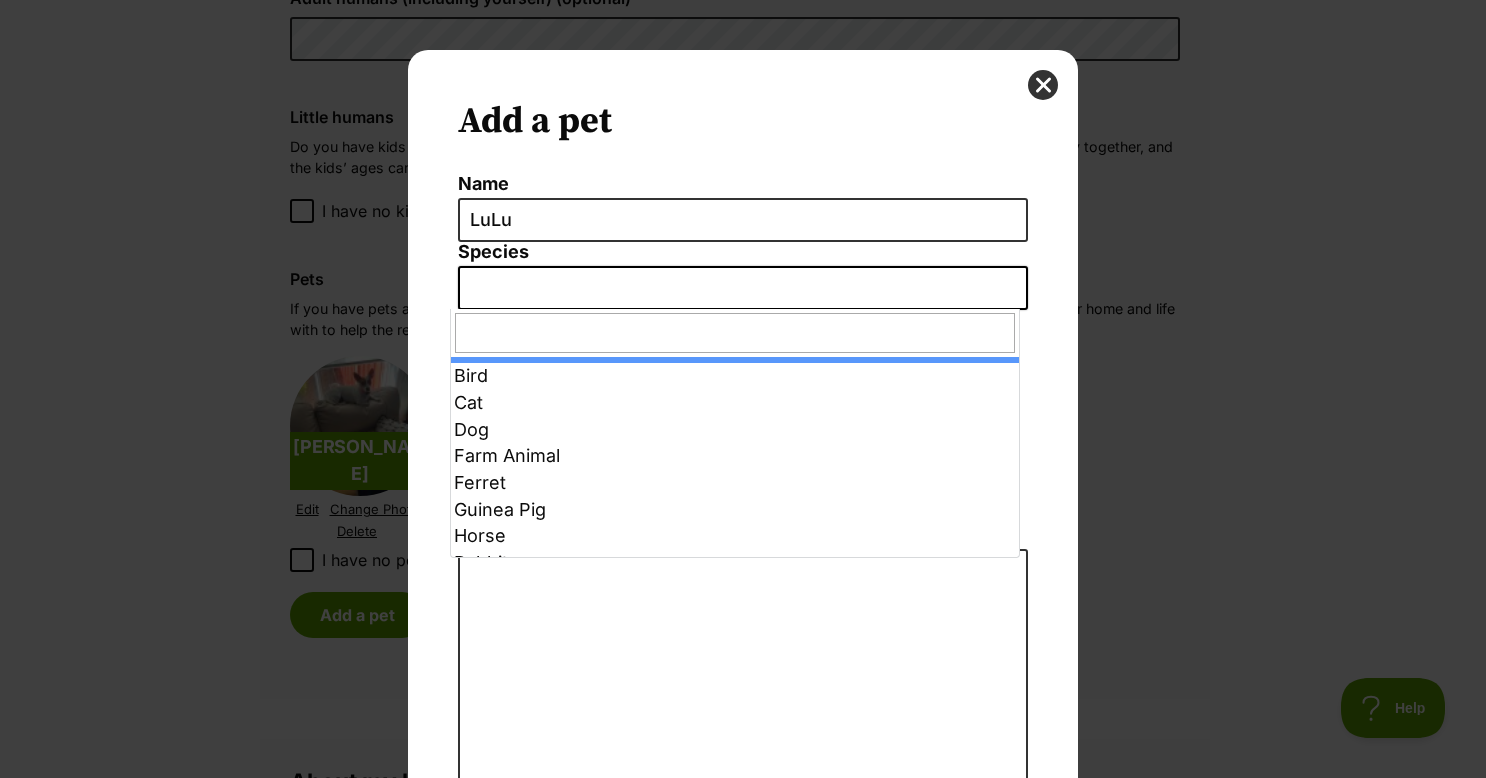 click at bounding box center (743, 288) 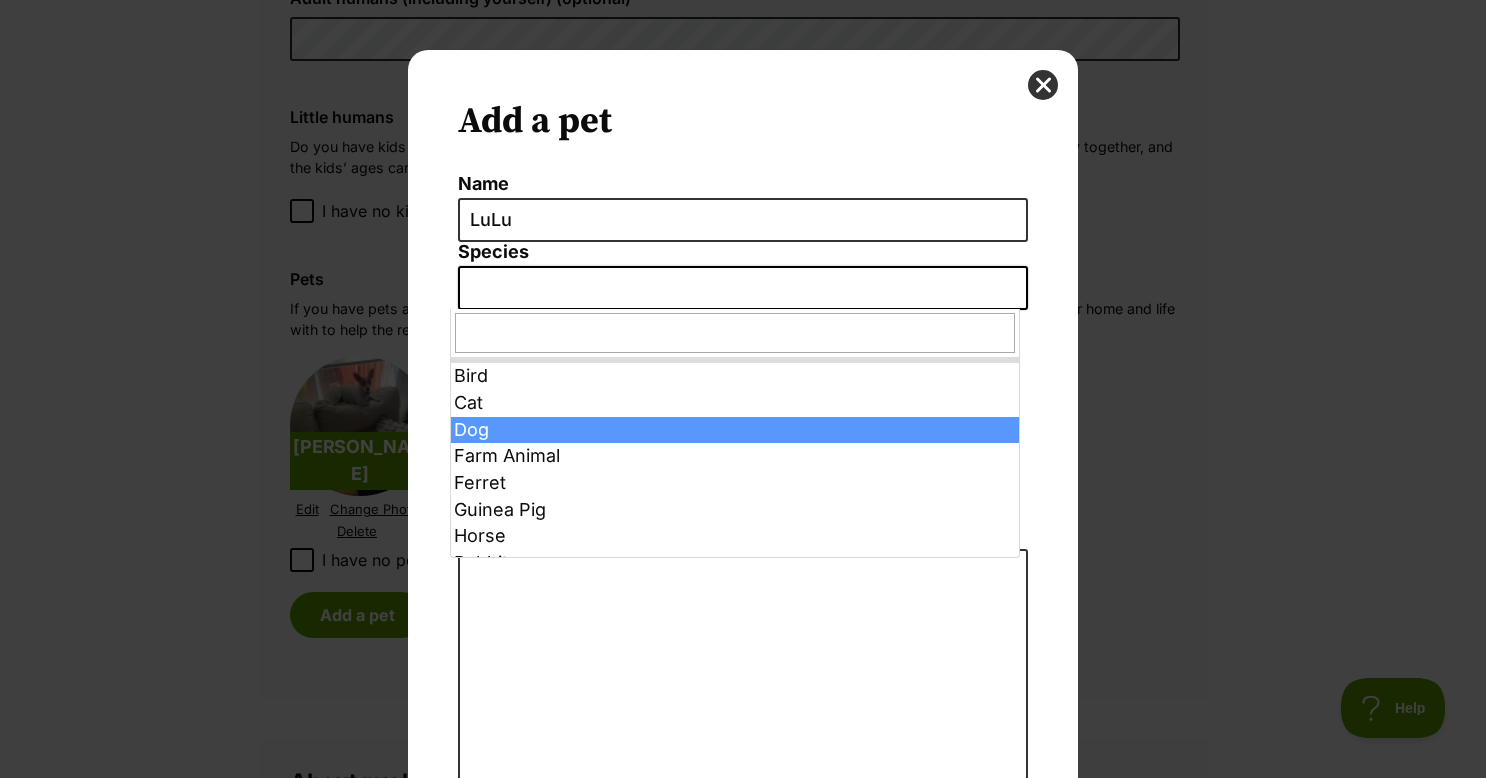 select on "1" 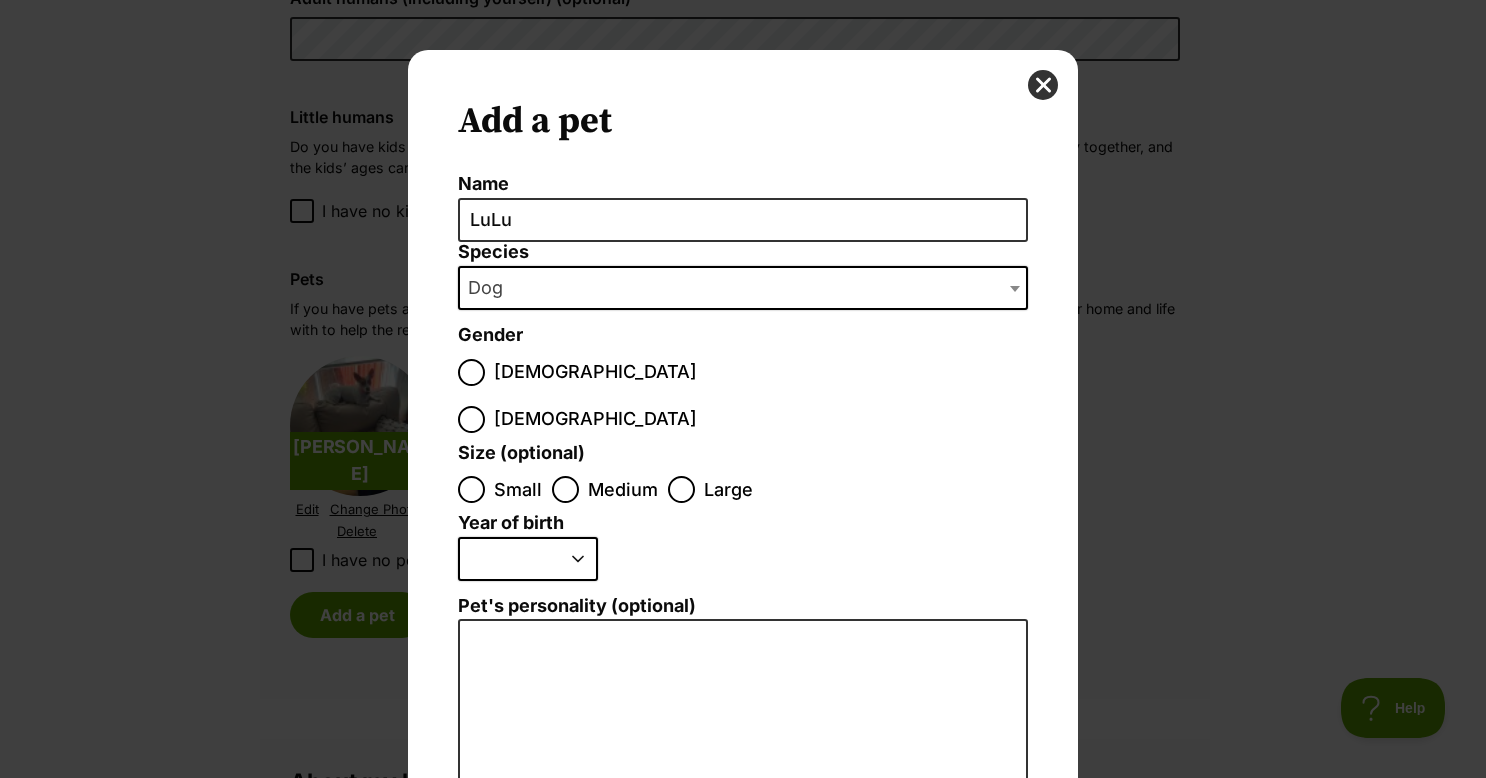 click on "Female" at bounding box center [595, 419] 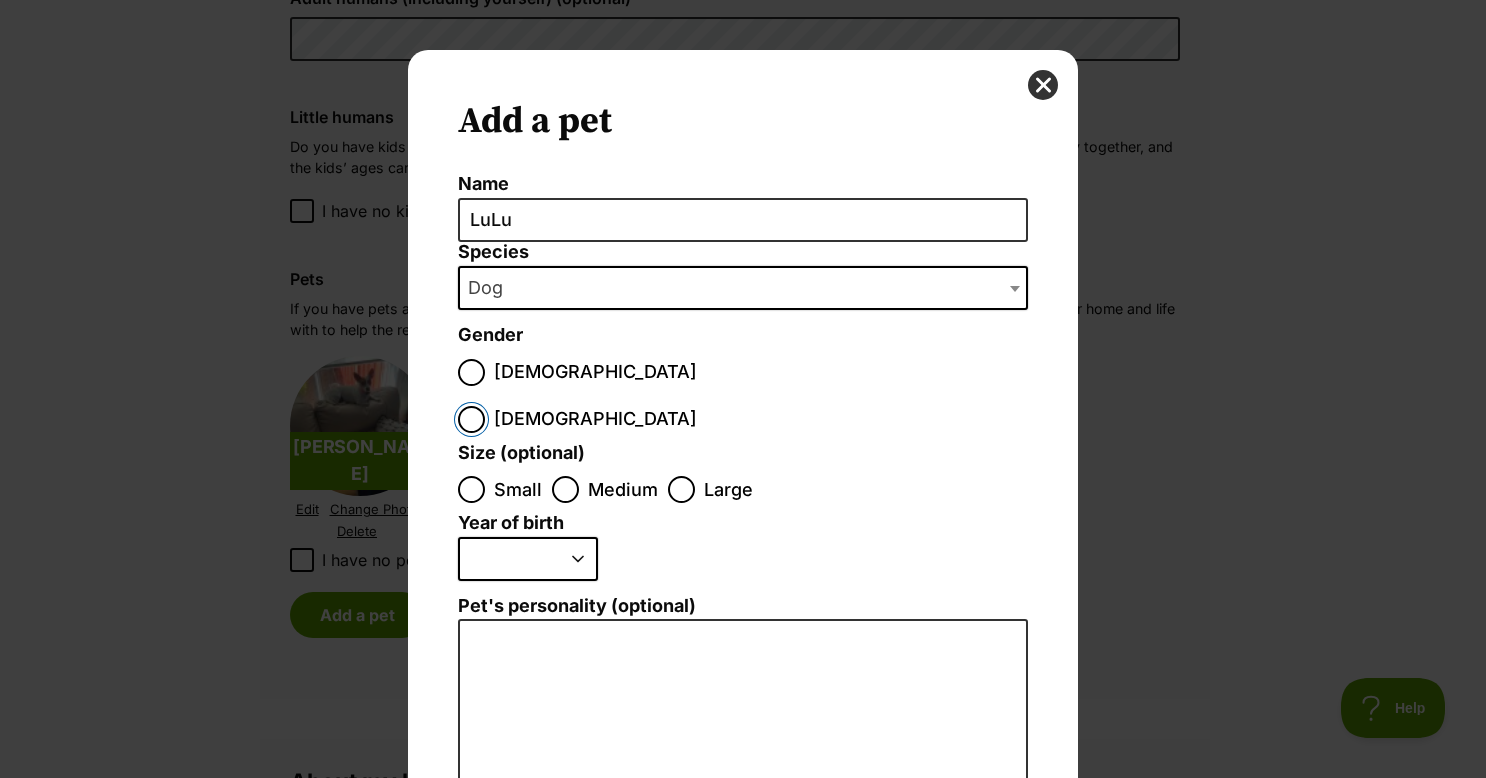 radio on "true" 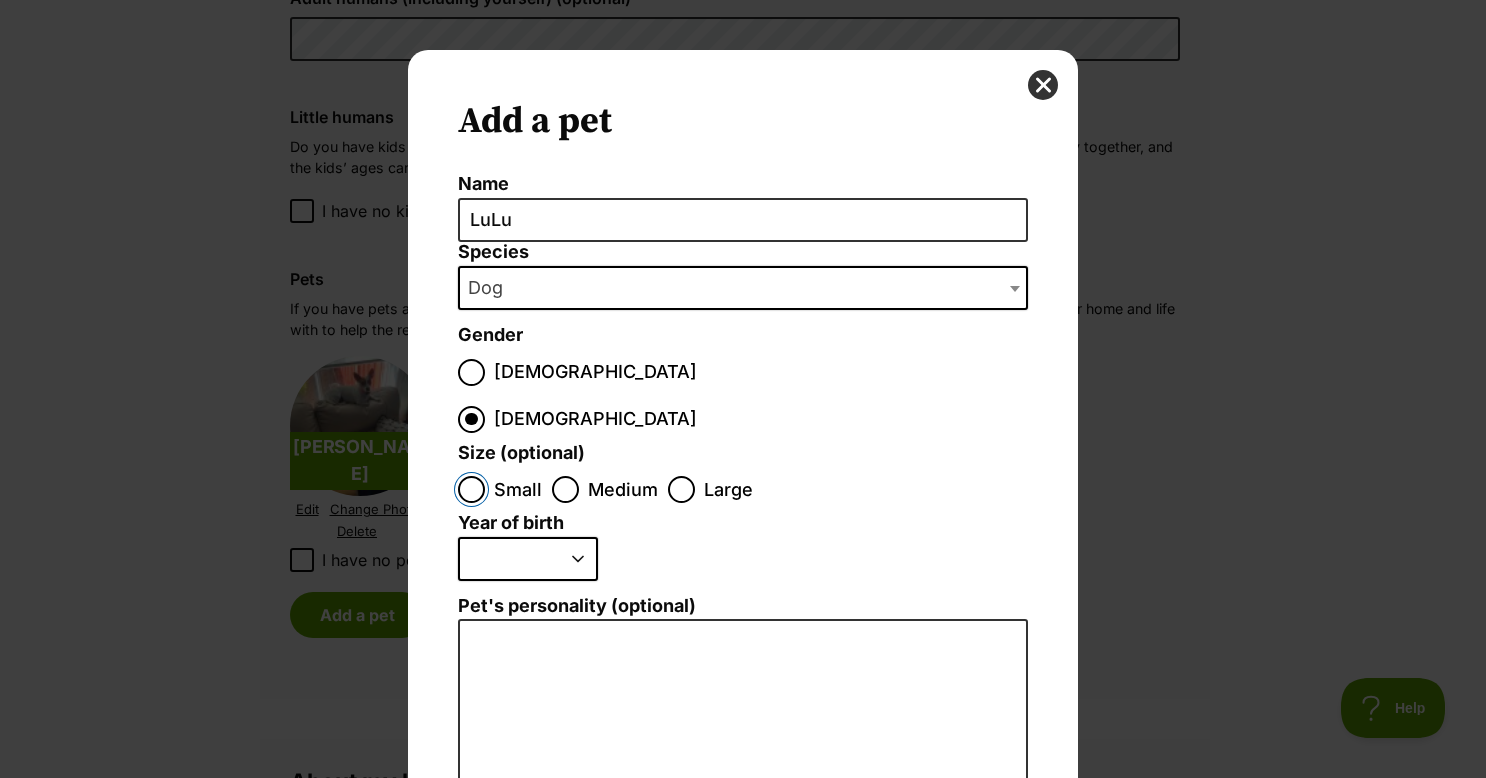 click on "Small" at bounding box center [471, 489] 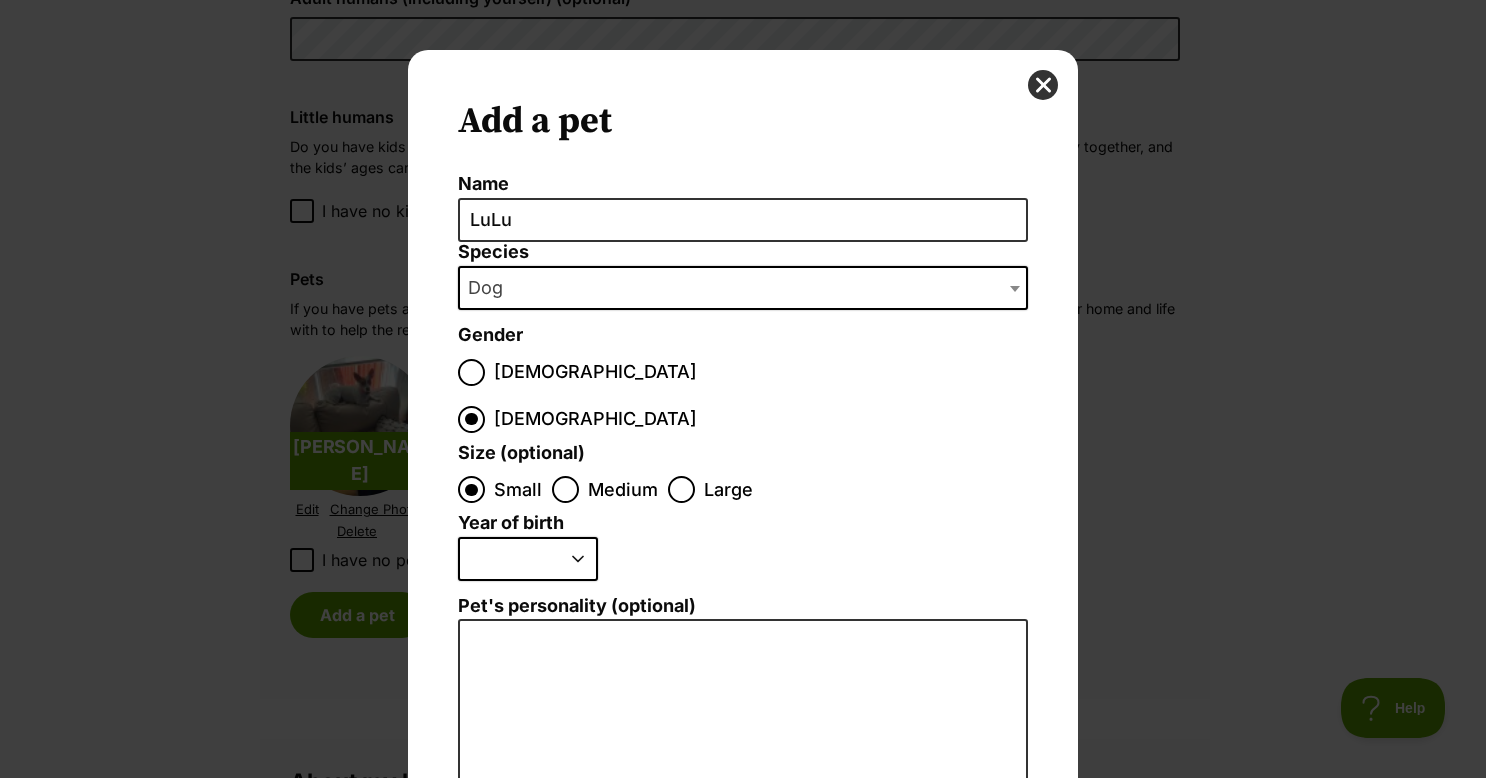 click on "2025
2024
2023
2022
2021
2020
2019
2018
2017
2016
2015
2014
2013
2012
2011
2010
2009
2008
2007
2006
2005
2004
2003
2002
2001
2000
1999
1998
1997
1996
1995" at bounding box center (528, 559) 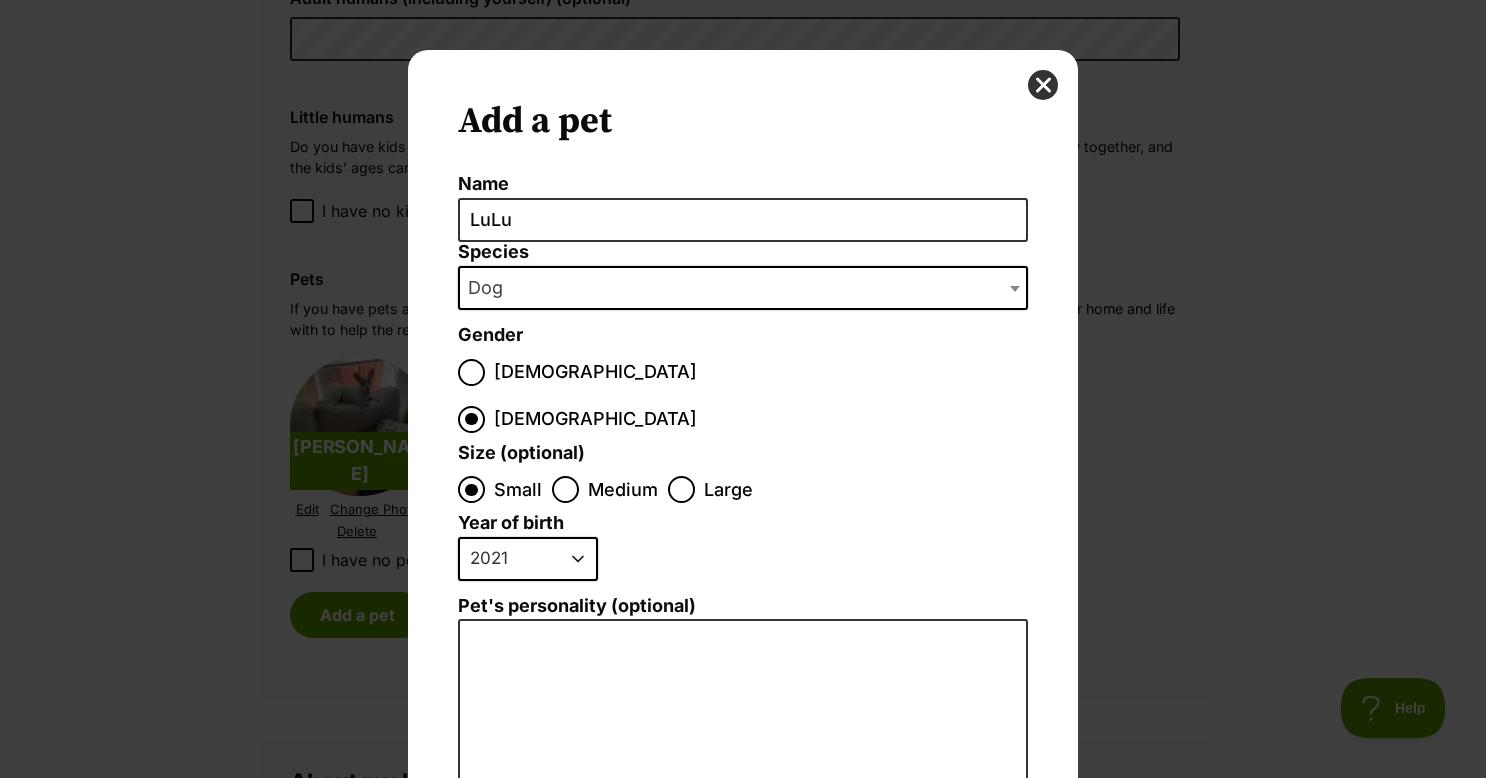 click on "2025
2024
2023
2022
2021
2020
2019
2018
2017
2016
2015
2014
2013
2012
2011
2010
2009
2008
2007
2006
2005
2004
2003
2002
2001
2000
1999
1998
1997
1996
1995" at bounding box center [528, 559] 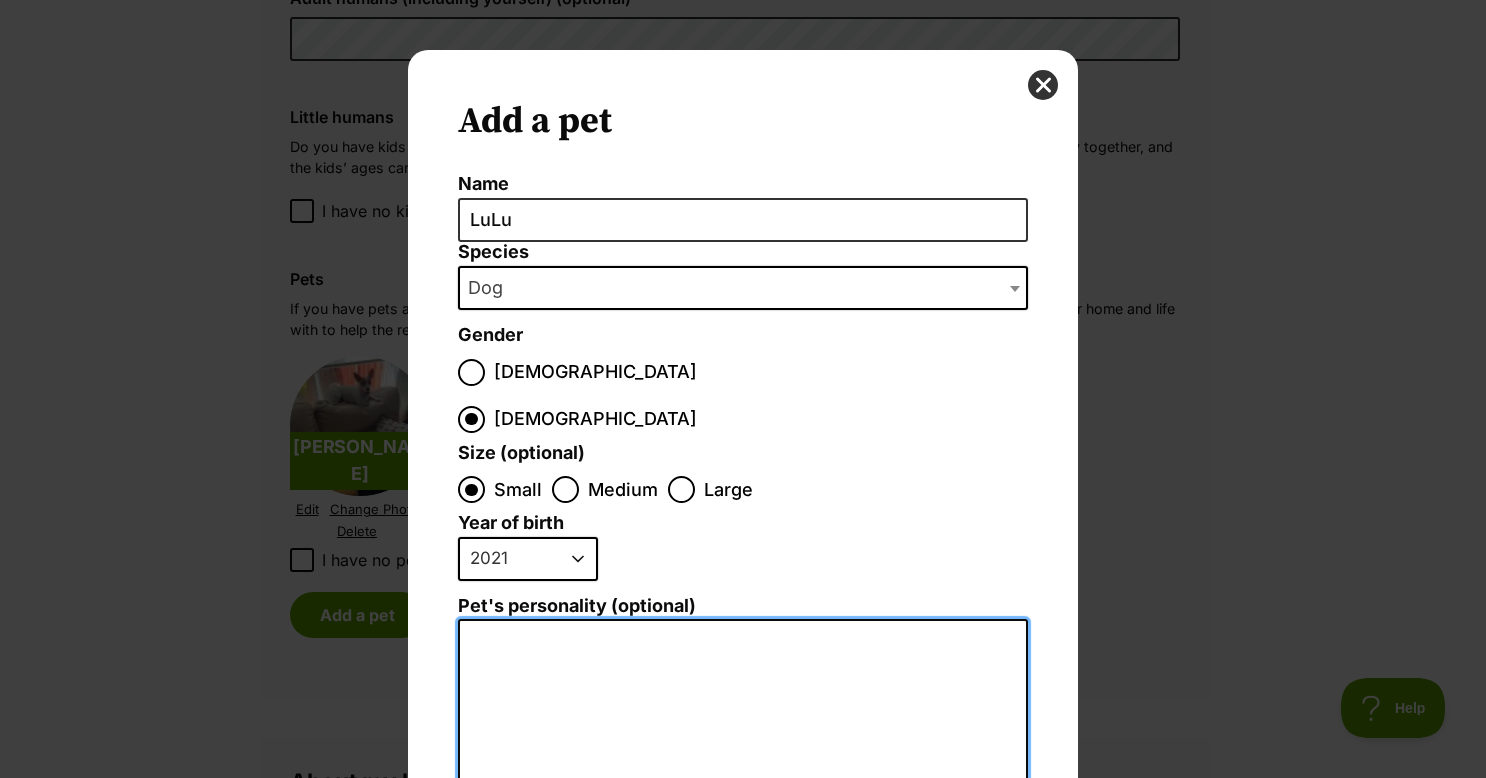 click on "Pet's personality (optional)" at bounding box center (743, 838) 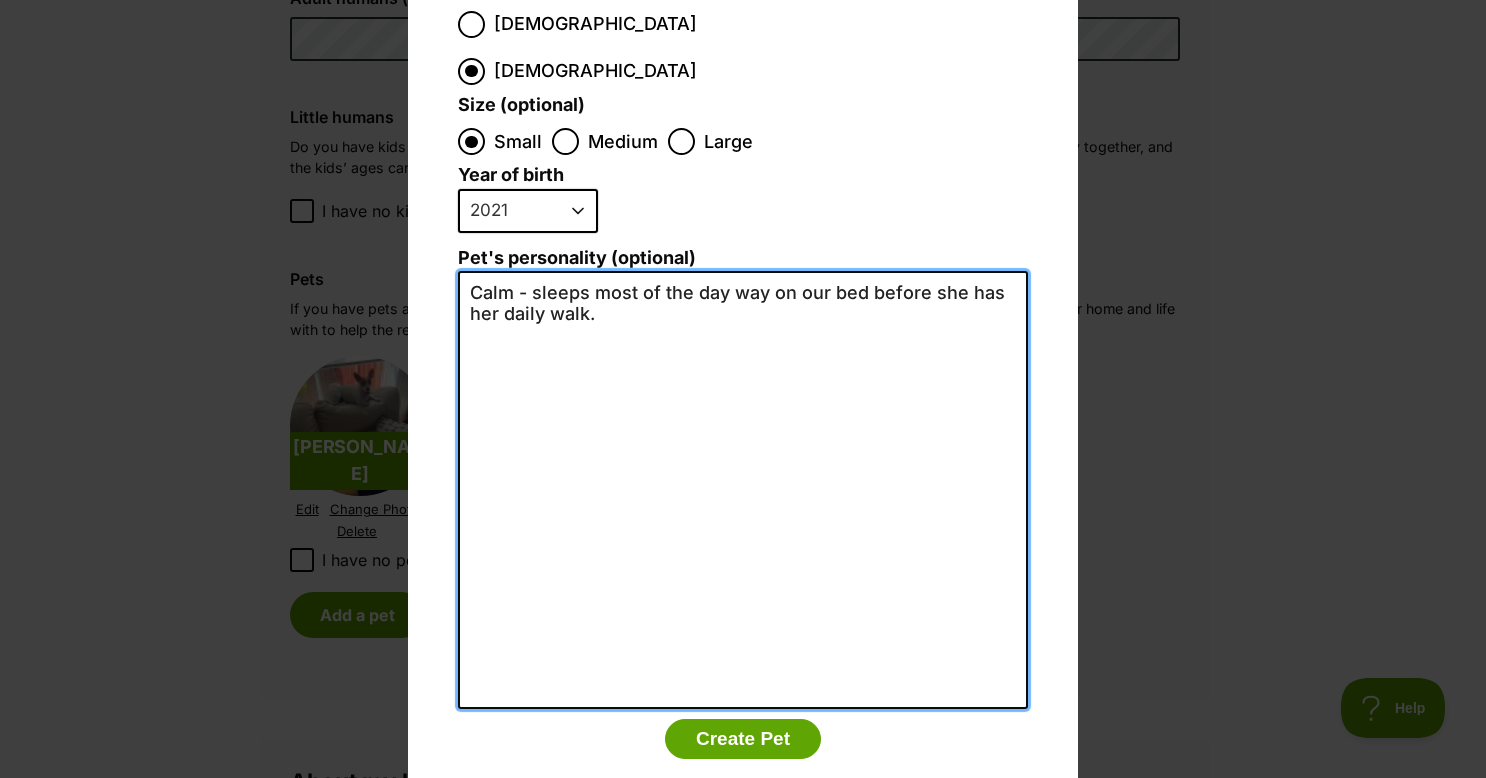 scroll, scrollTop: 361, scrollLeft: 0, axis: vertical 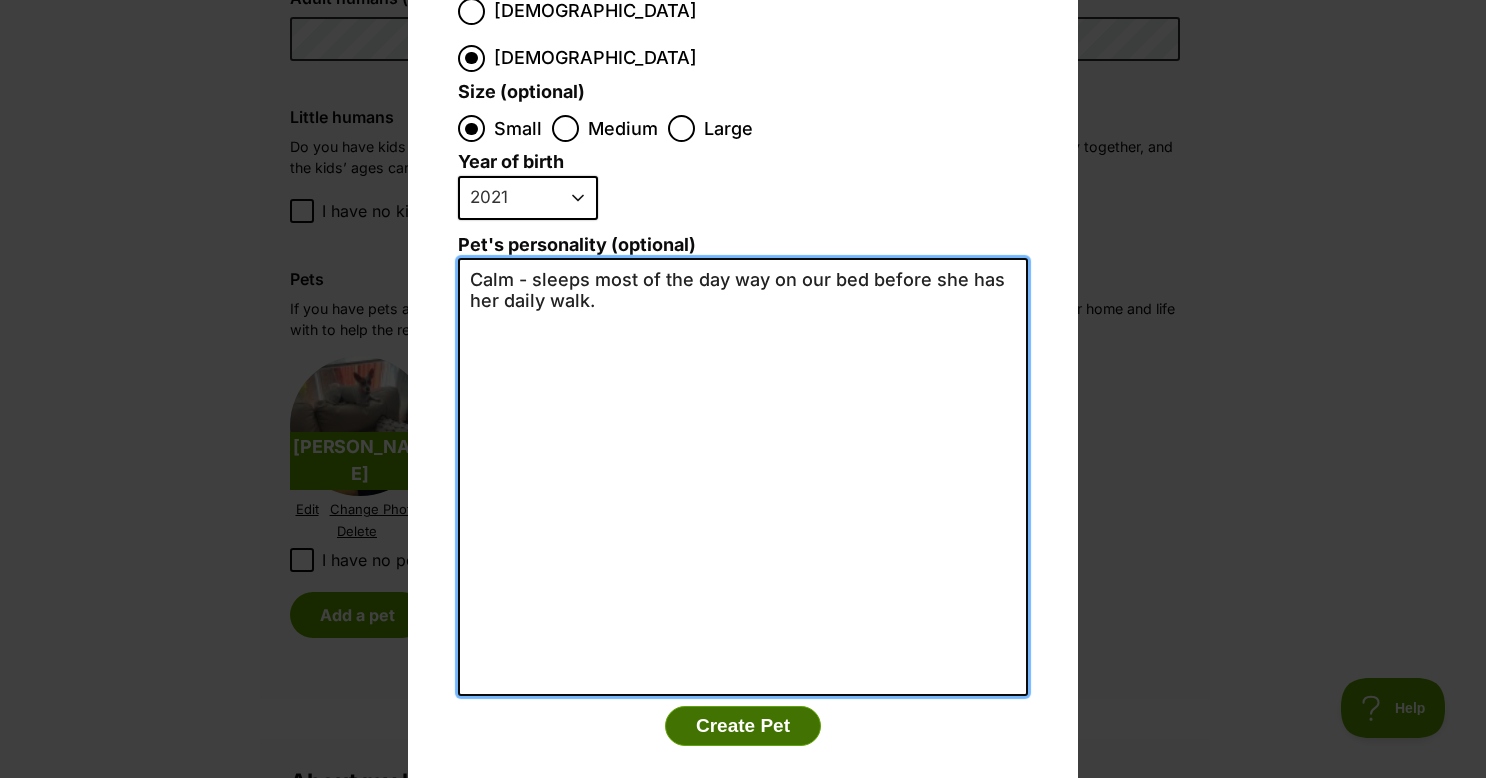type on "Calm - sleeps most of the day way on our bed before she has her daily walk." 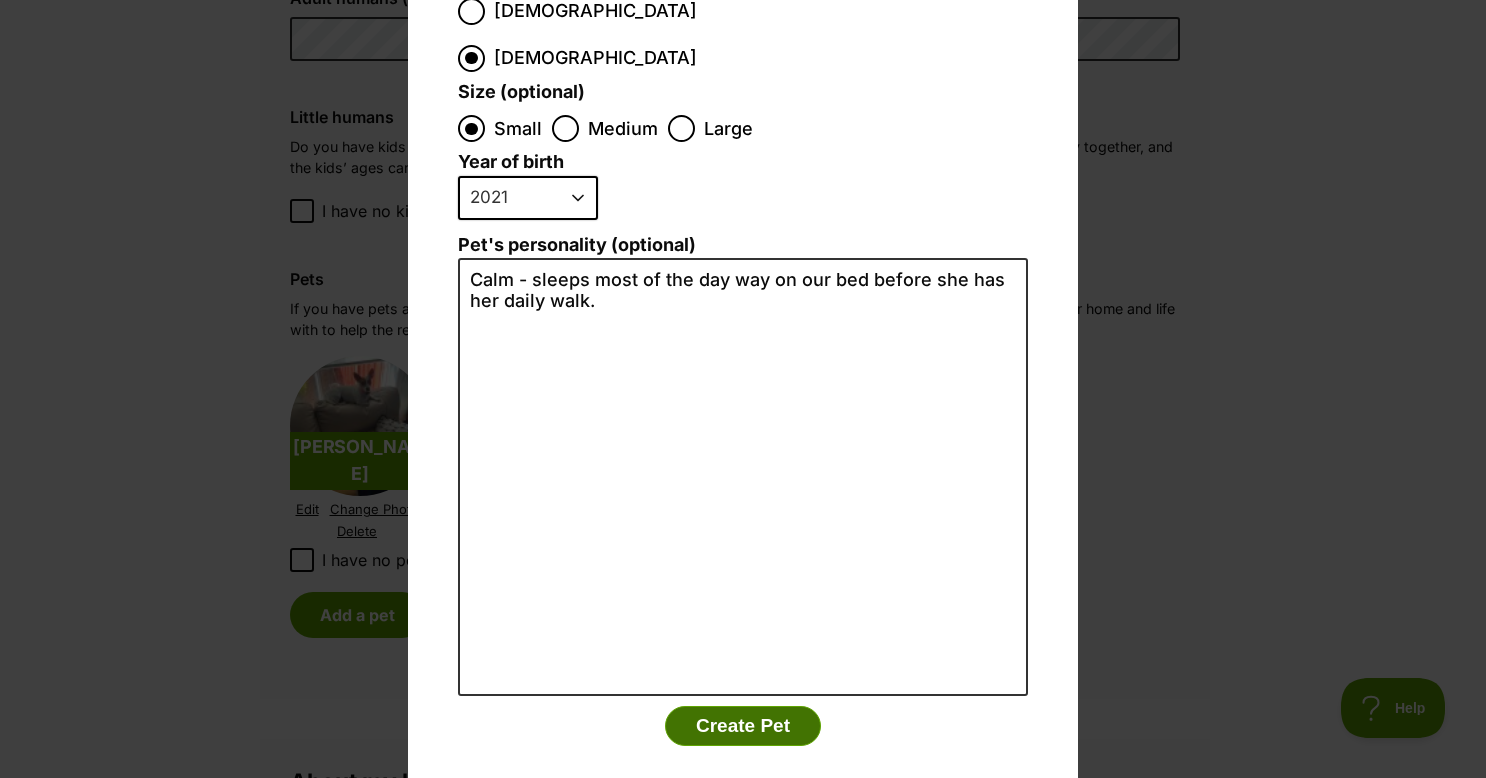 click on "Create Pet" at bounding box center (743, 726) 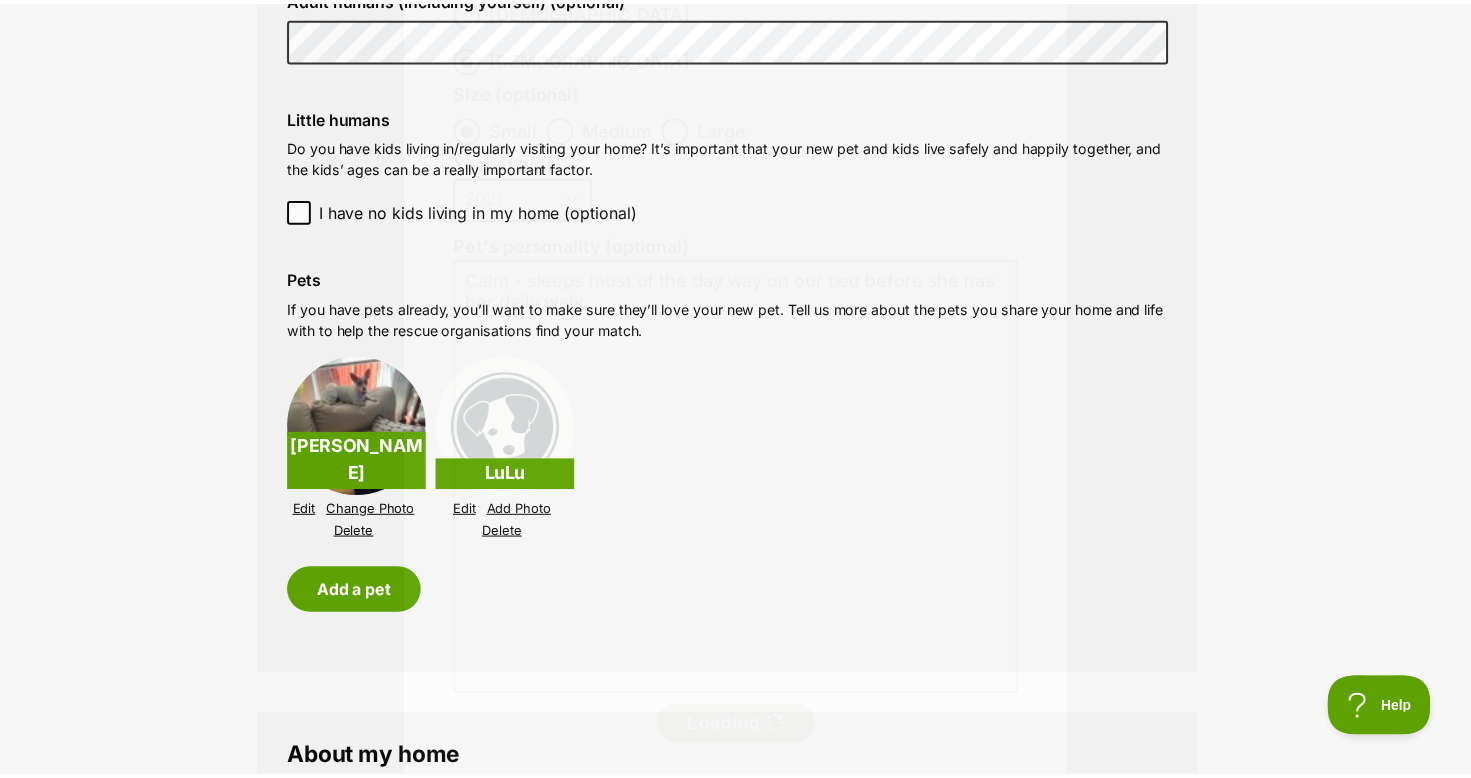 scroll, scrollTop: 2100, scrollLeft: 0, axis: vertical 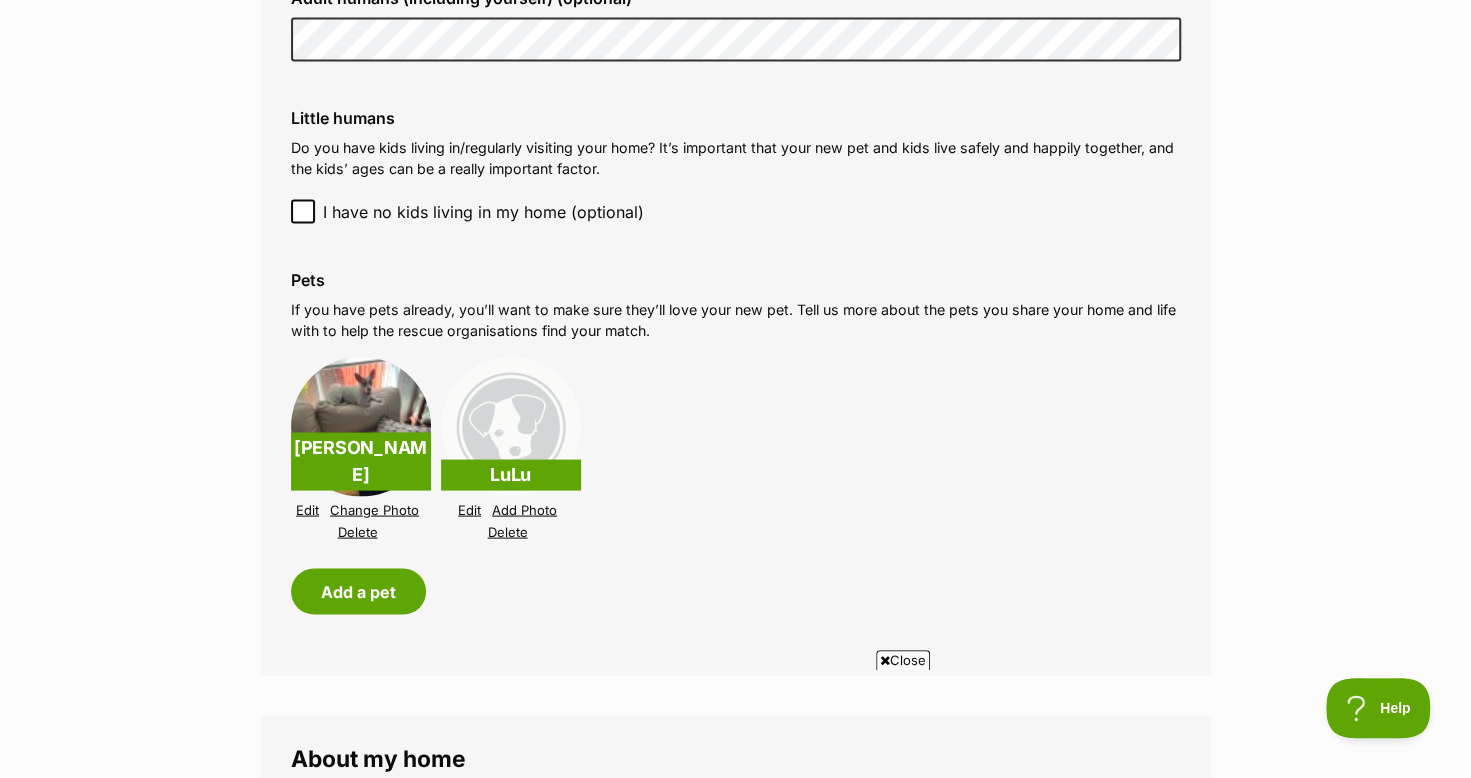 click on "Delete" at bounding box center (508, 531) 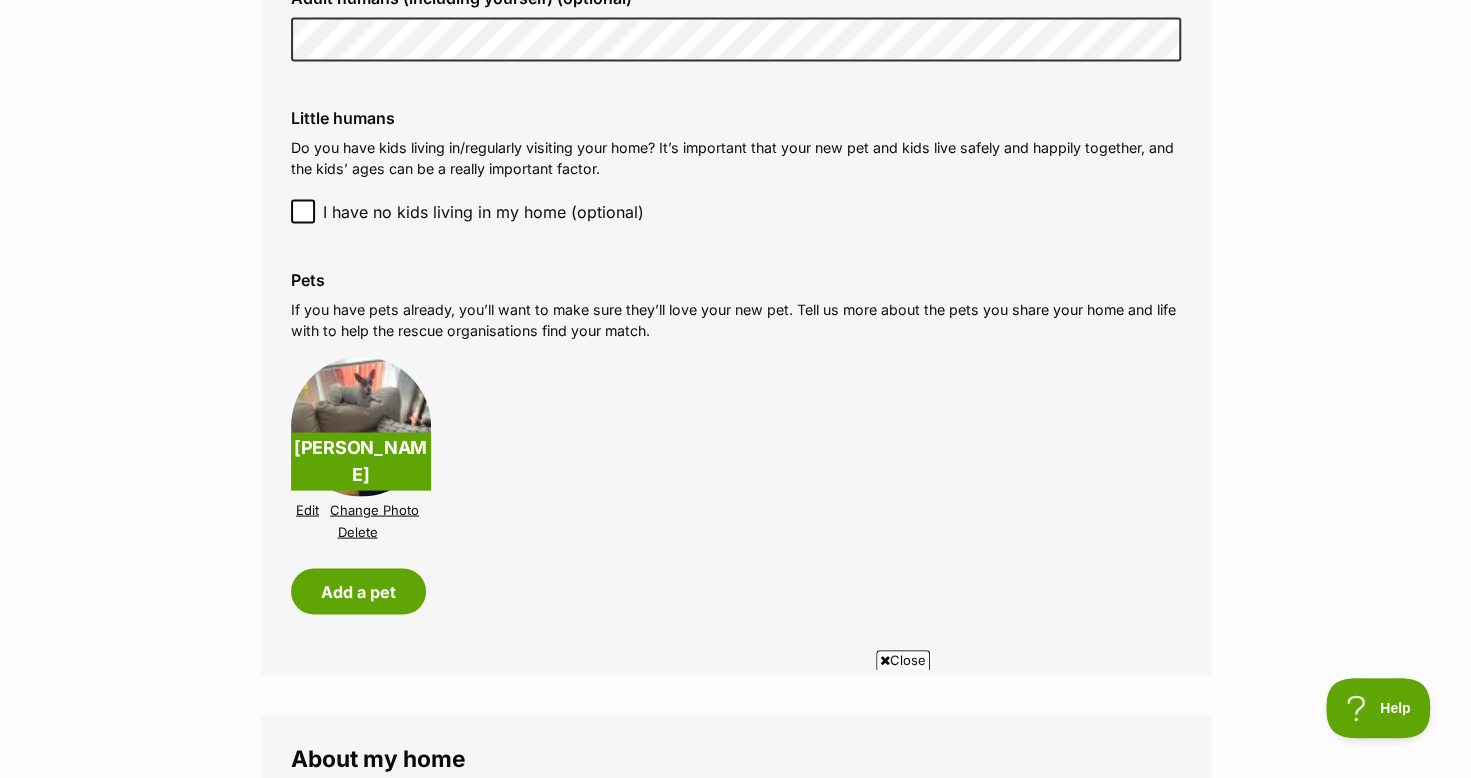 click on "Edit" at bounding box center (307, 509) 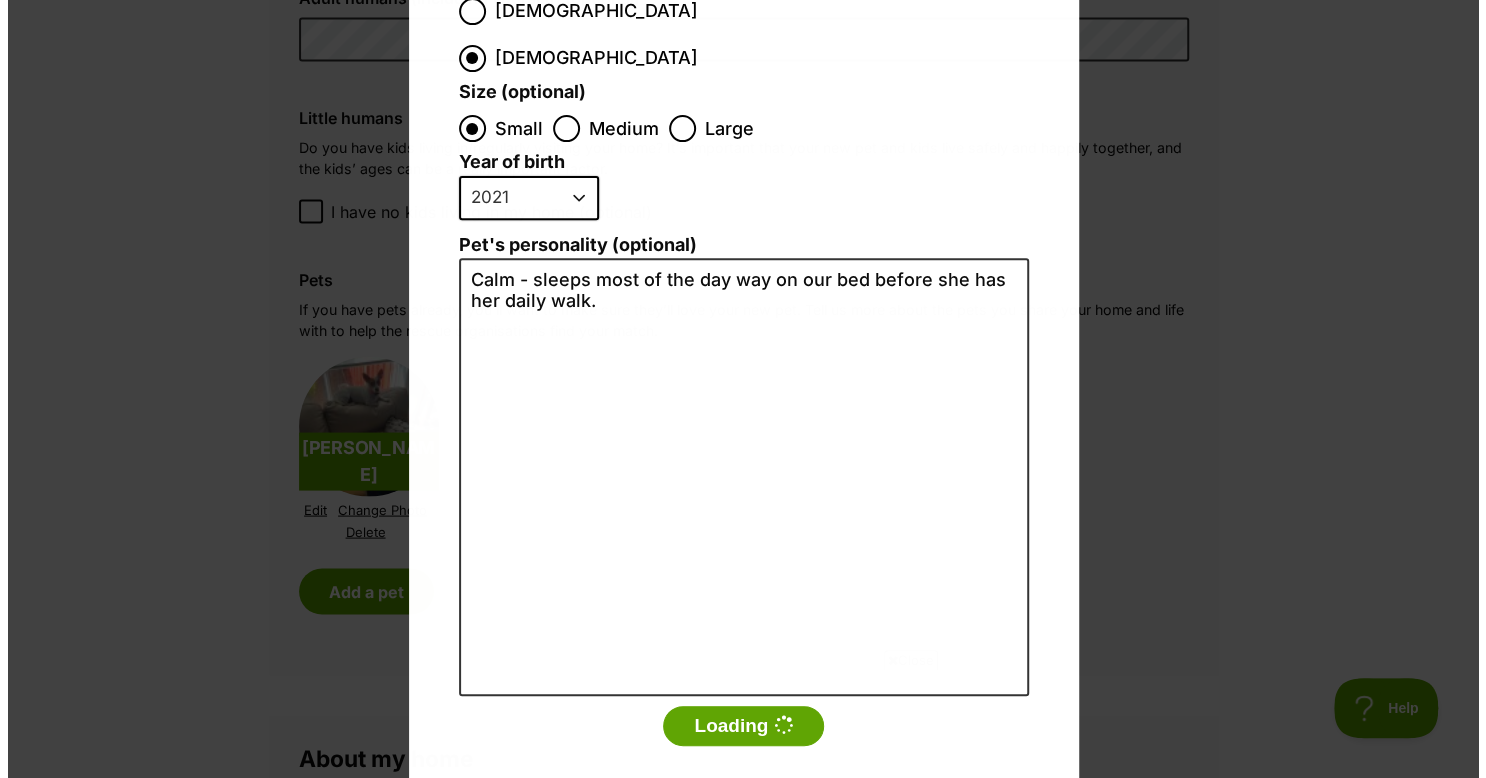 scroll, scrollTop: 0, scrollLeft: 0, axis: both 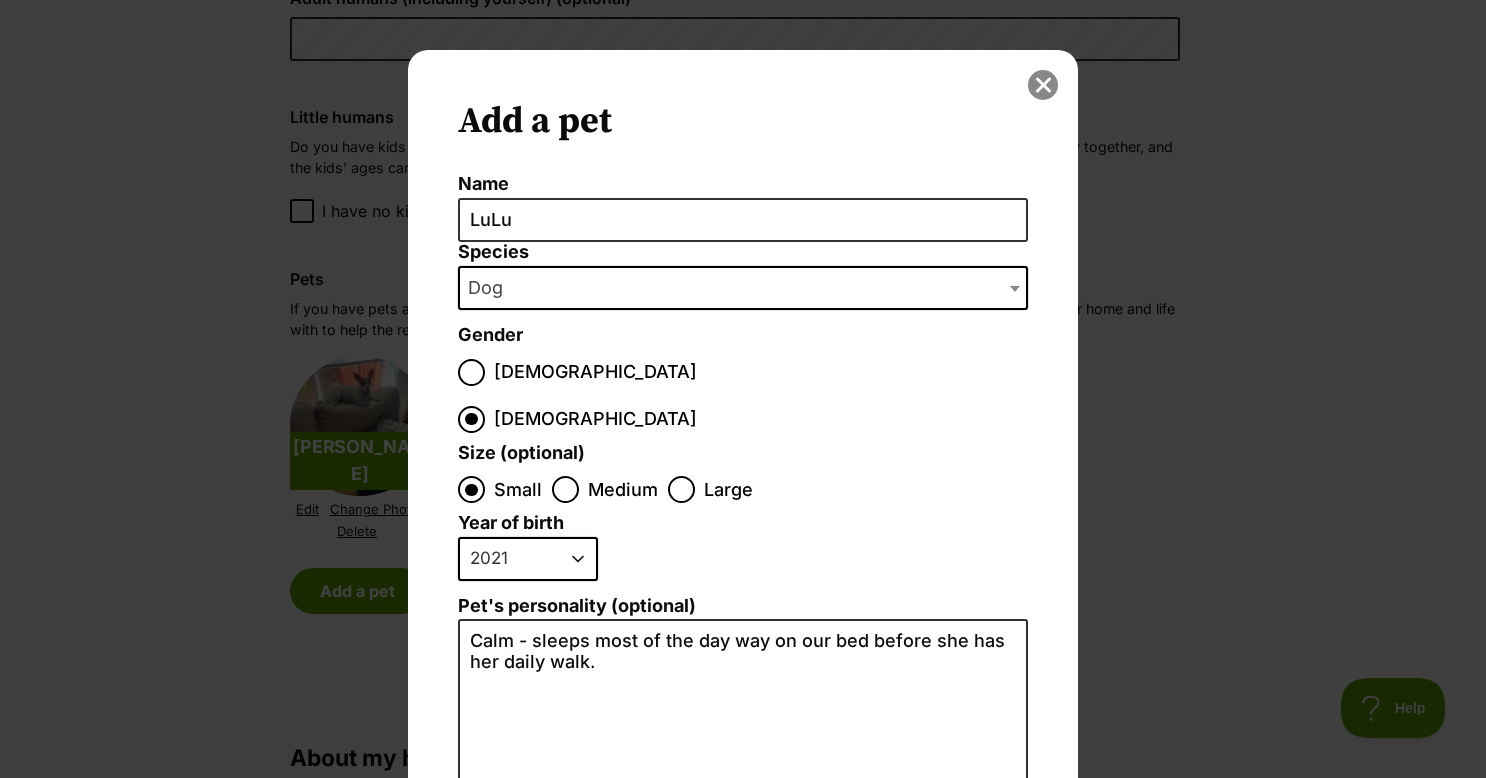 click at bounding box center (1043, 85) 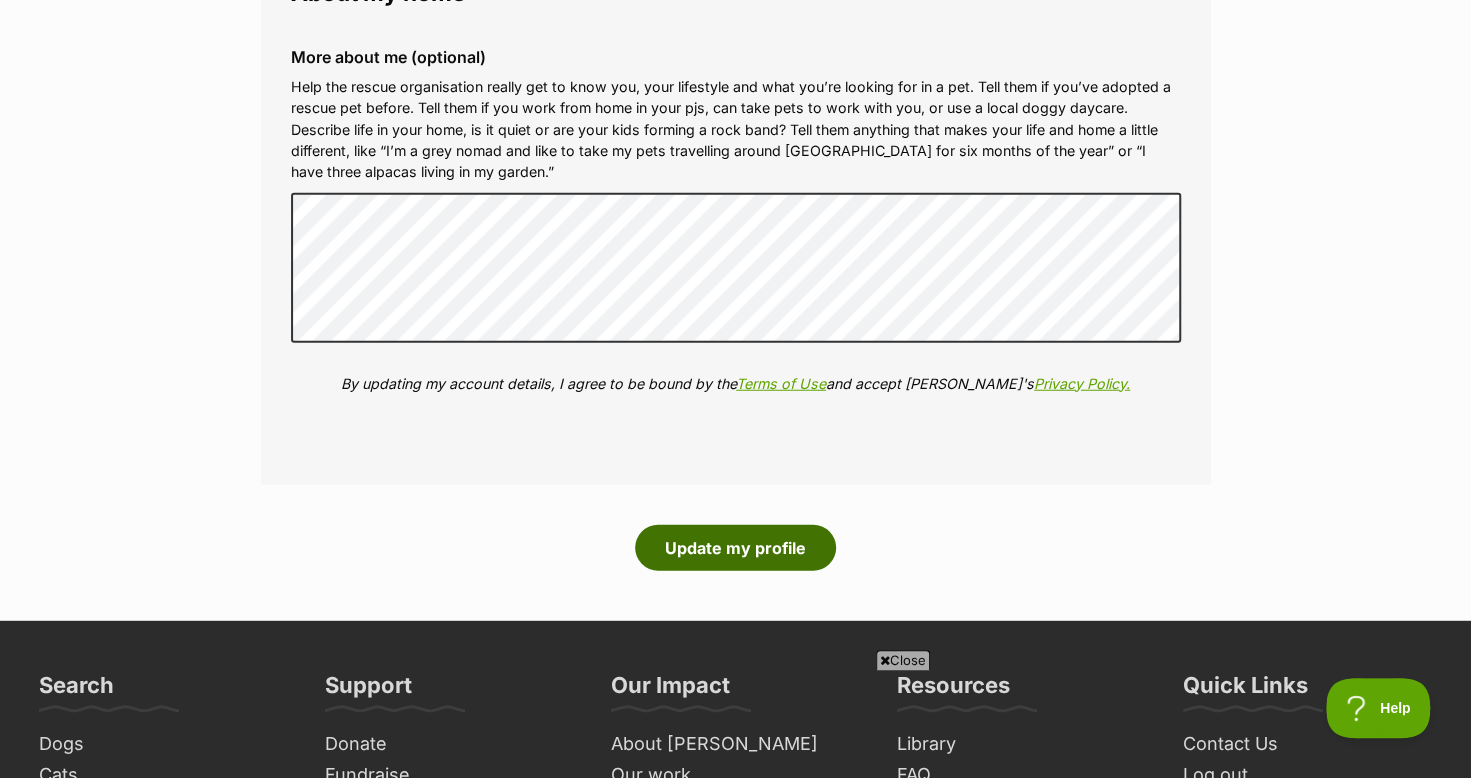 scroll, scrollTop: 3100, scrollLeft: 0, axis: vertical 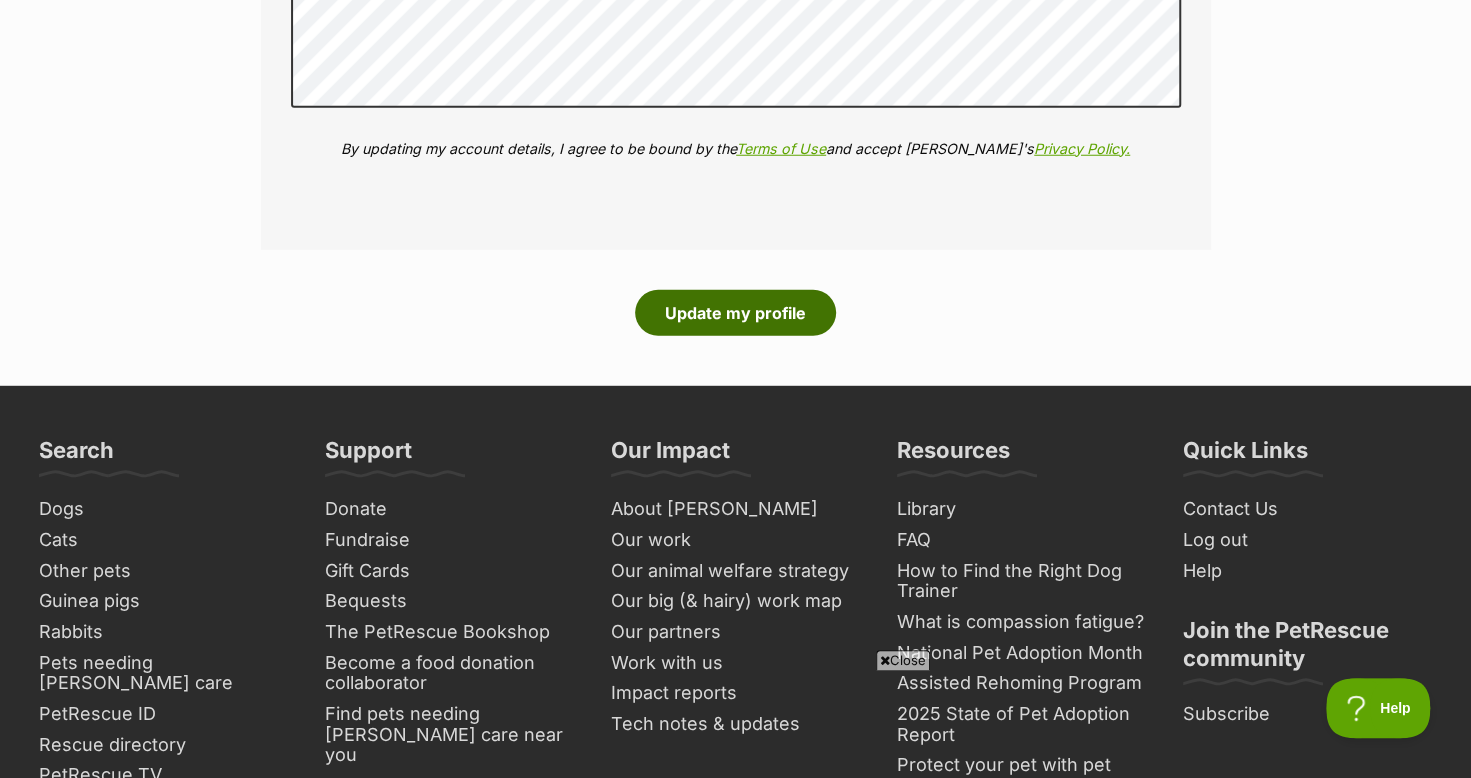 click on "Update my profile" at bounding box center (735, 313) 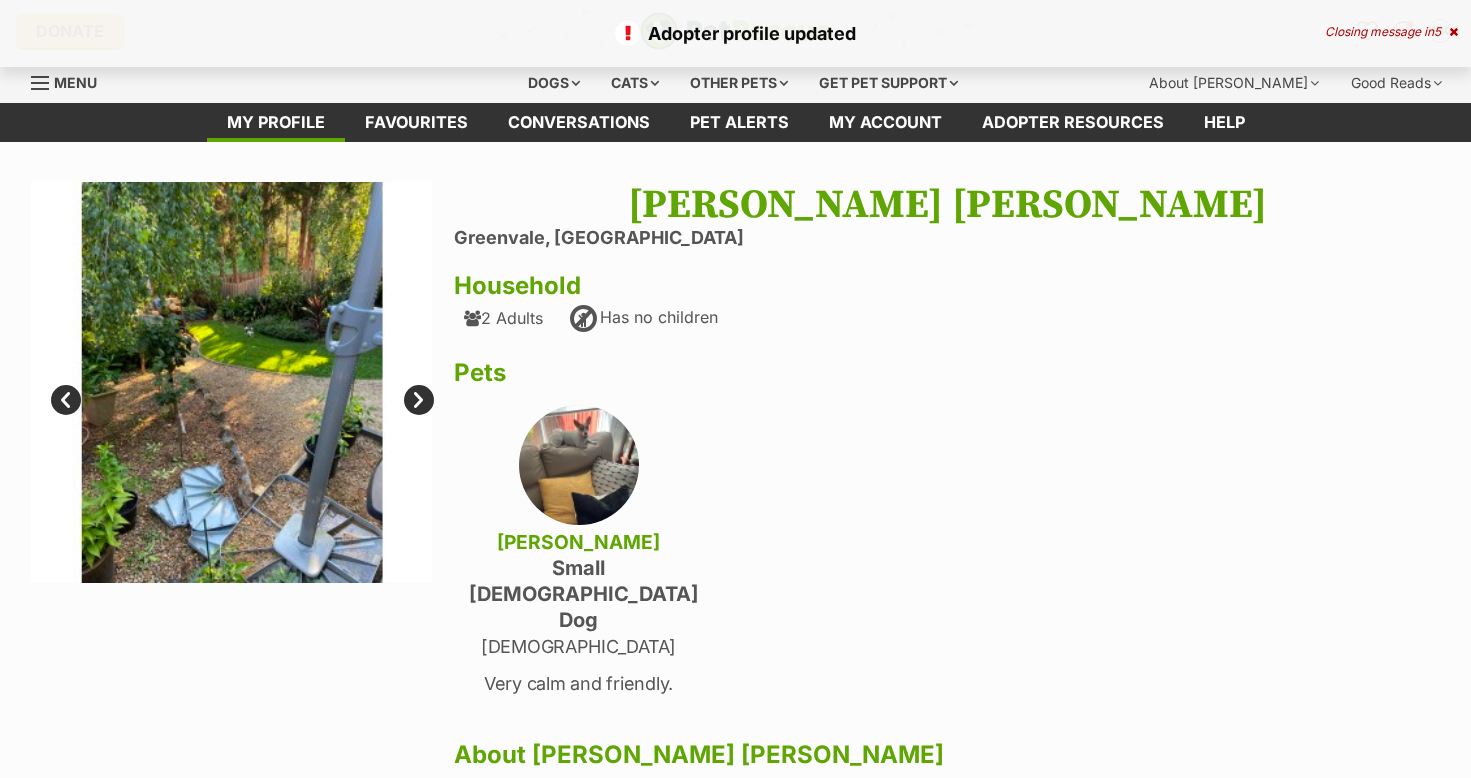 scroll, scrollTop: 0, scrollLeft: 0, axis: both 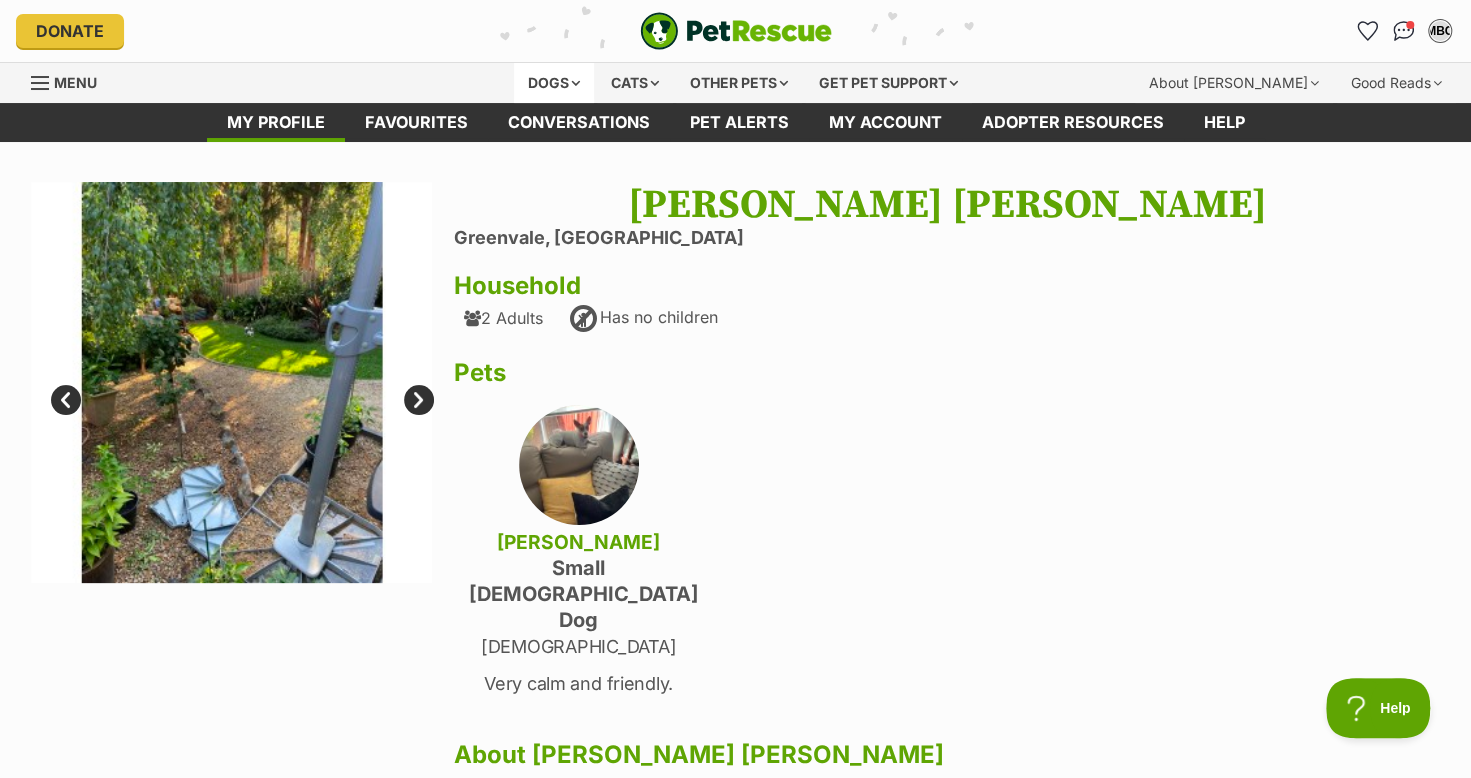 click on "Dogs" at bounding box center [554, 83] 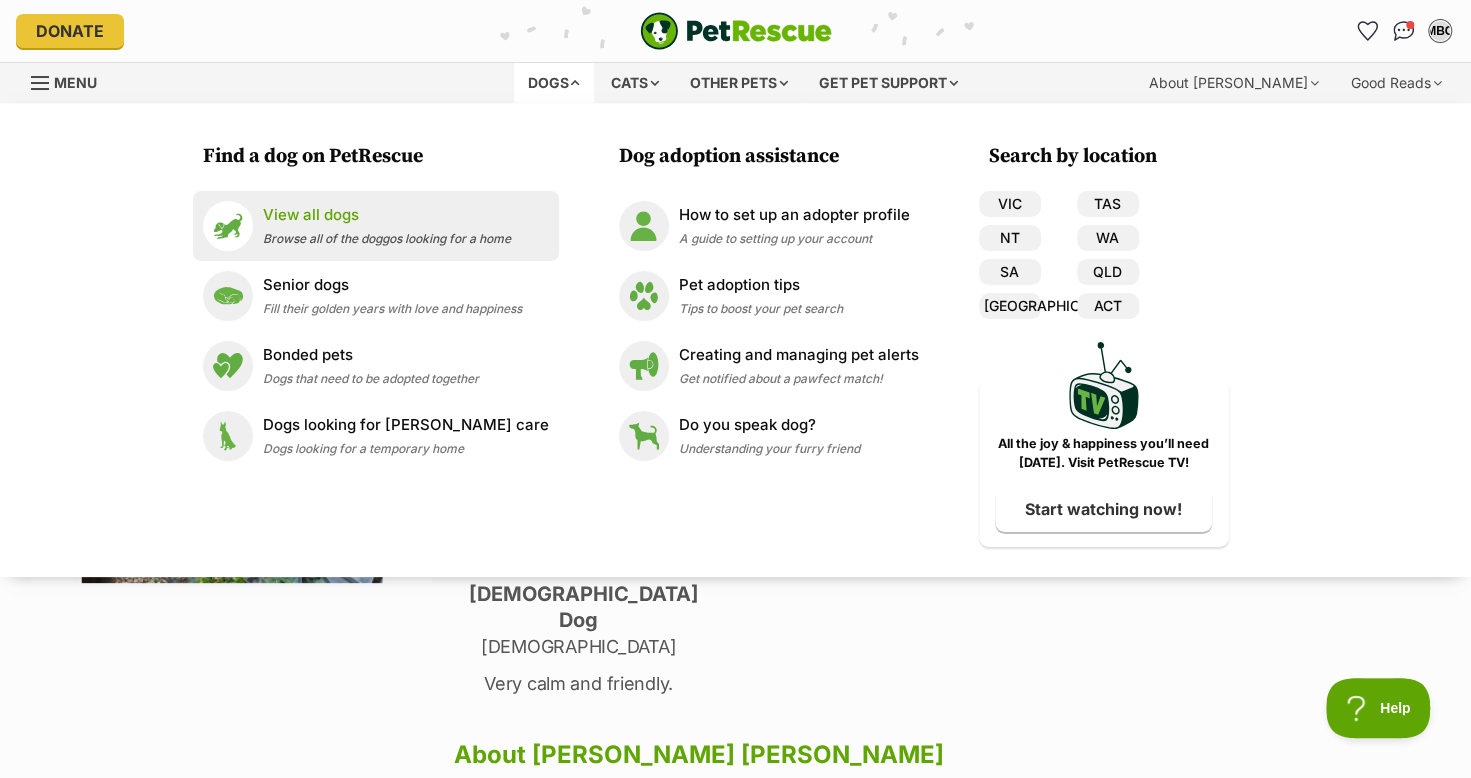 click on "View all dogs" at bounding box center (387, 215) 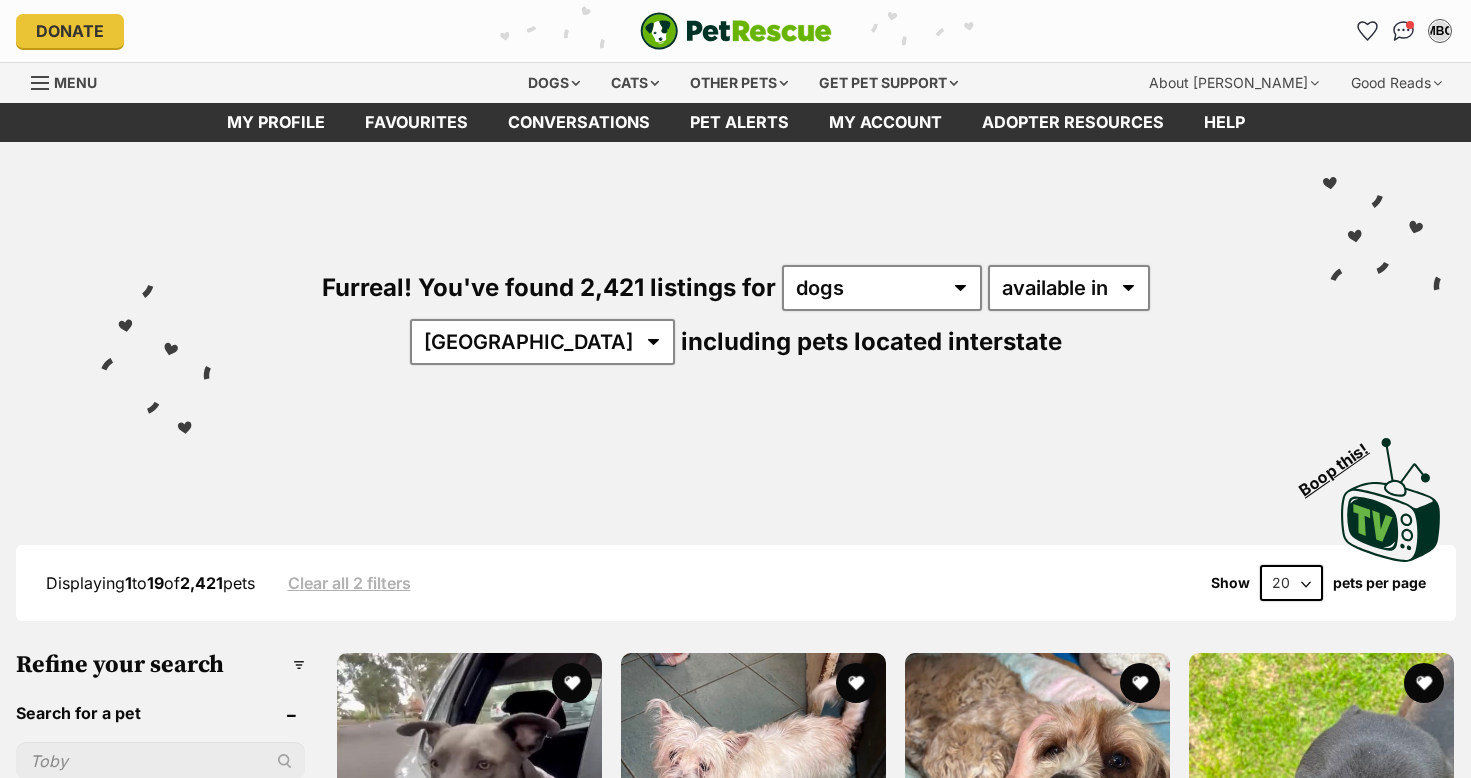 scroll, scrollTop: 0, scrollLeft: 0, axis: both 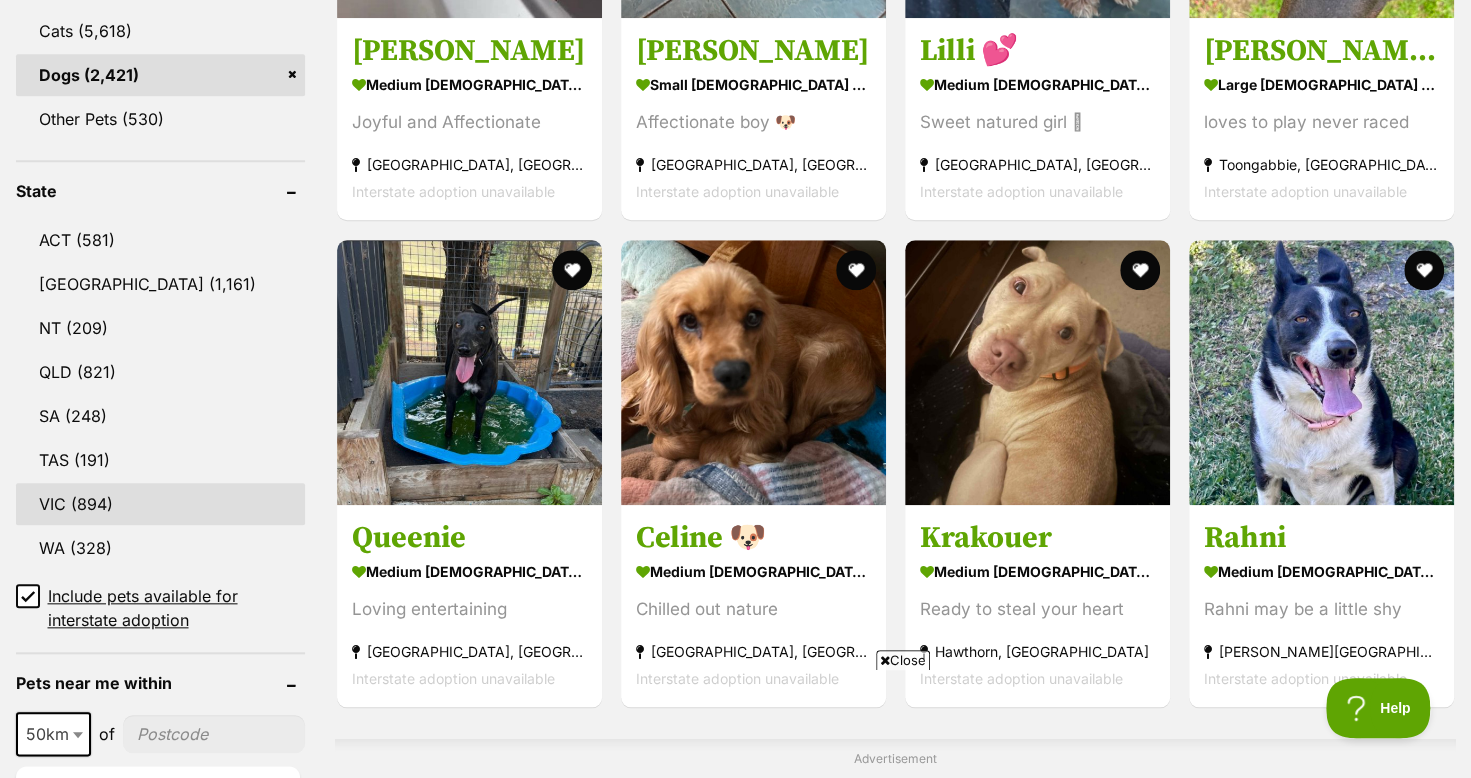 click on "VIC (894)" at bounding box center [160, 504] 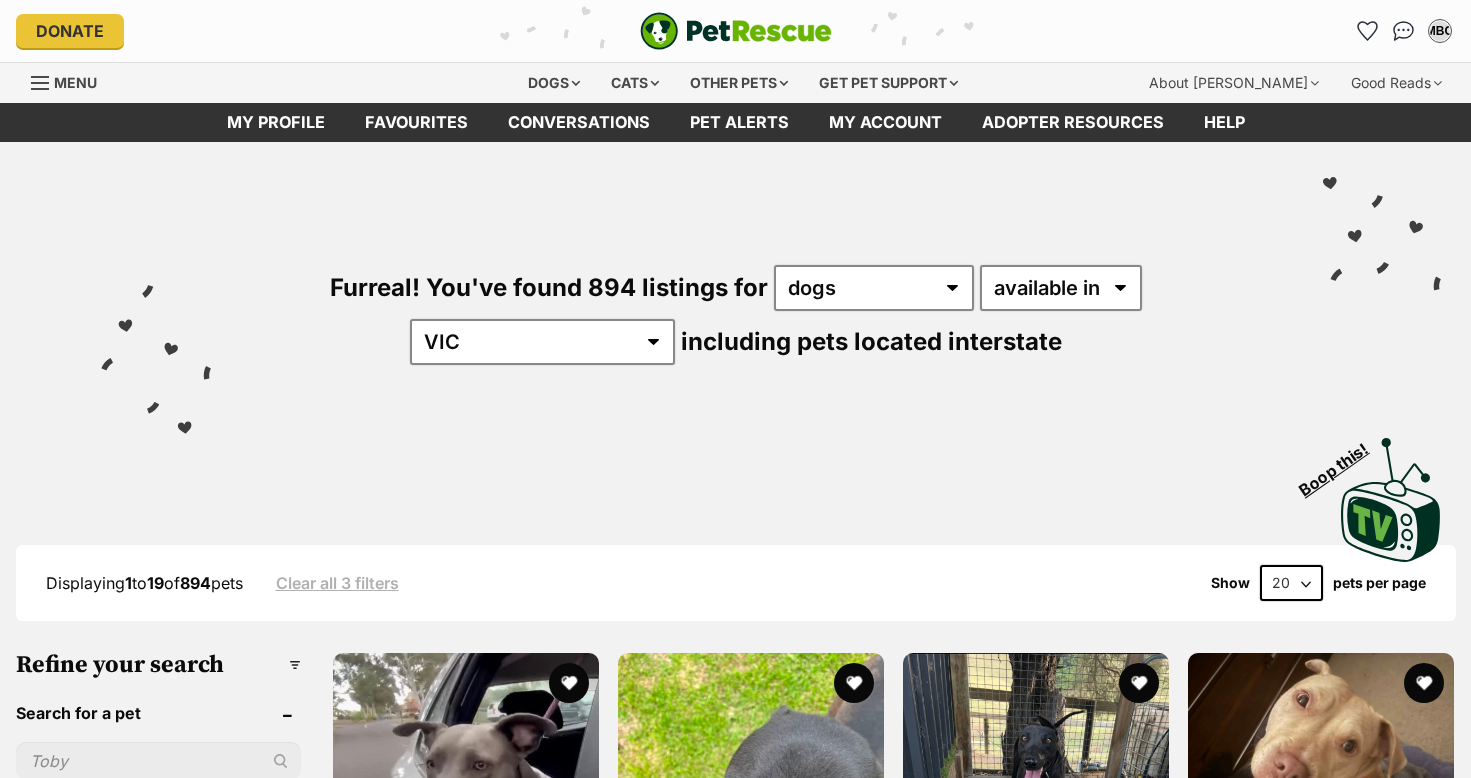 scroll, scrollTop: 0, scrollLeft: 0, axis: both 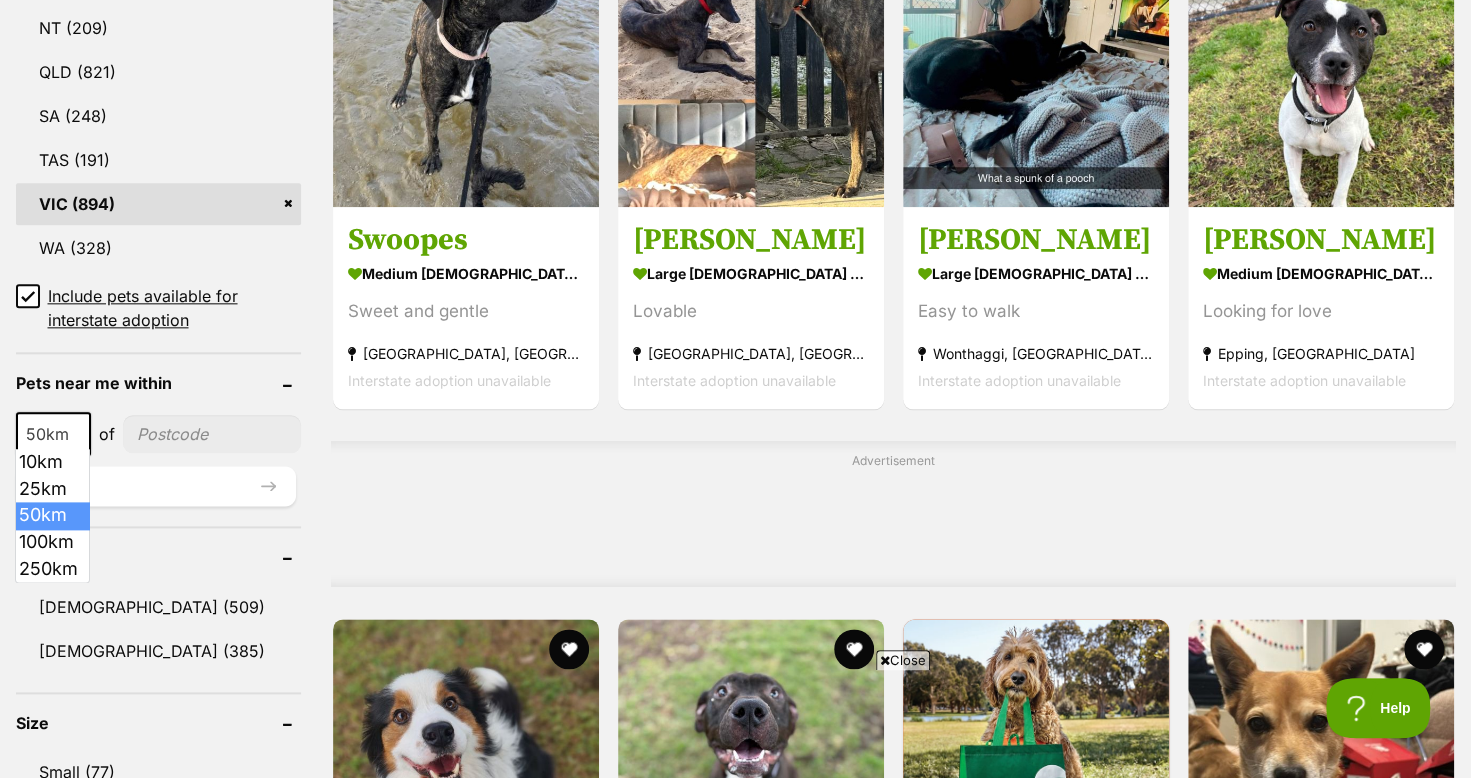 click at bounding box center (80, 434) 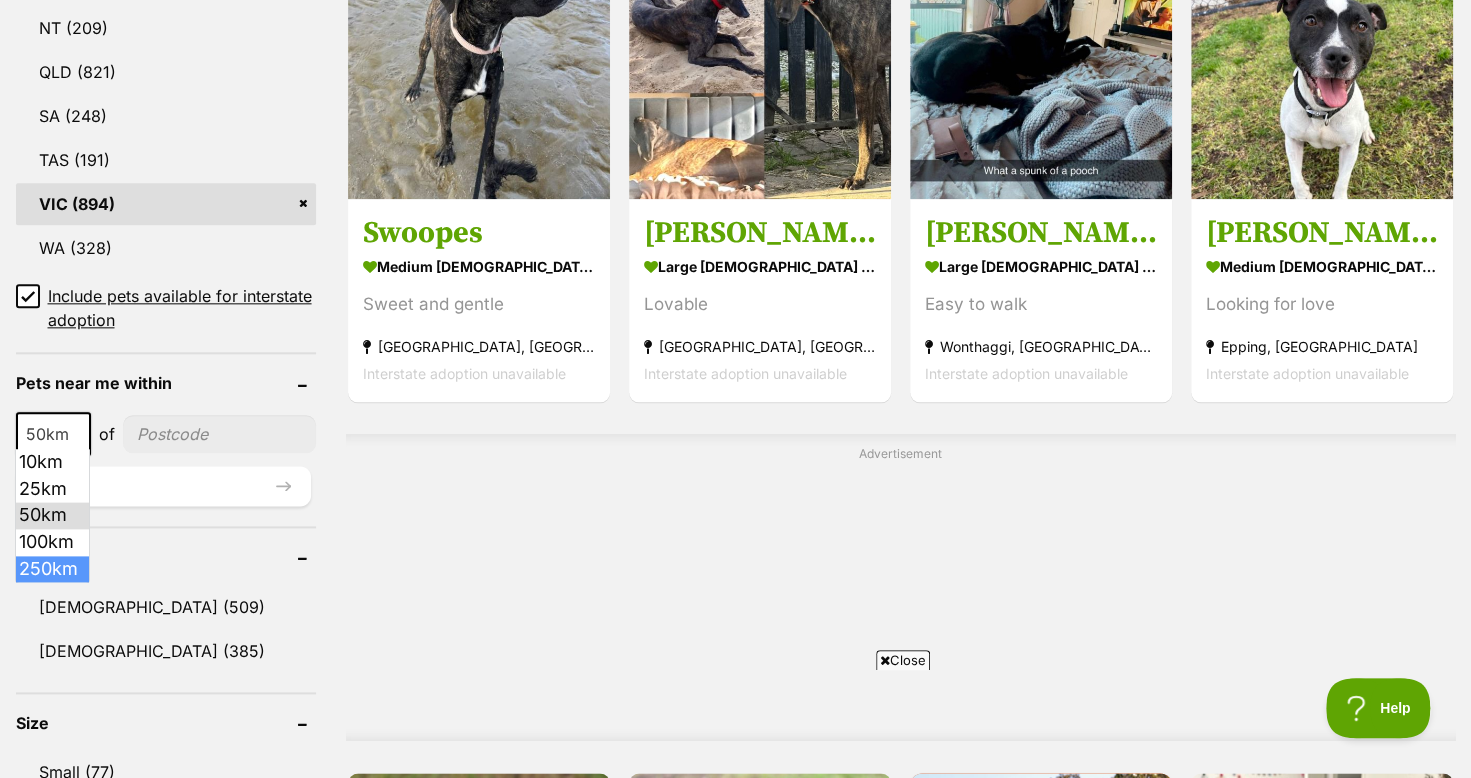 scroll, scrollTop: 0, scrollLeft: 0, axis: both 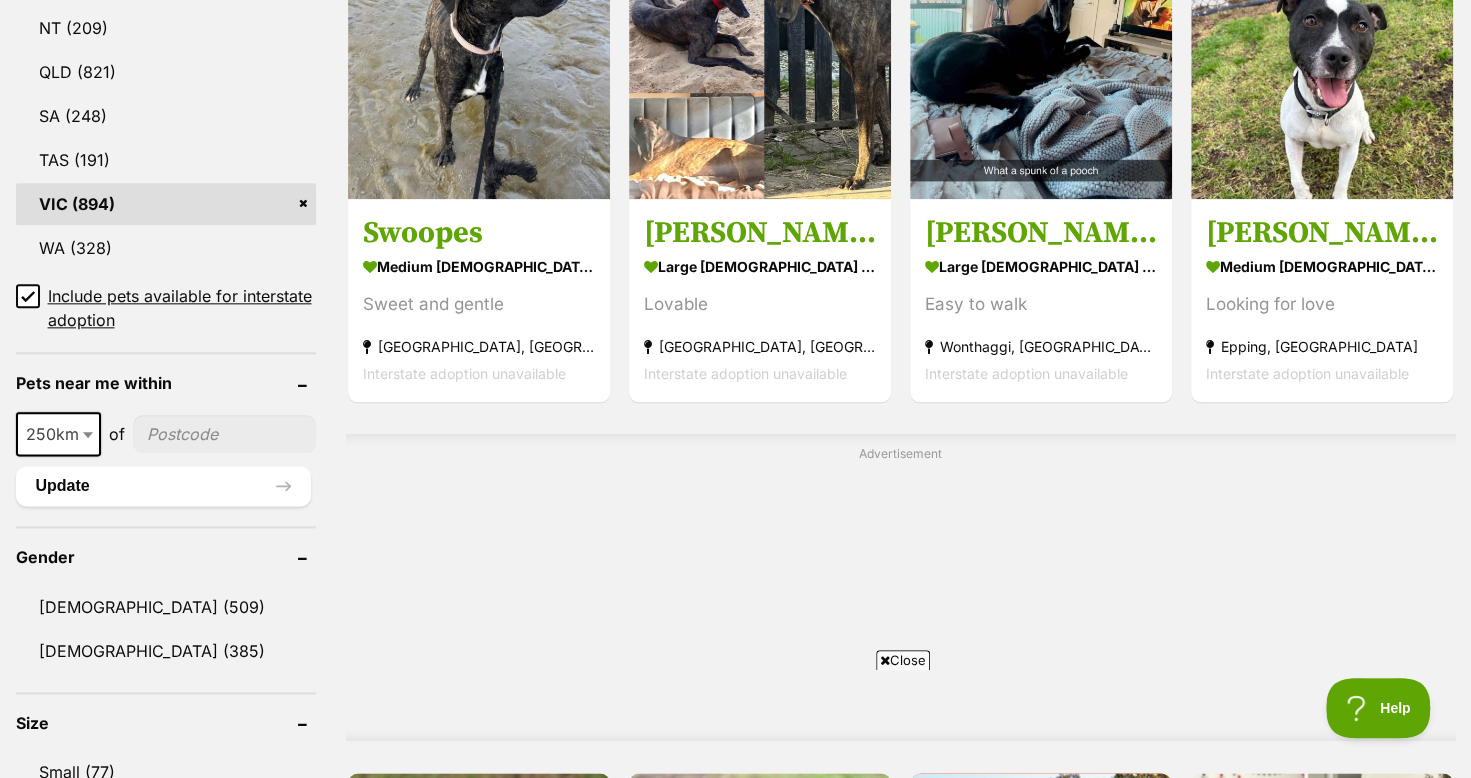 click at bounding box center (224, 434) 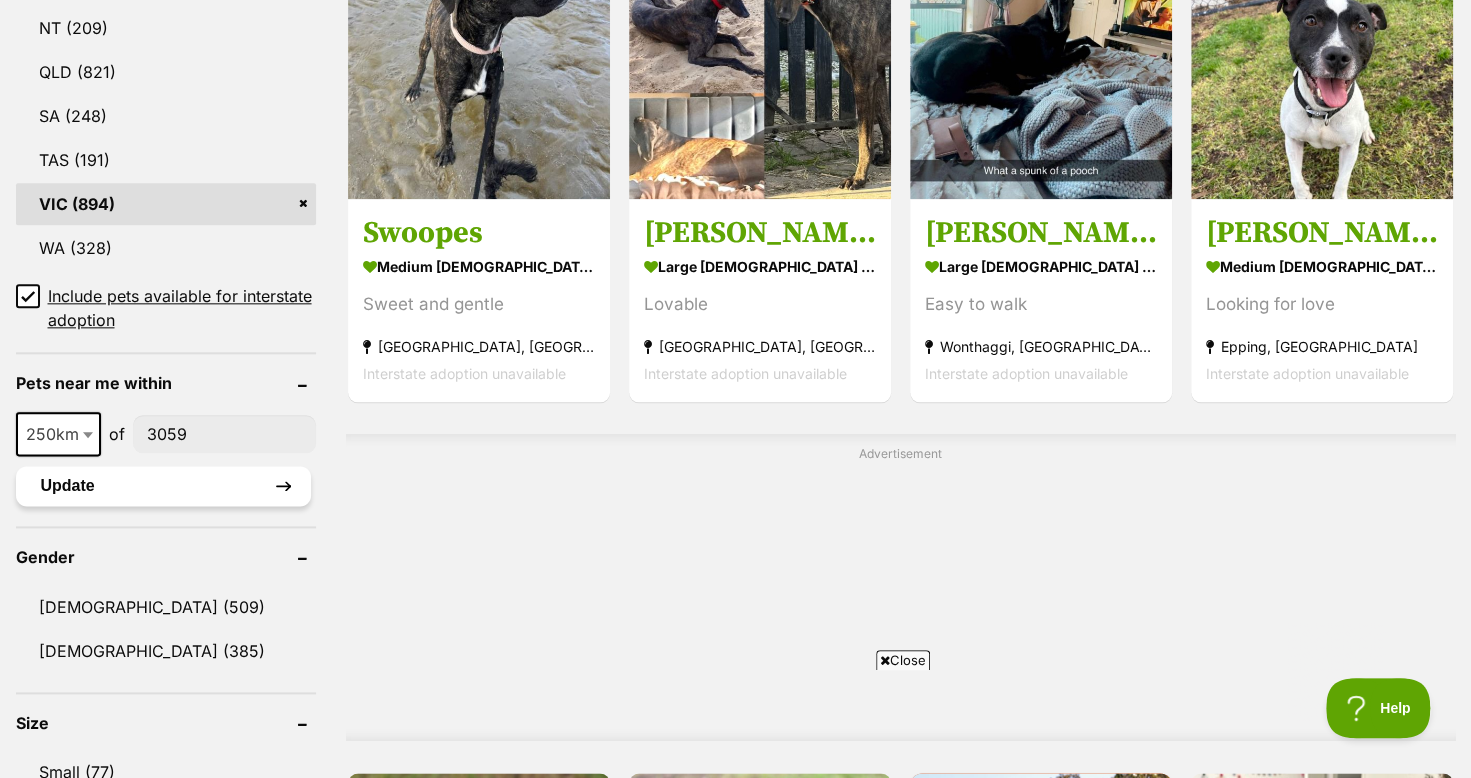 click on "Update" at bounding box center [163, 486] 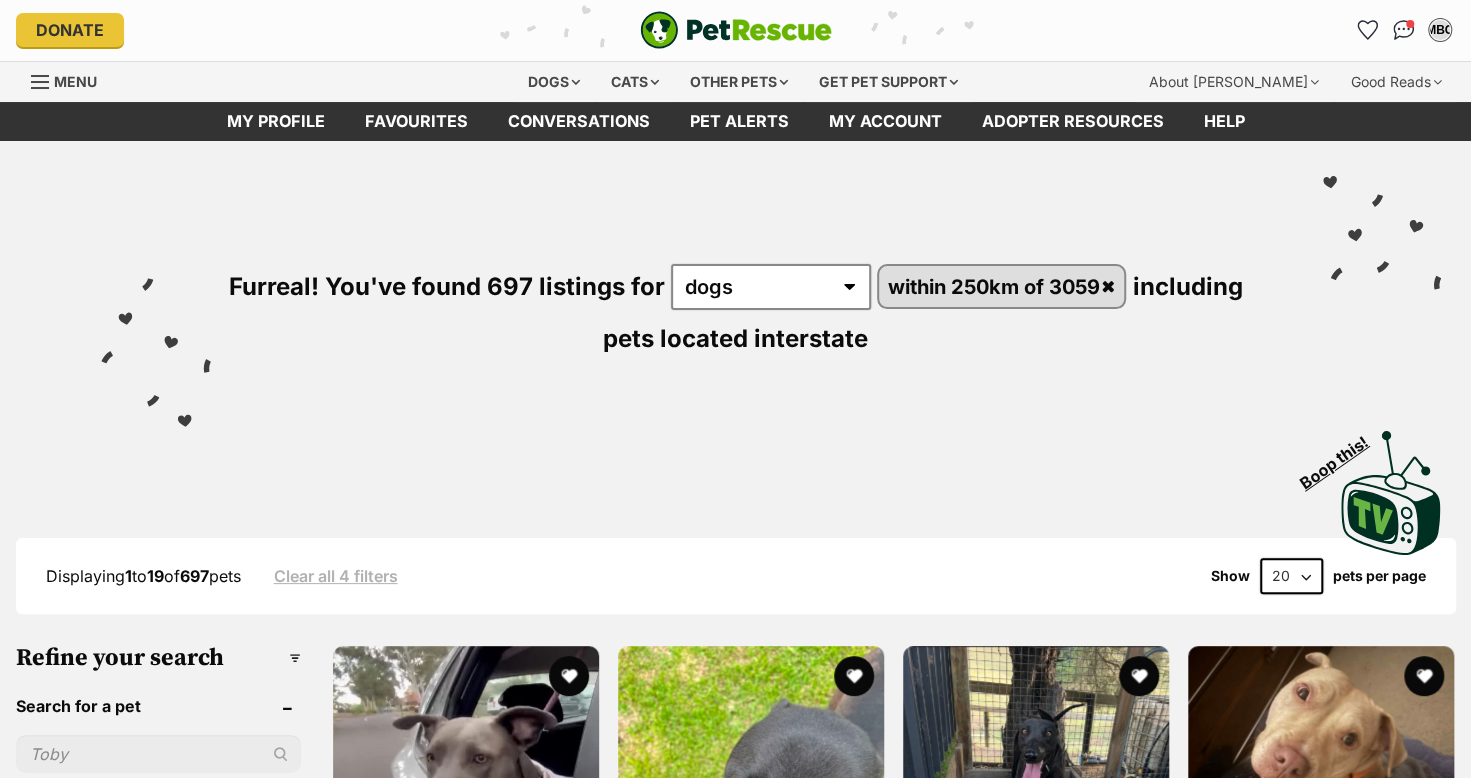 scroll, scrollTop: 400, scrollLeft: 0, axis: vertical 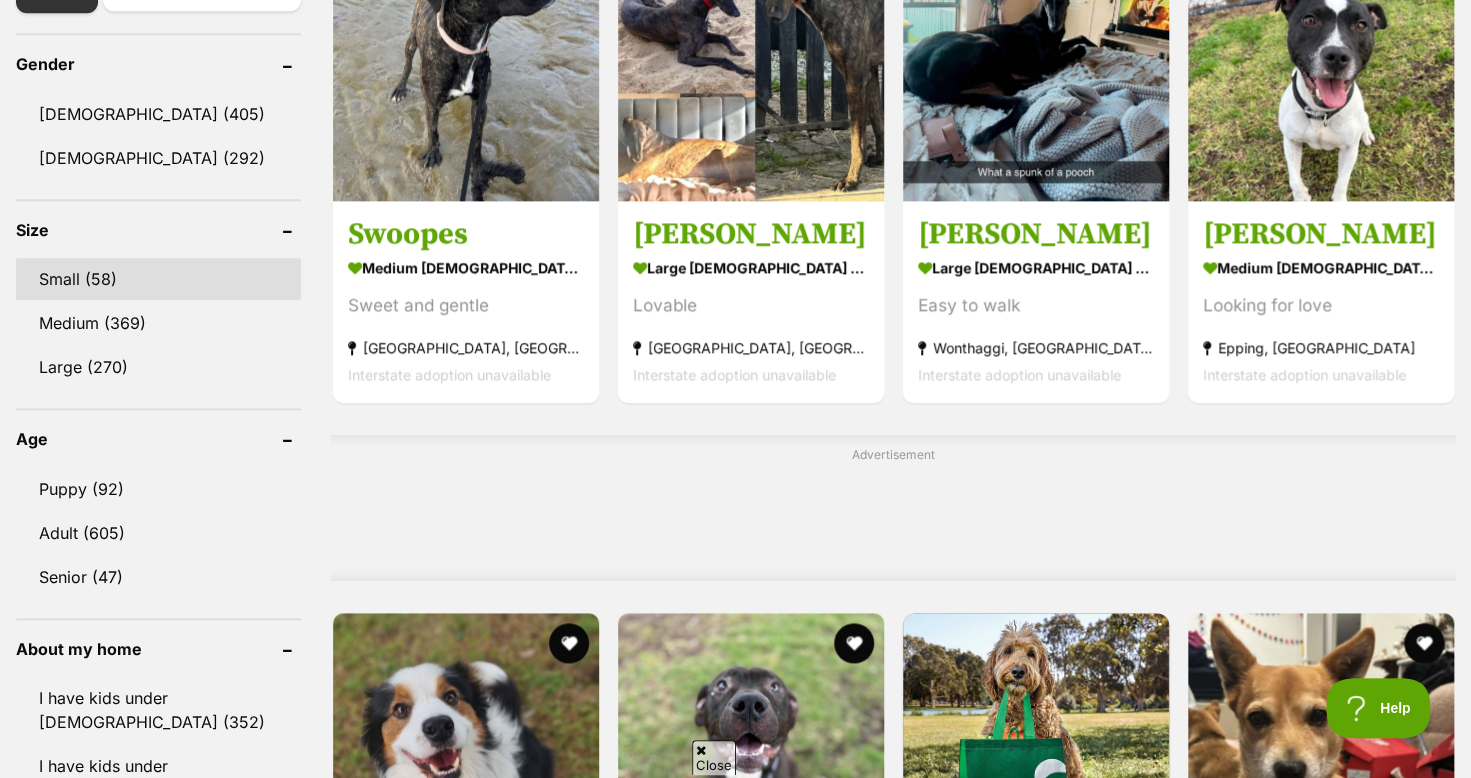 click on "Small (58)" at bounding box center (158, 279) 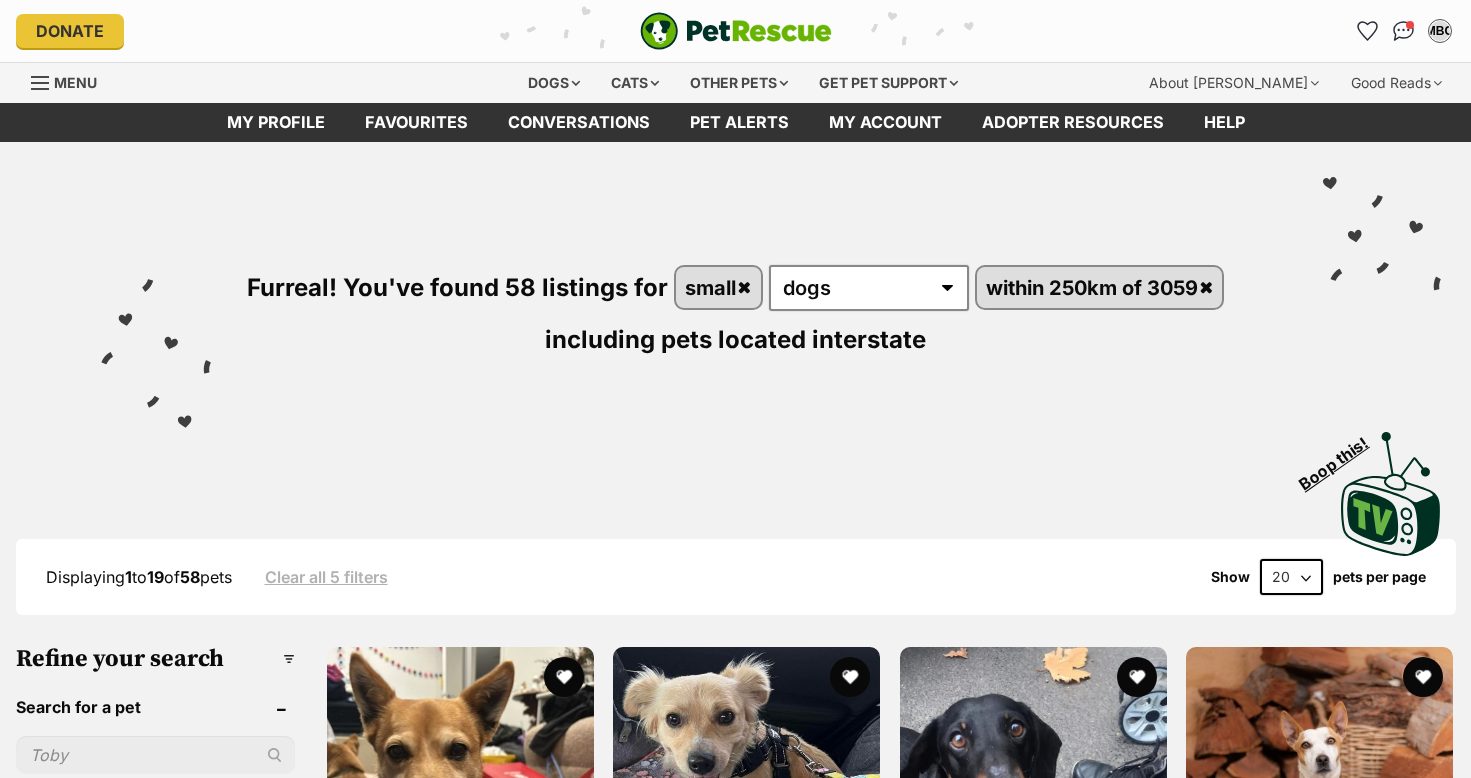 scroll, scrollTop: 0, scrollLeft: 0, axis: both 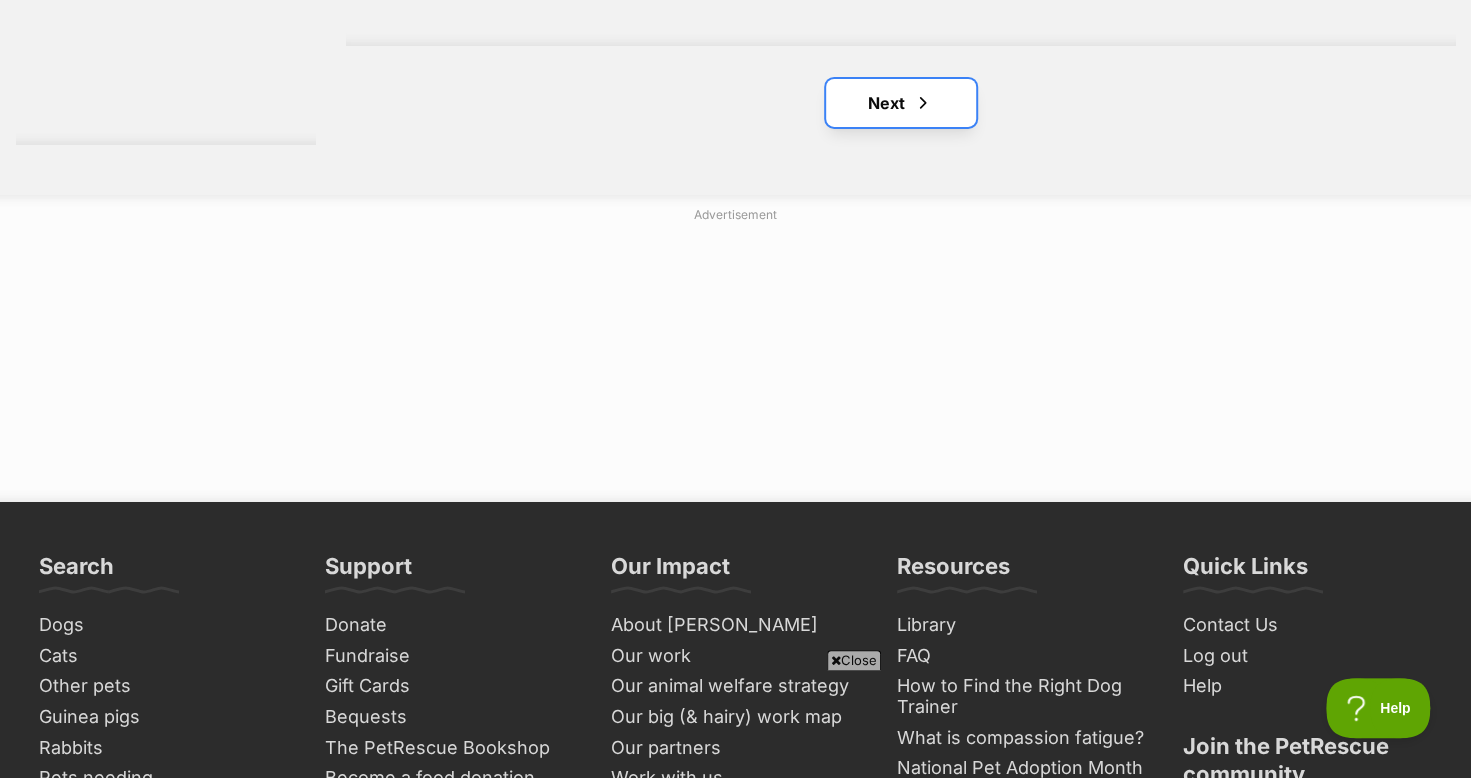 click on "Next" at bounding box center (901, 103) 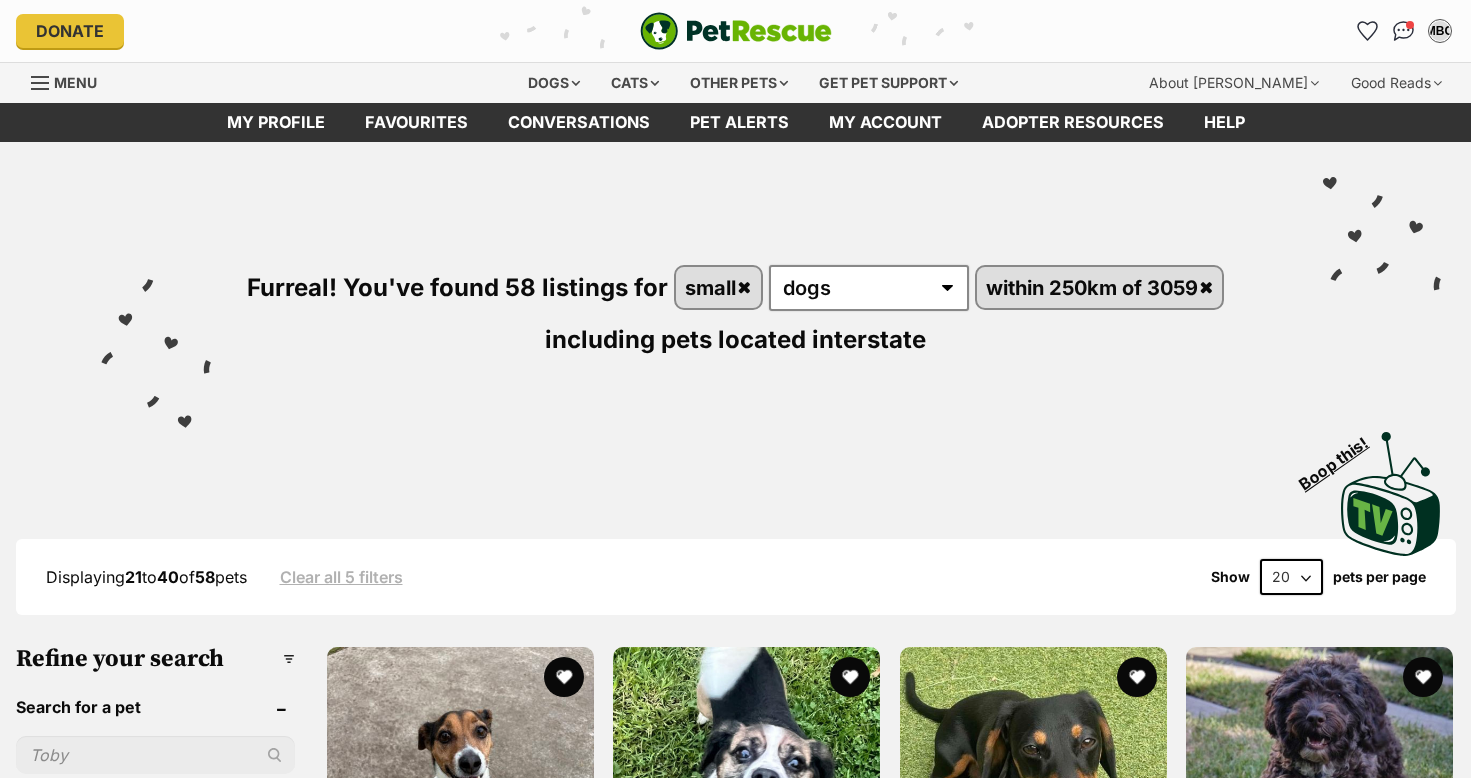 scroll, scrollTop: 0, scrollLeft: 0, axis: both 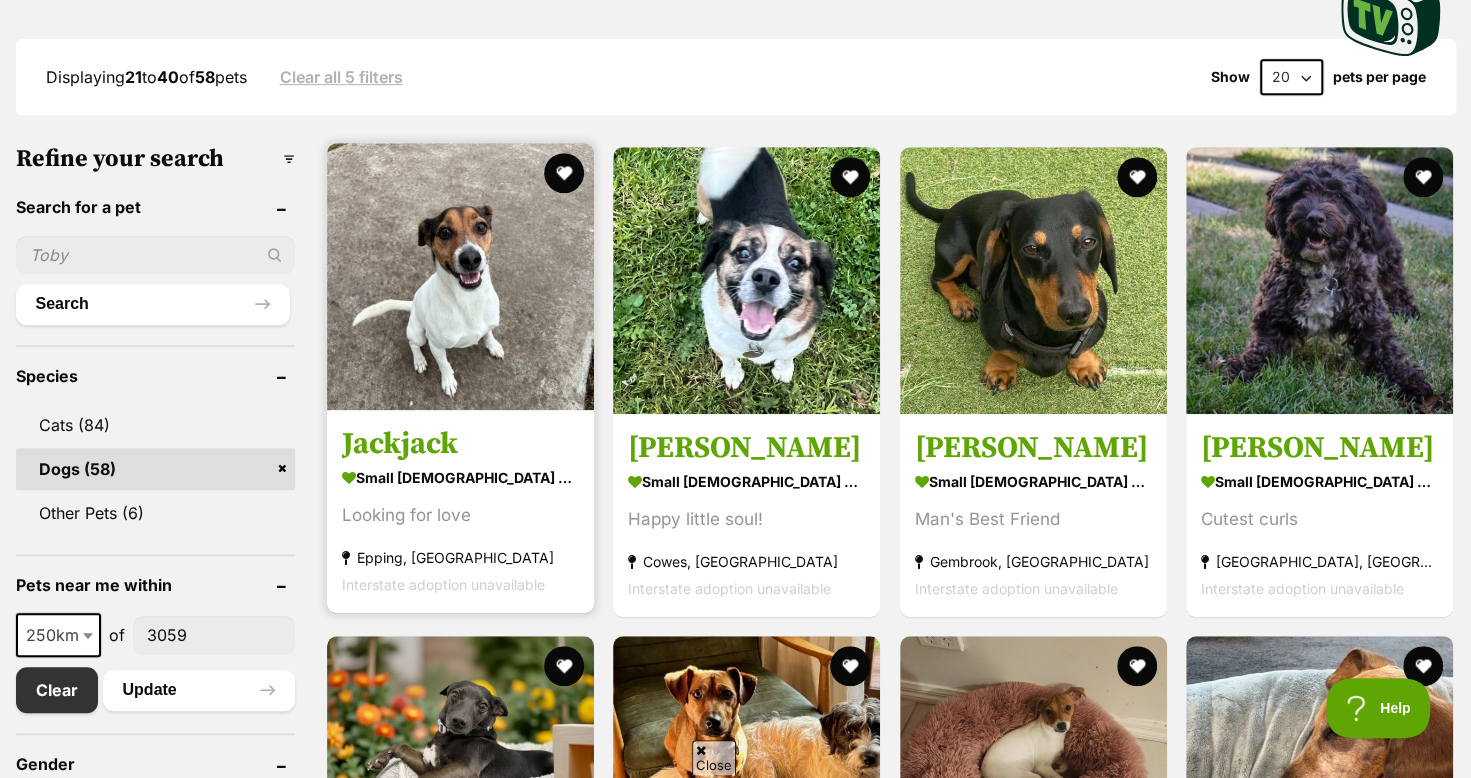click at bounding box center [460, 276] 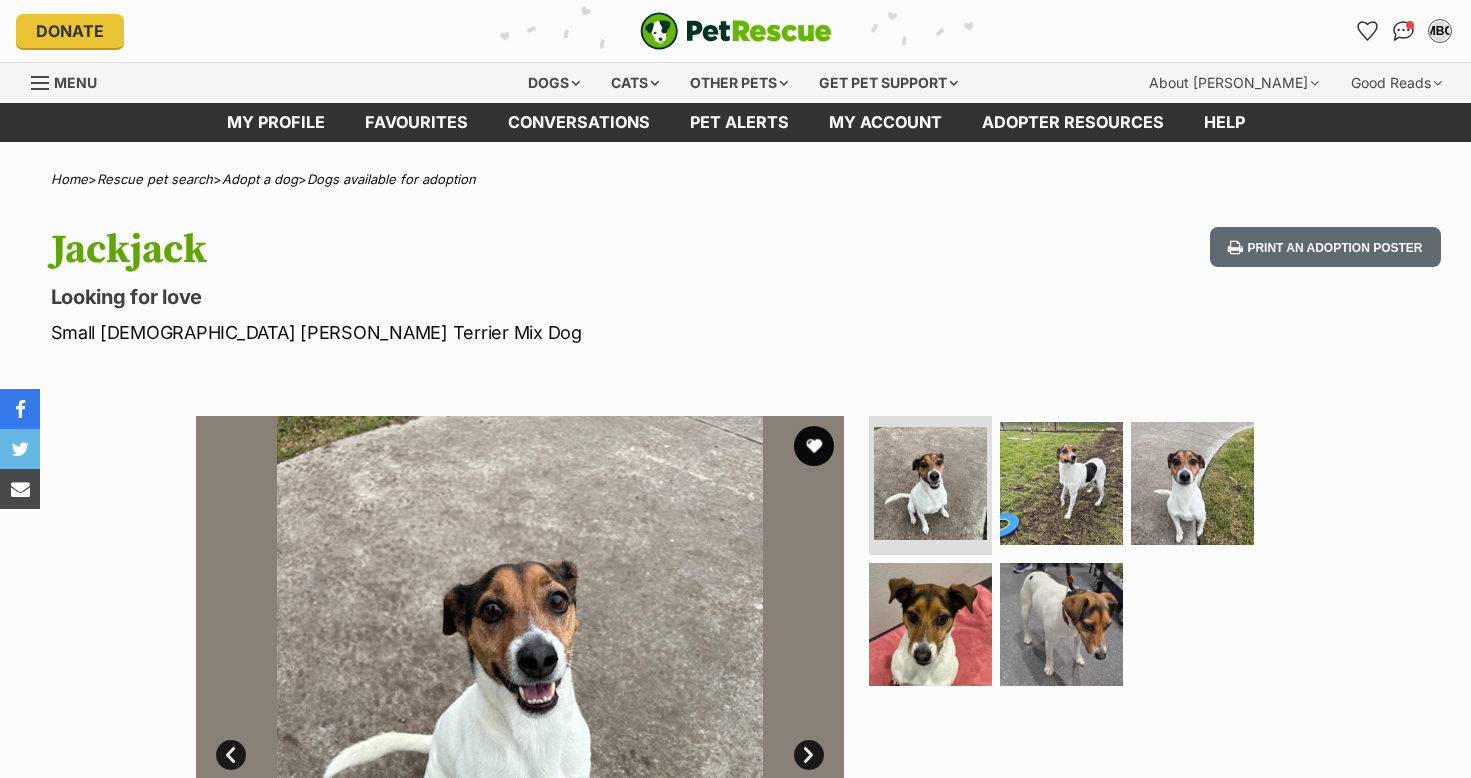 scroll, scrollTop: 0, scrollLeft: 0, axis: both 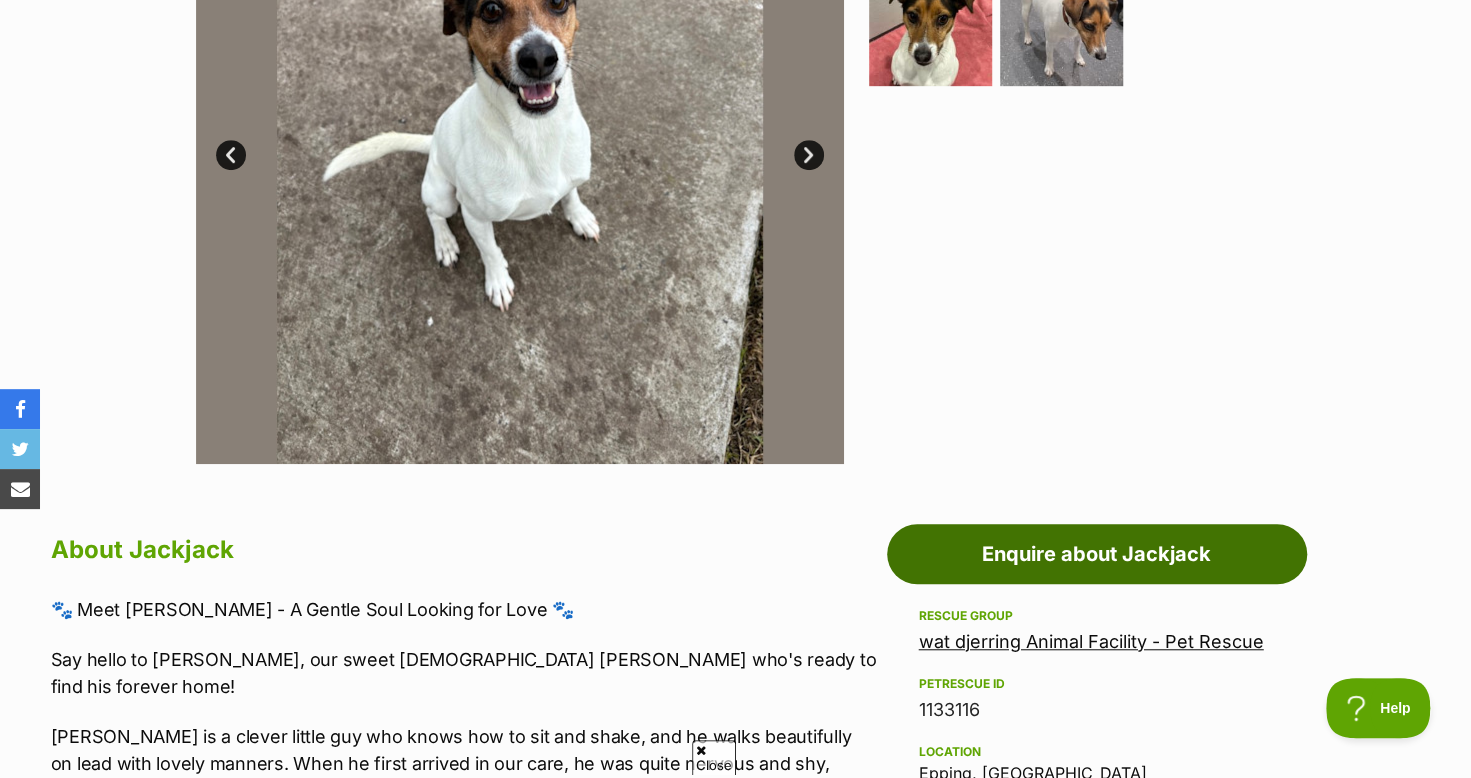 click on "Enquire about Jackjack" at bounding box center (1097, 554) 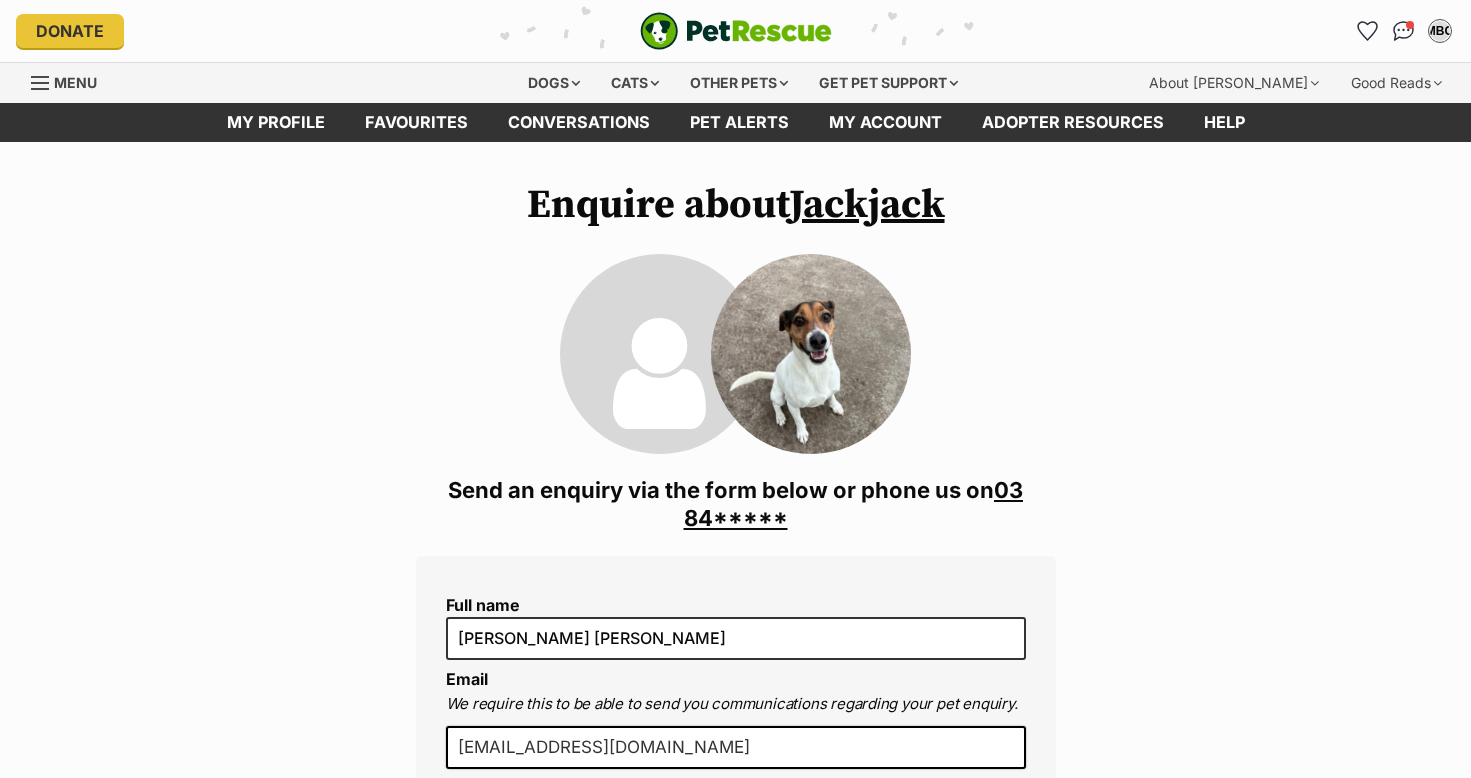 scroll, scrollTop: 0, scrollLeft: 0, axis: both 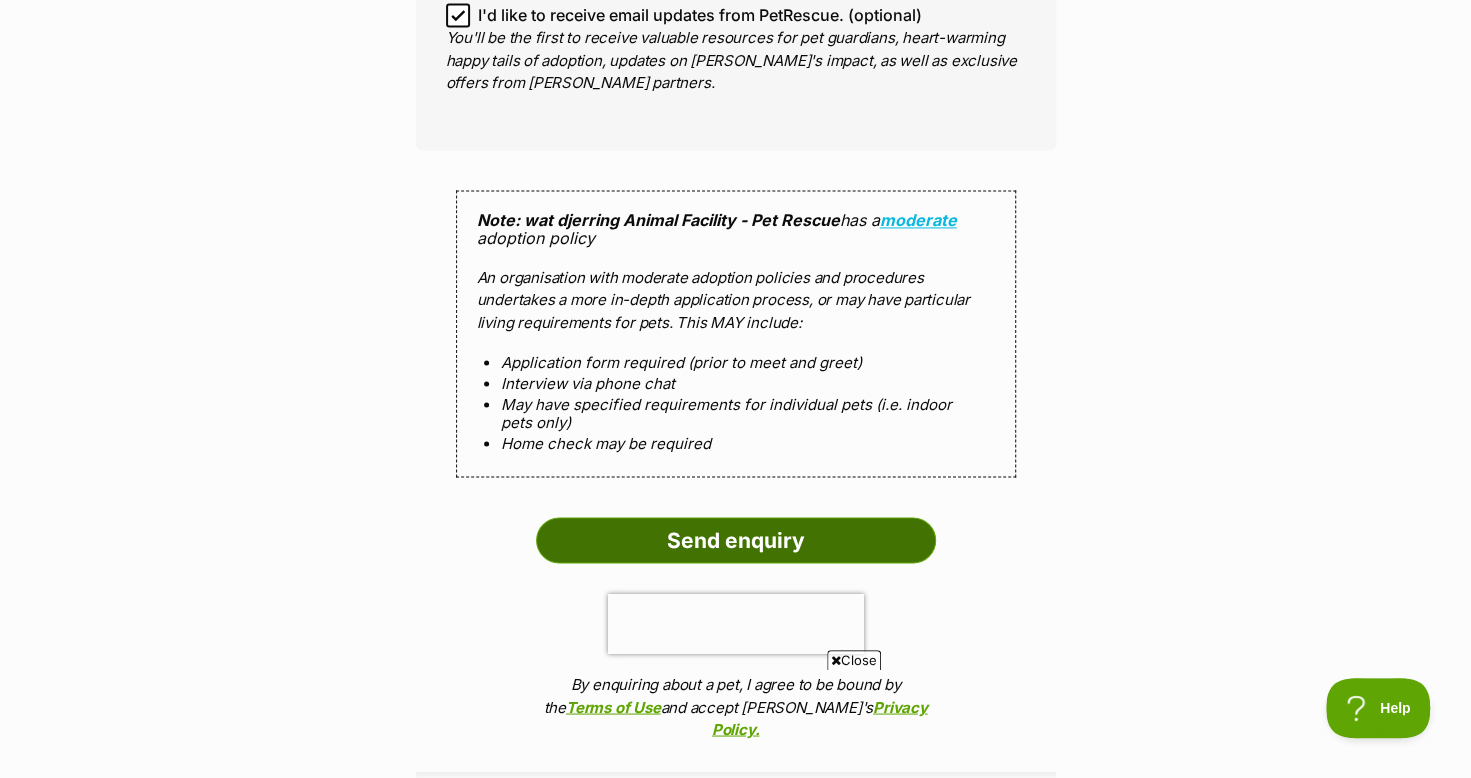 click on "Send enquiry" at bounding box center [736, 540] 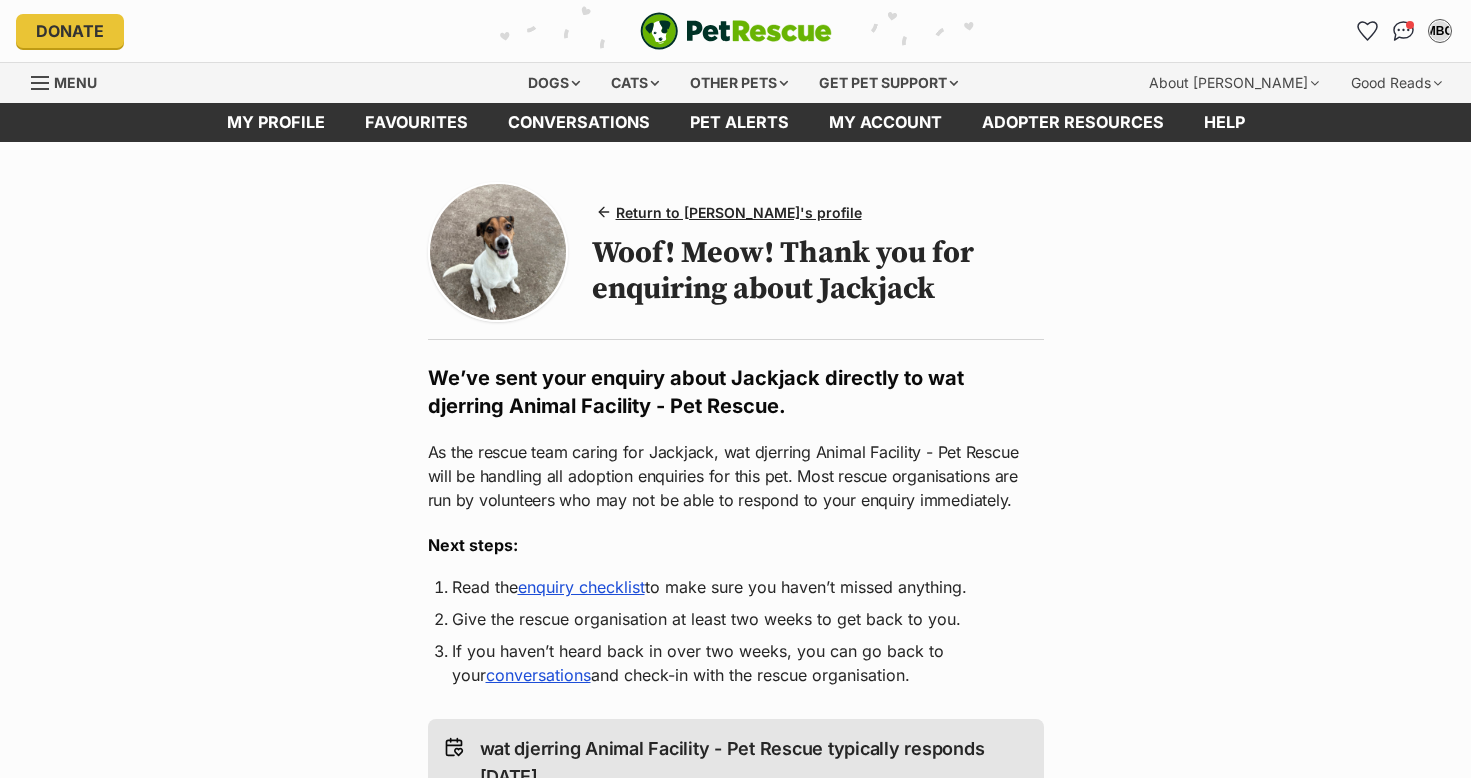 scroll, scrollTop: 0, scrollLeft: 0, axis: both 